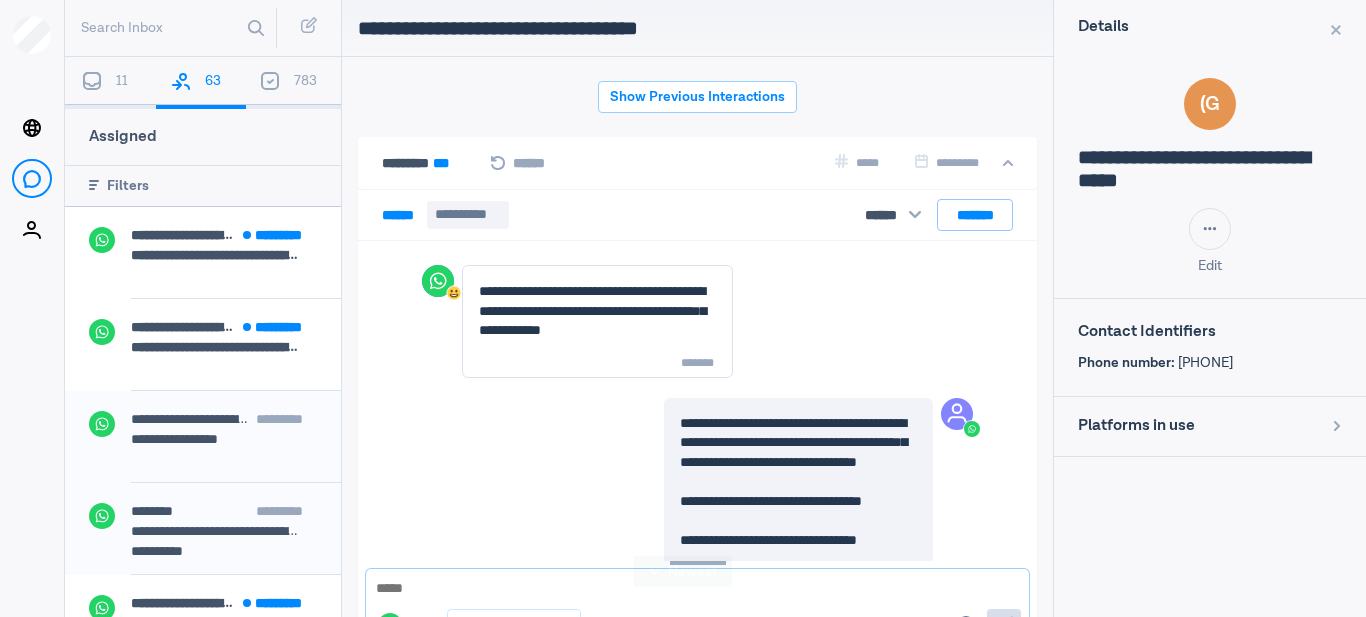 scroll, scrollTop: 0, scrollLeft: 0, axis: both 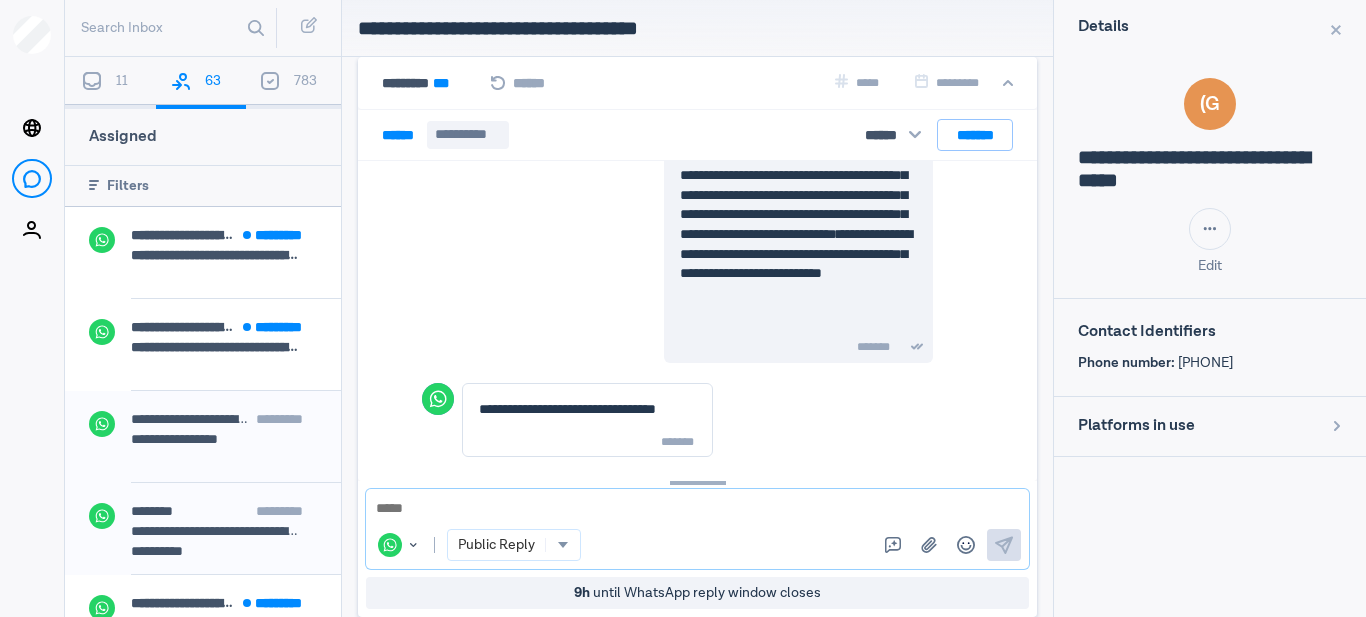 click at bounding box center (697, 509) 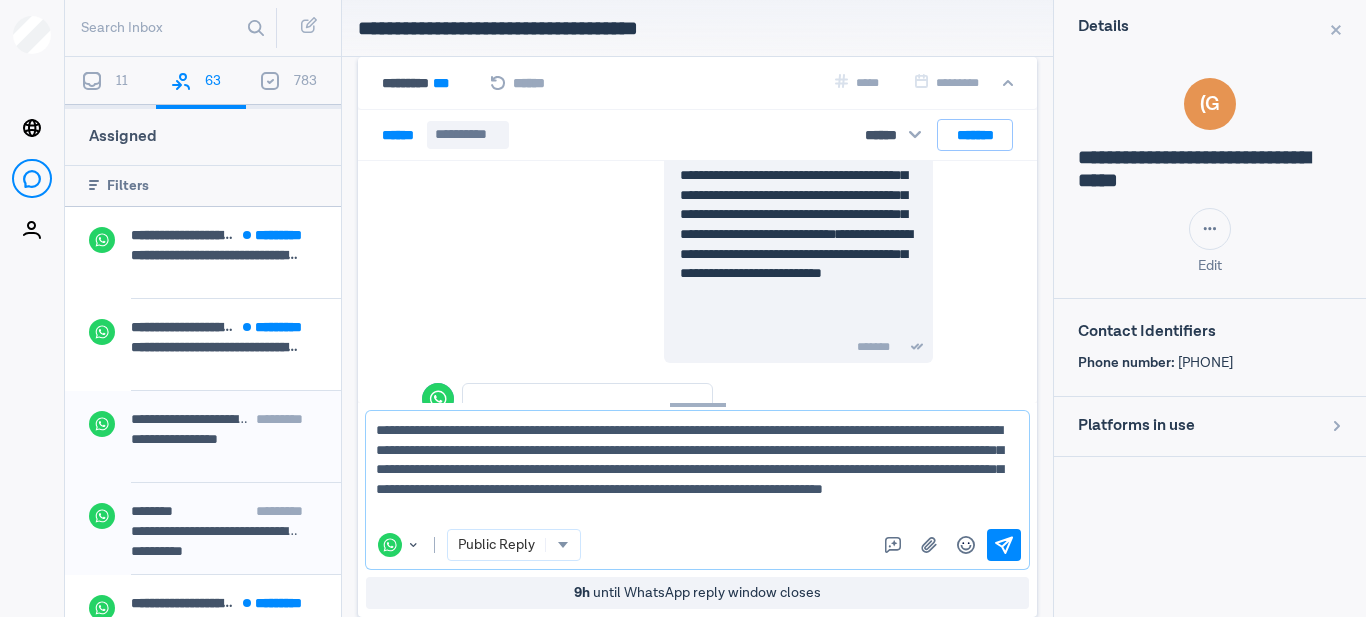 paste on "**********" 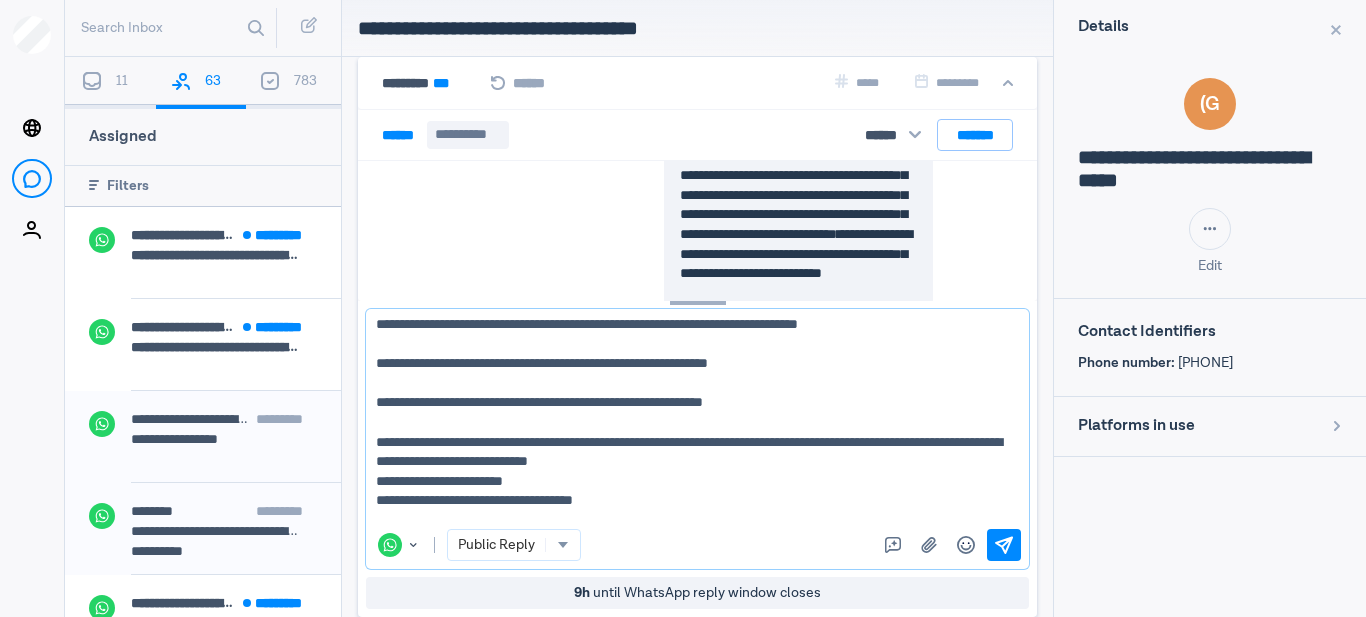 scroll, scrollTop: 0, scrollLeft: 0, axis: both 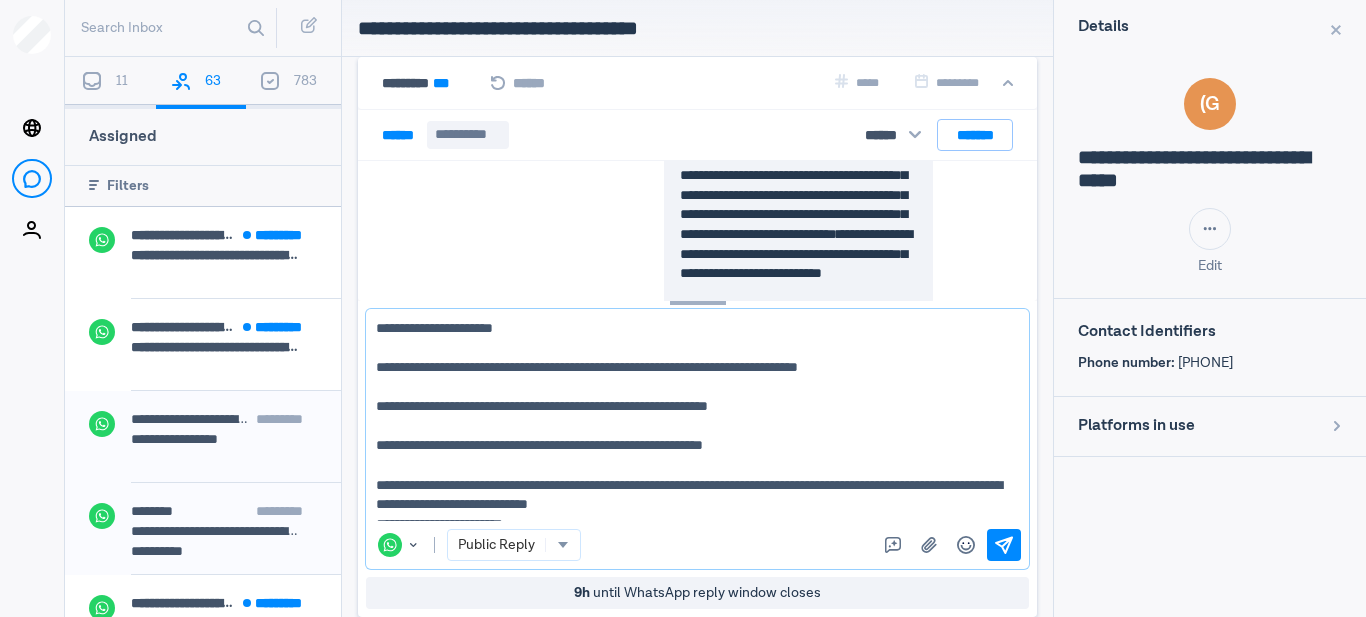 click on "**********" at bounding box center [690, 419] 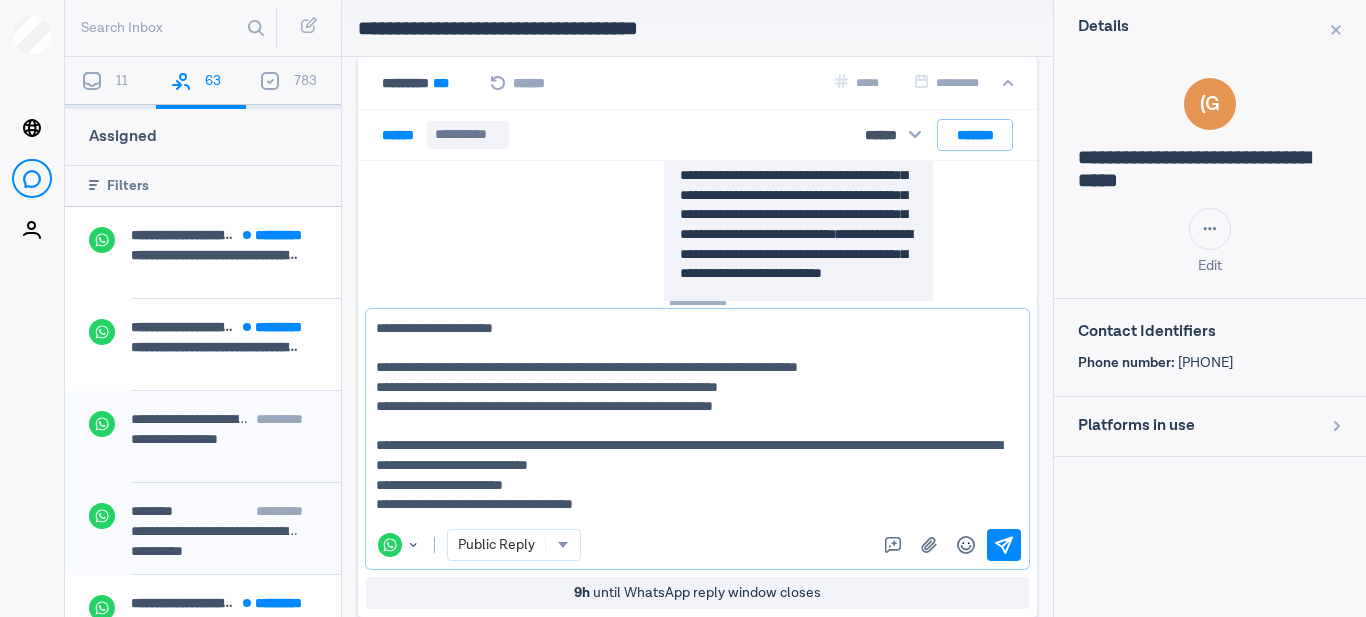 scroll, scrollTop: 55, scrollLeft: 0, axis: vertical 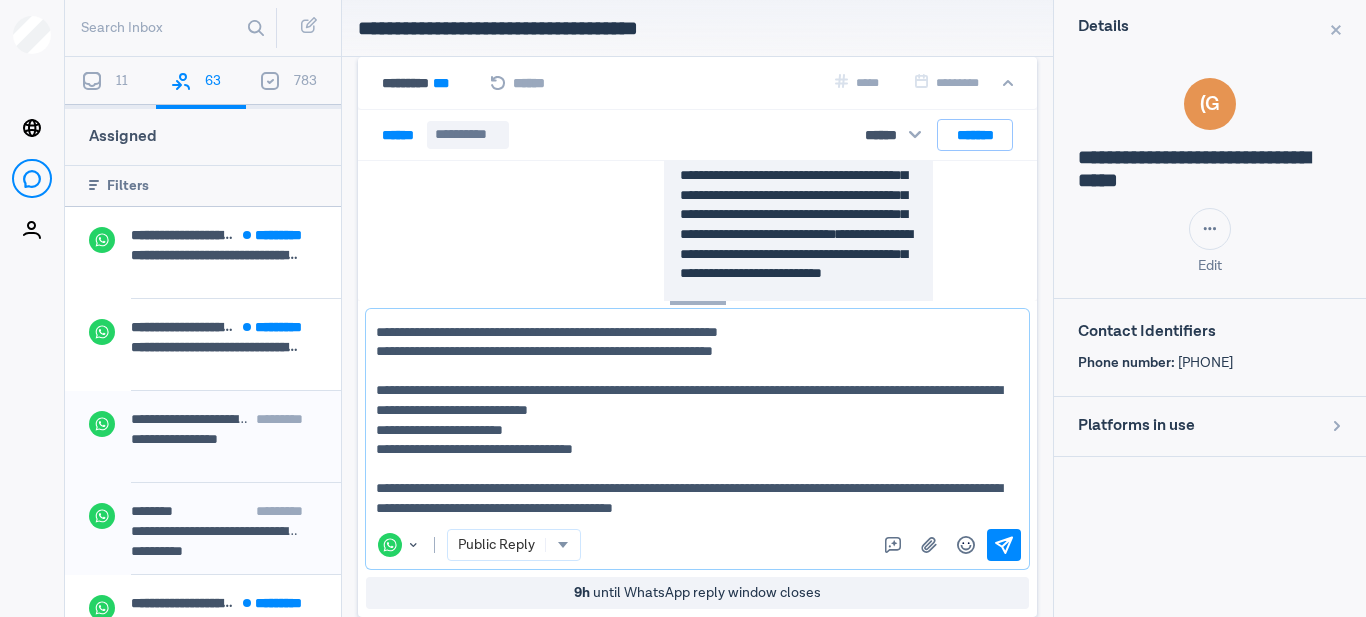 type 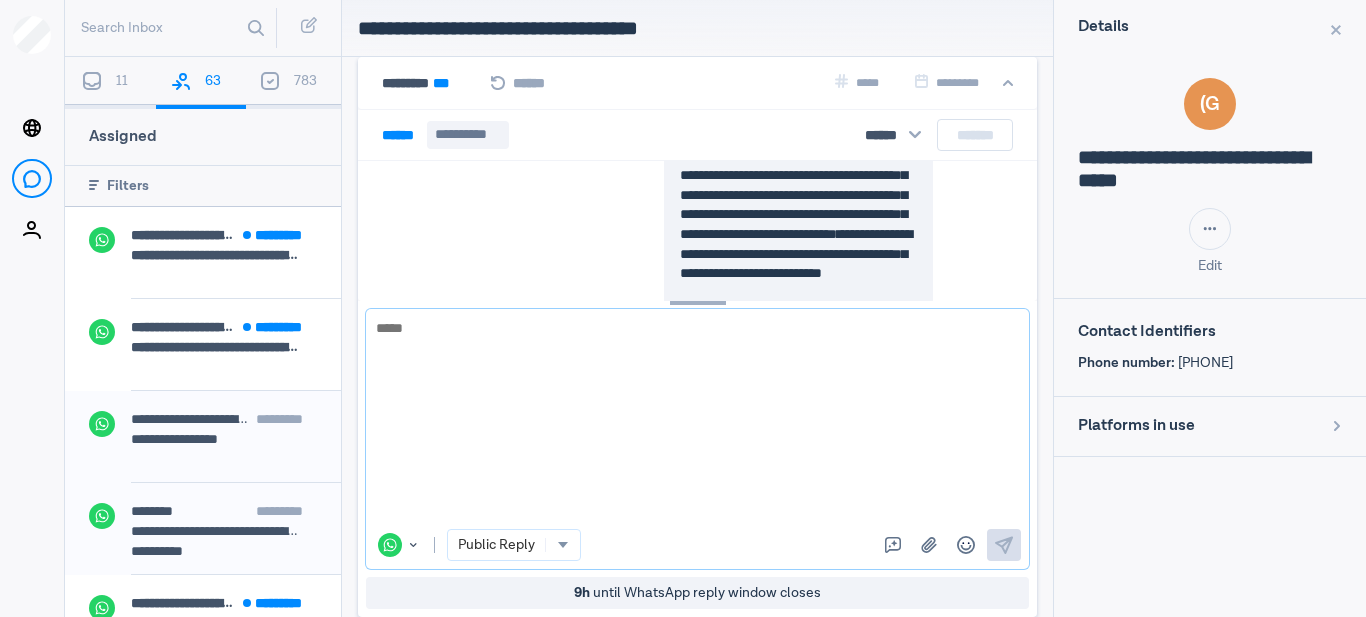 scroll, scrollTop: 0, scrollLeft: 0, axis: both 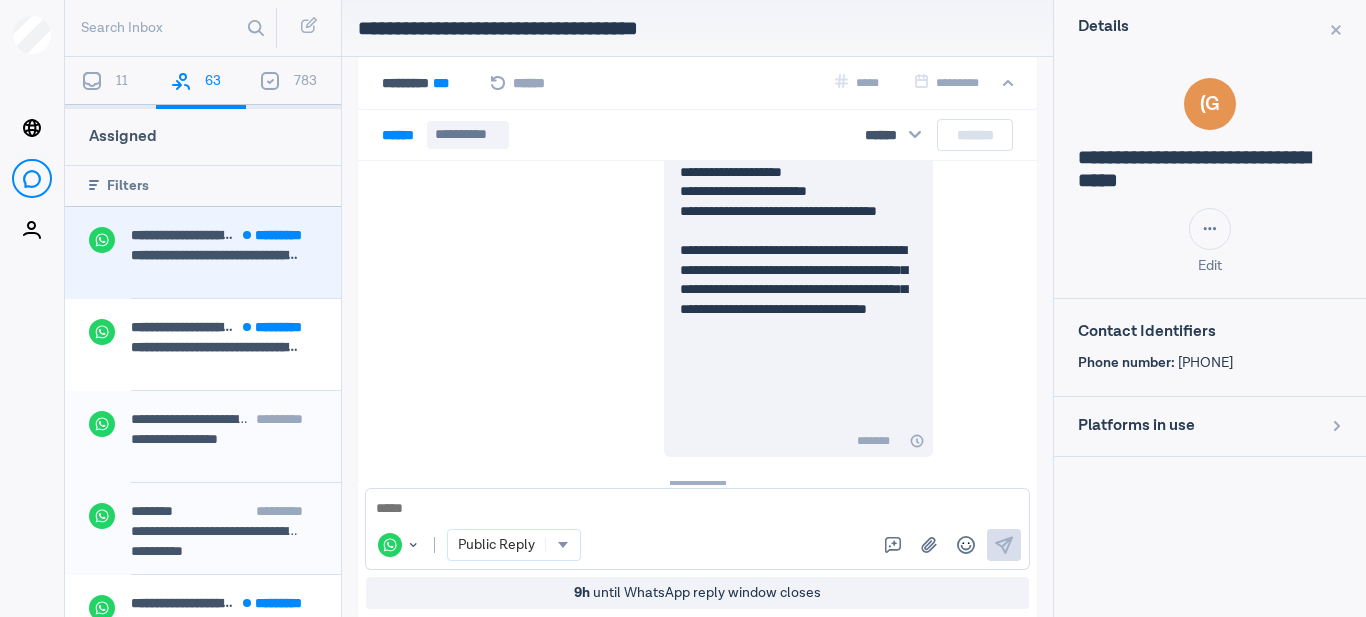 click at bounding box center [224, 269] 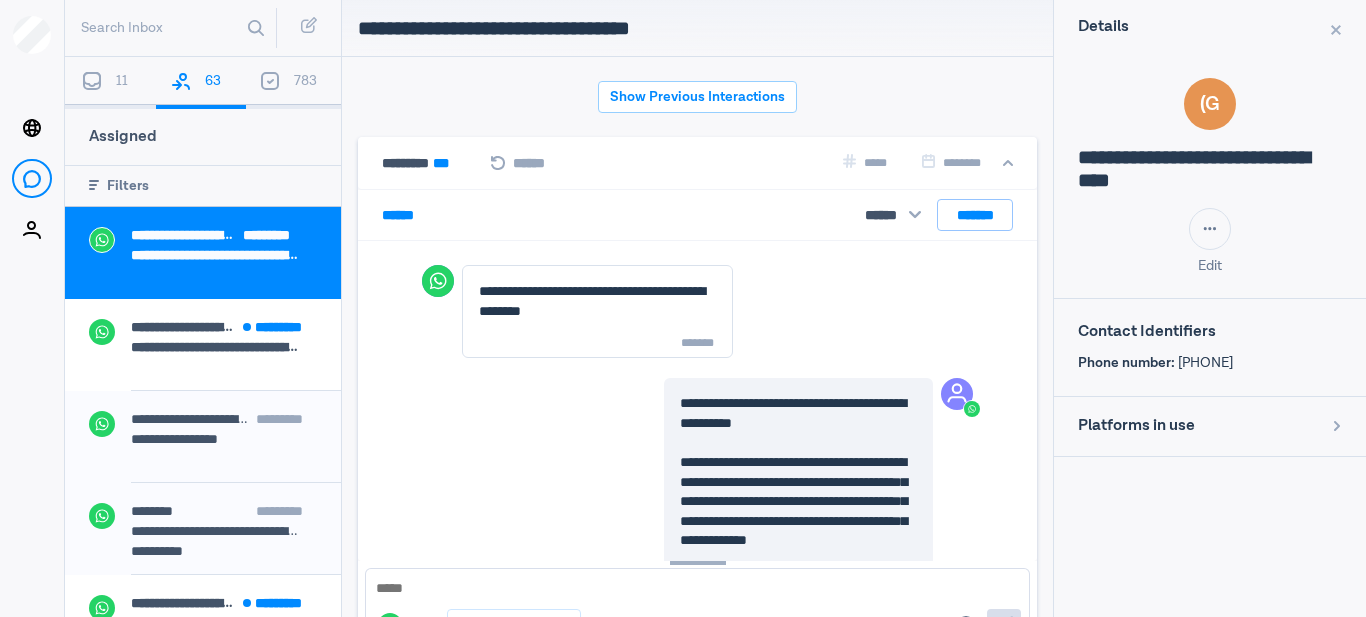 scroll, scrollTop: 80, scrollLeft: 0, axis: vertical 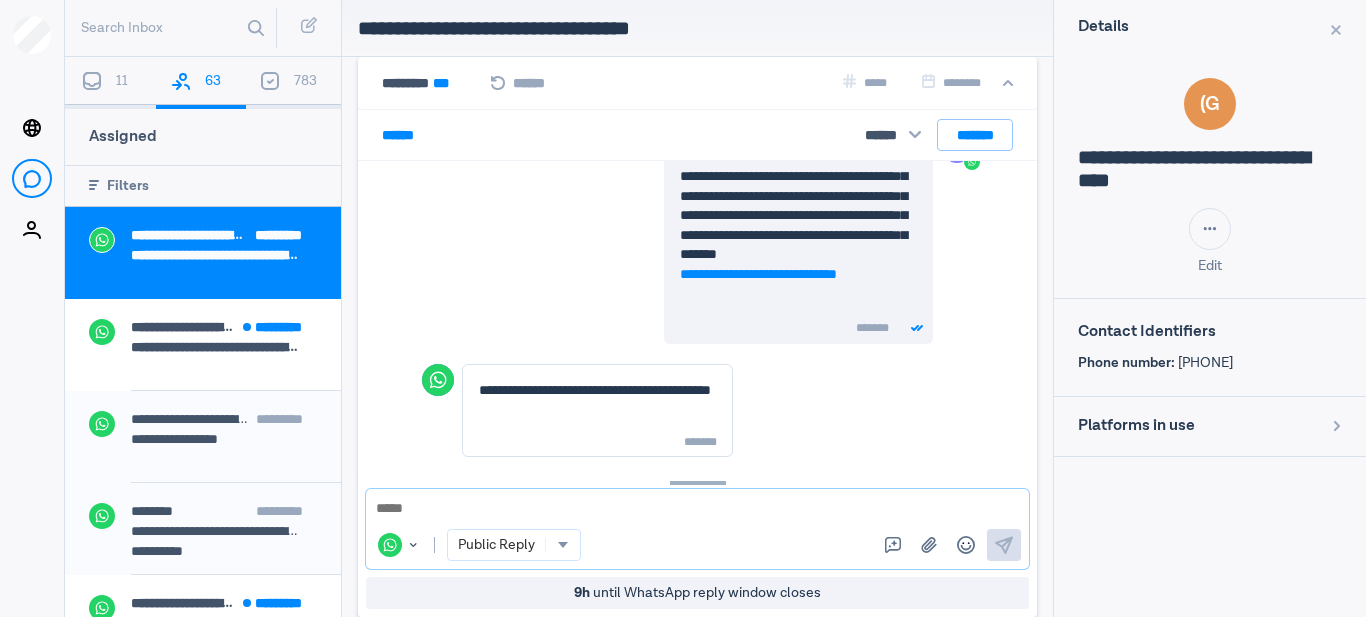click at bounding box center [697, 509] 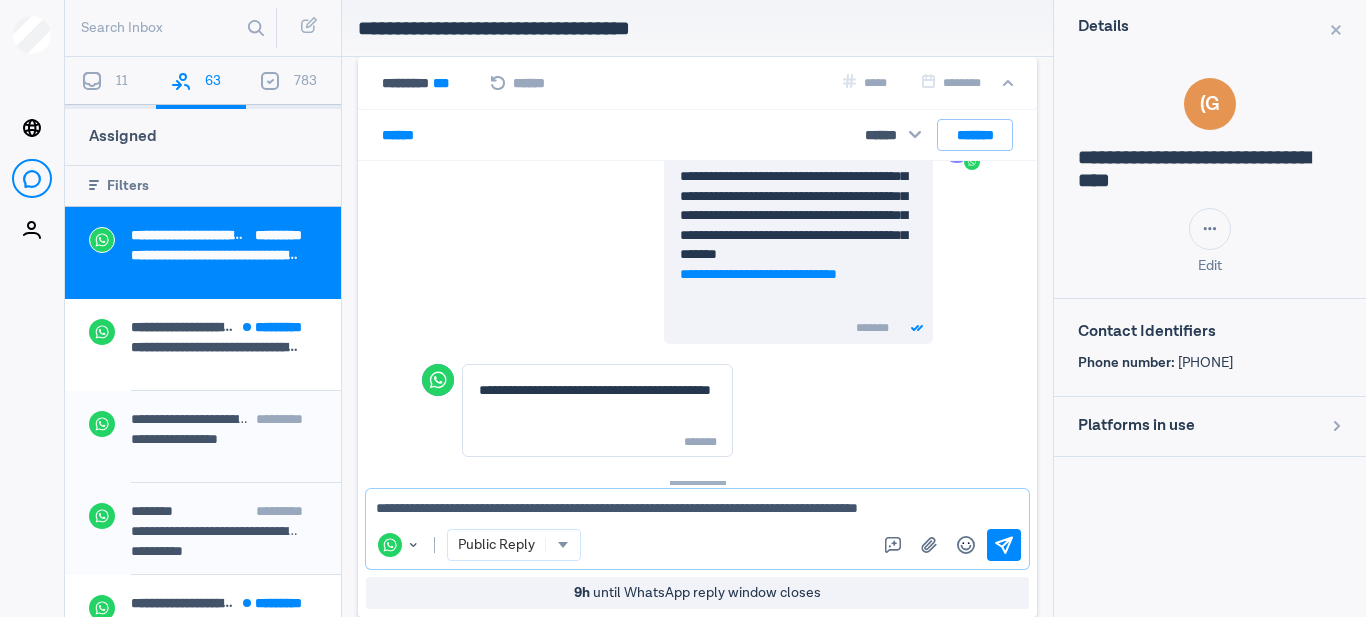 type on "**********" 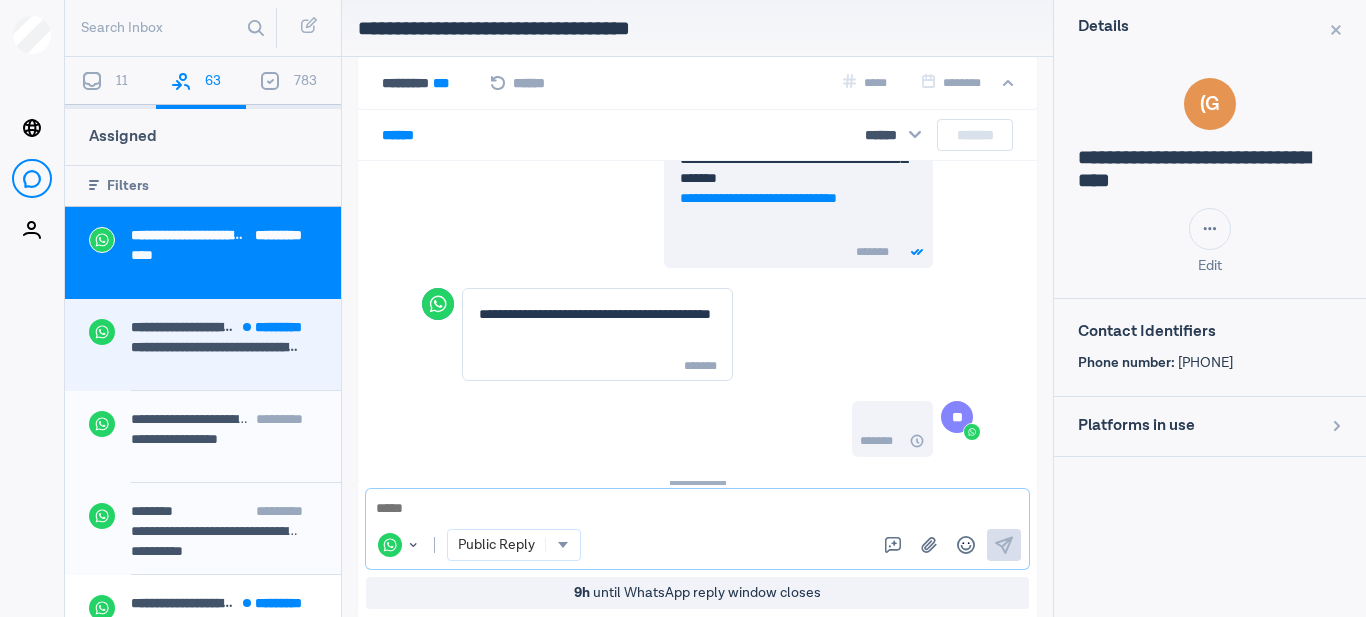 scroll, scrollTop: 614, scrollLeft: 0, axis: vertical 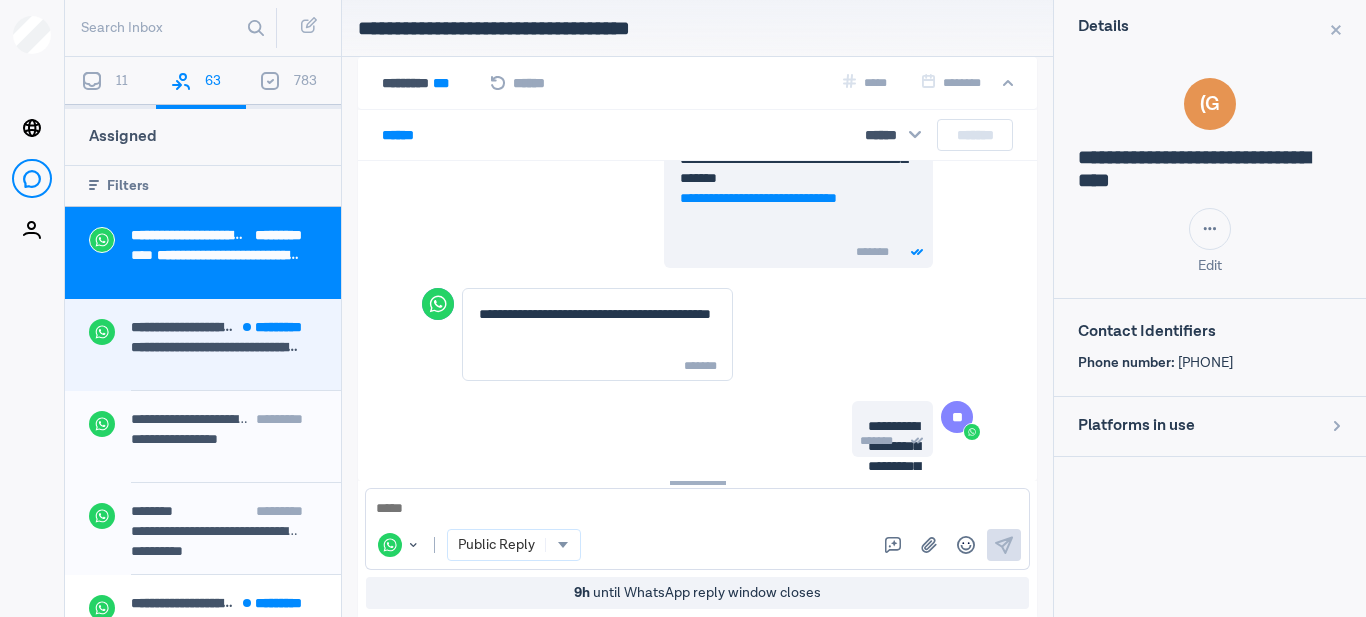 click at bounding box center [224, 361] 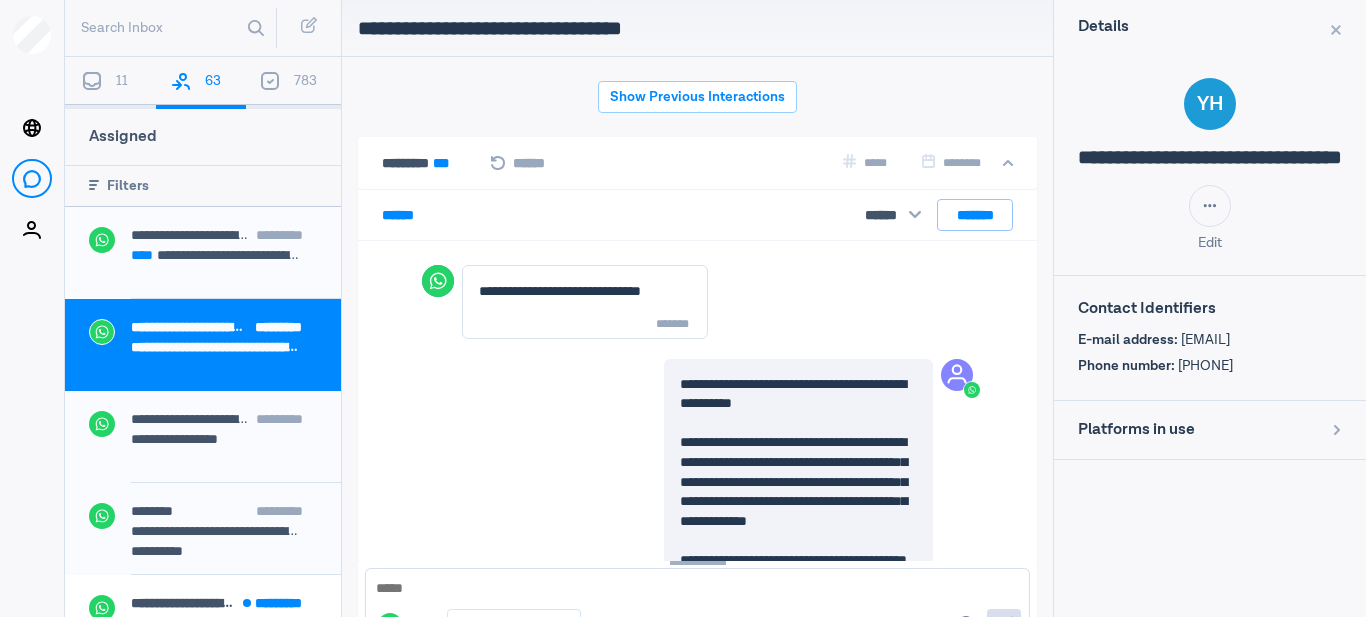 scroll, scrollTop: 909, scrollLeft: 0, axis: vertical 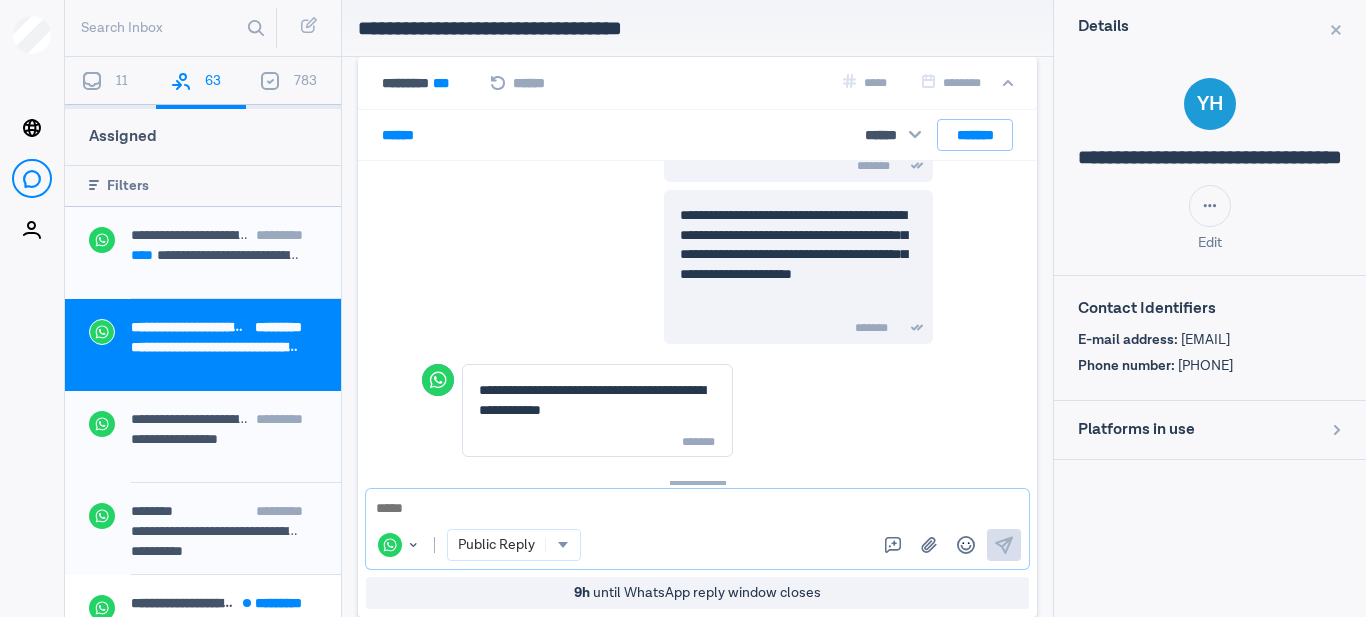 click at bounding box center (697, 509) 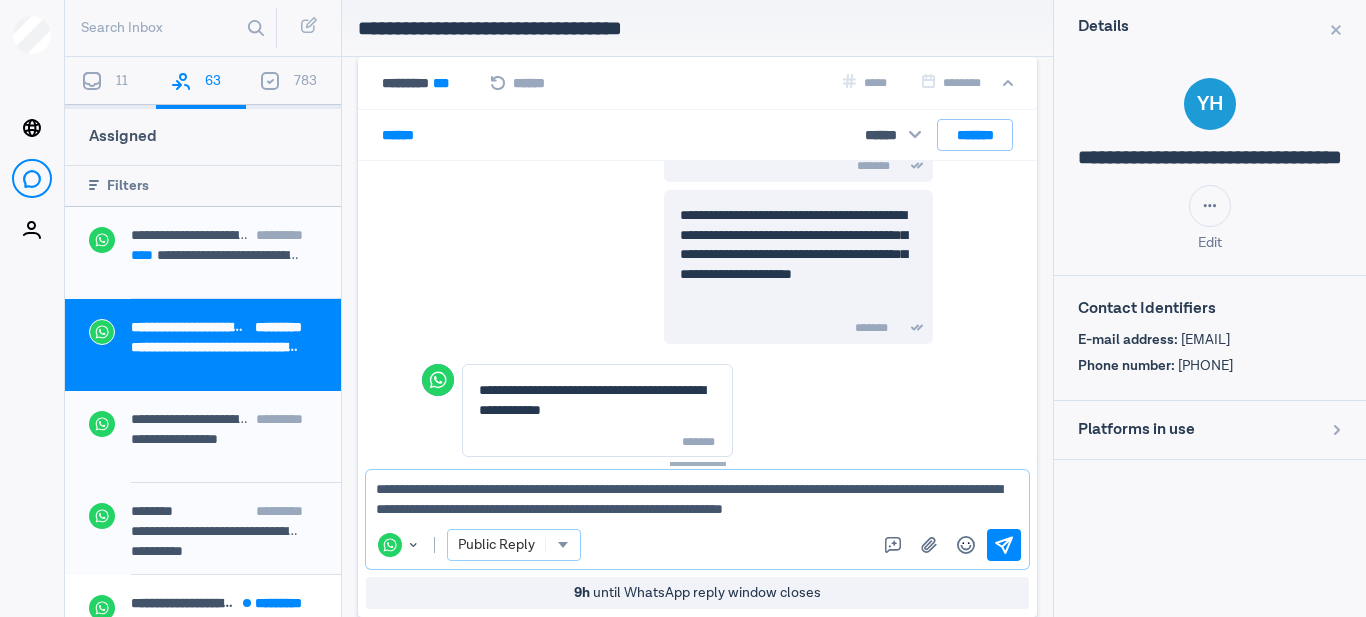 type on "**********" 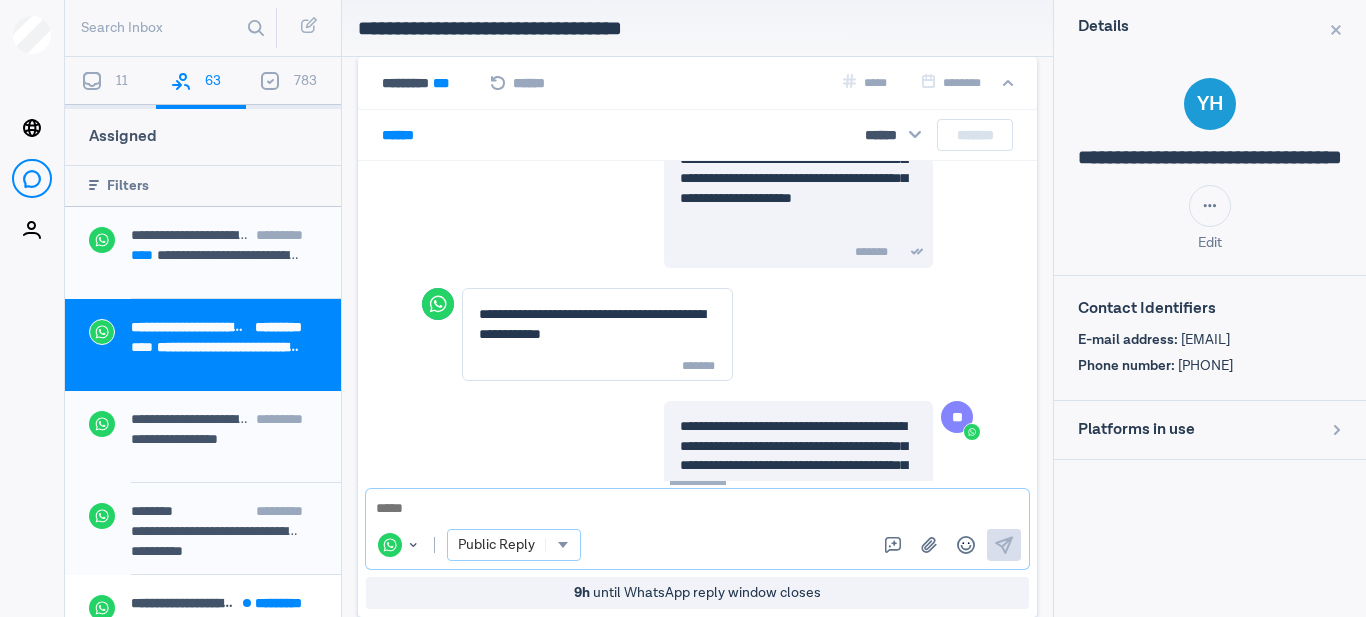 scroll, scrollTop: 1103, scrollLeft: 0, axis: vertical 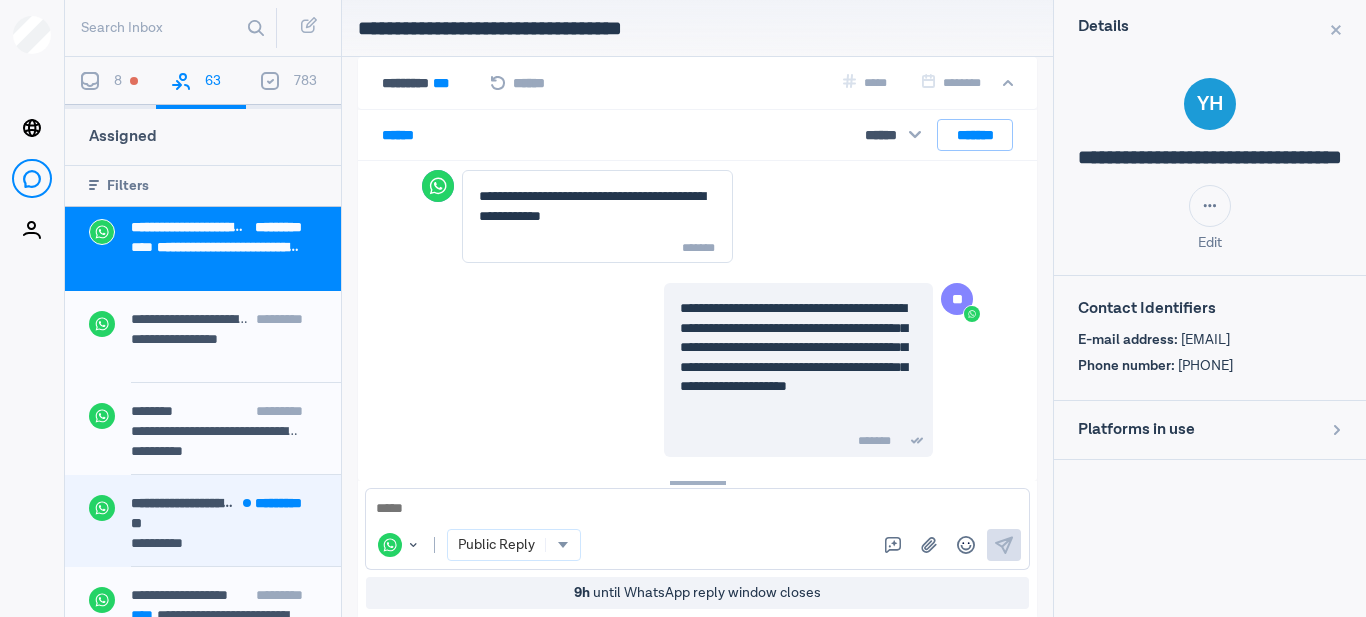 click on "**" at bounding box center [216, 523] 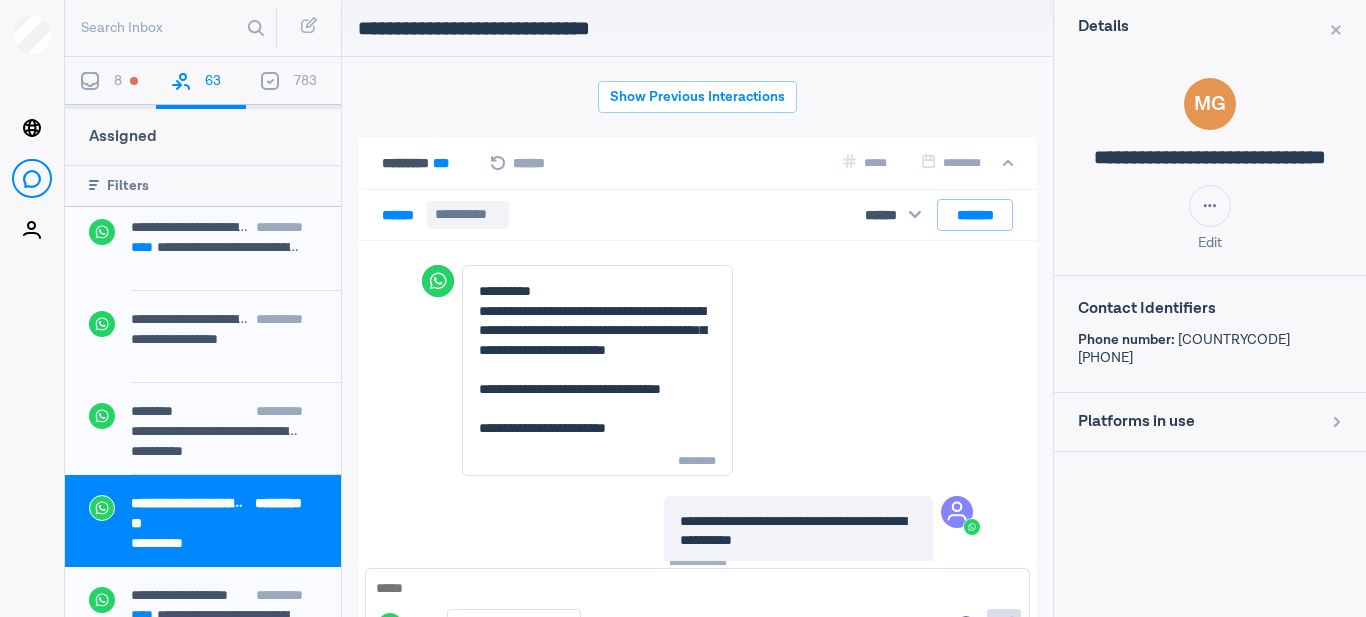 scroll, scrollTop: 1014, scrollLeft: 0, axis: vertical 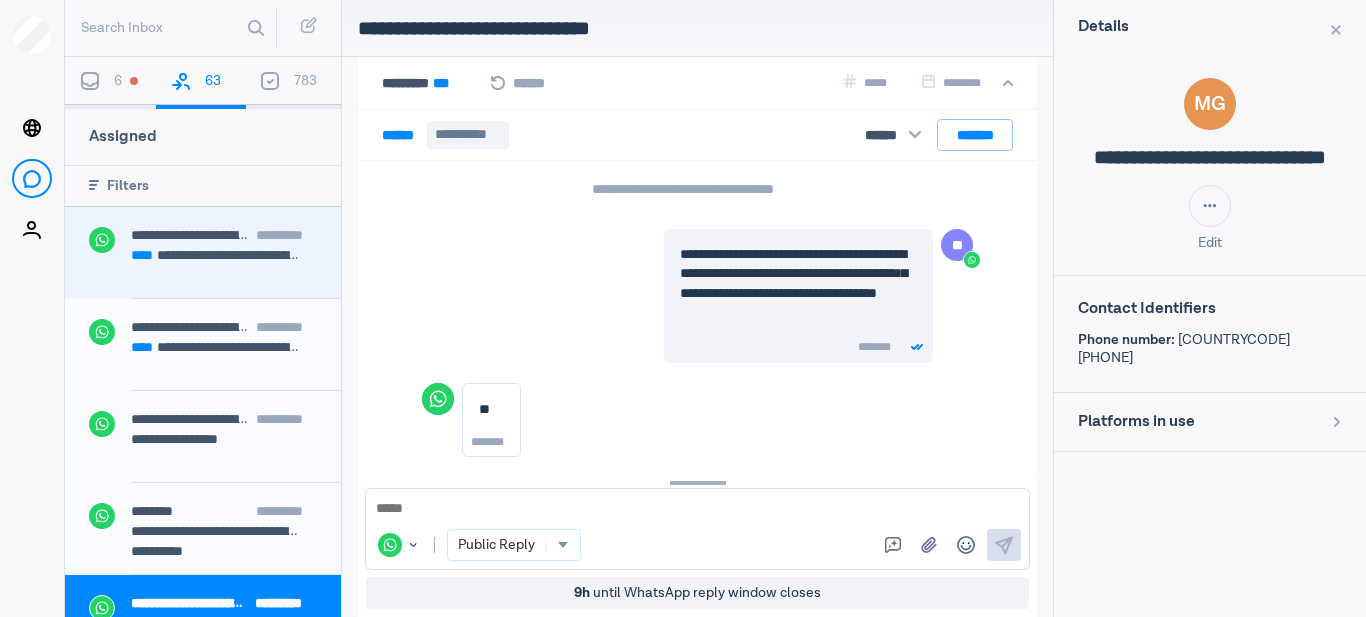 click on "**********" at bounding box center (216, 255) 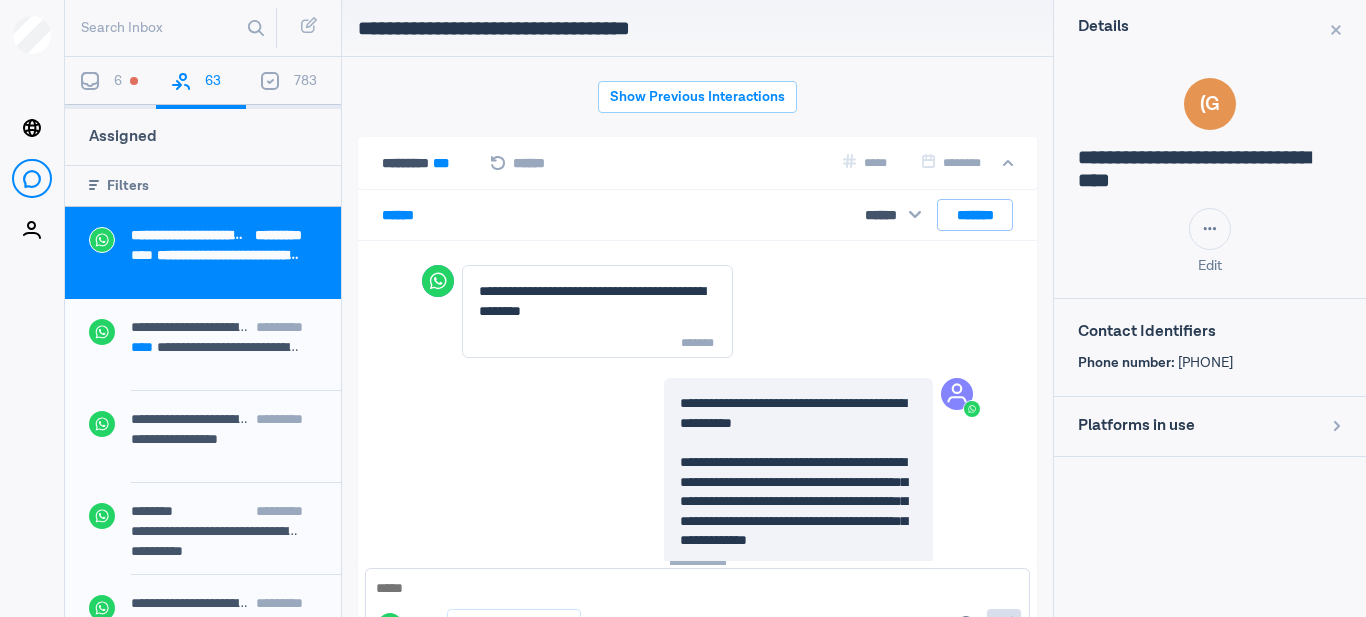scroll, scrollTop: 80, scrollLeft: 0, axis: vertical 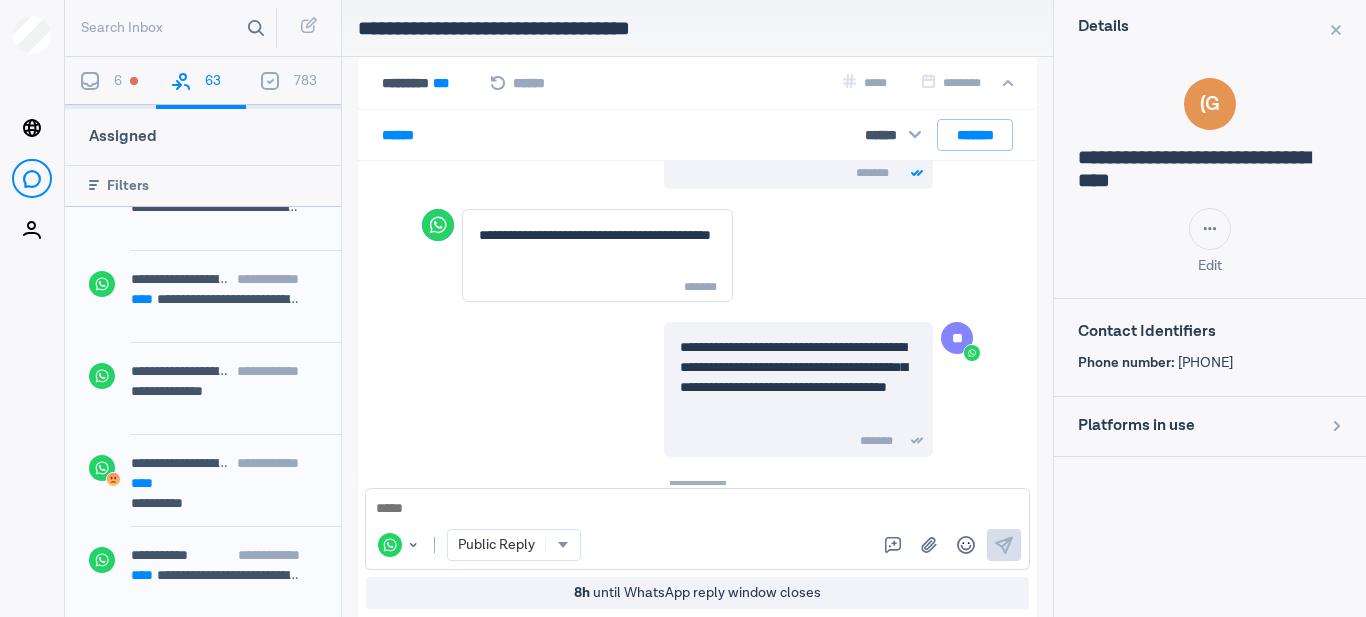 click on "Search Inbox" at bounding box center (174, 28) 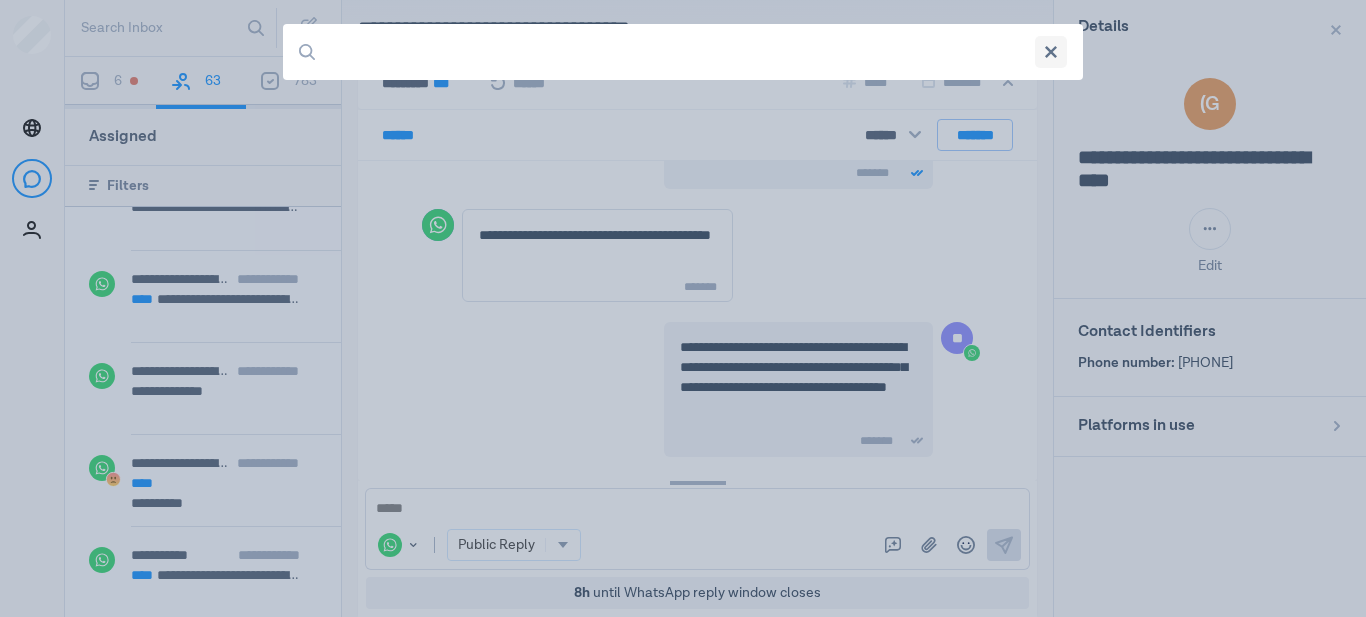 click at bounding box center (1051, 52) 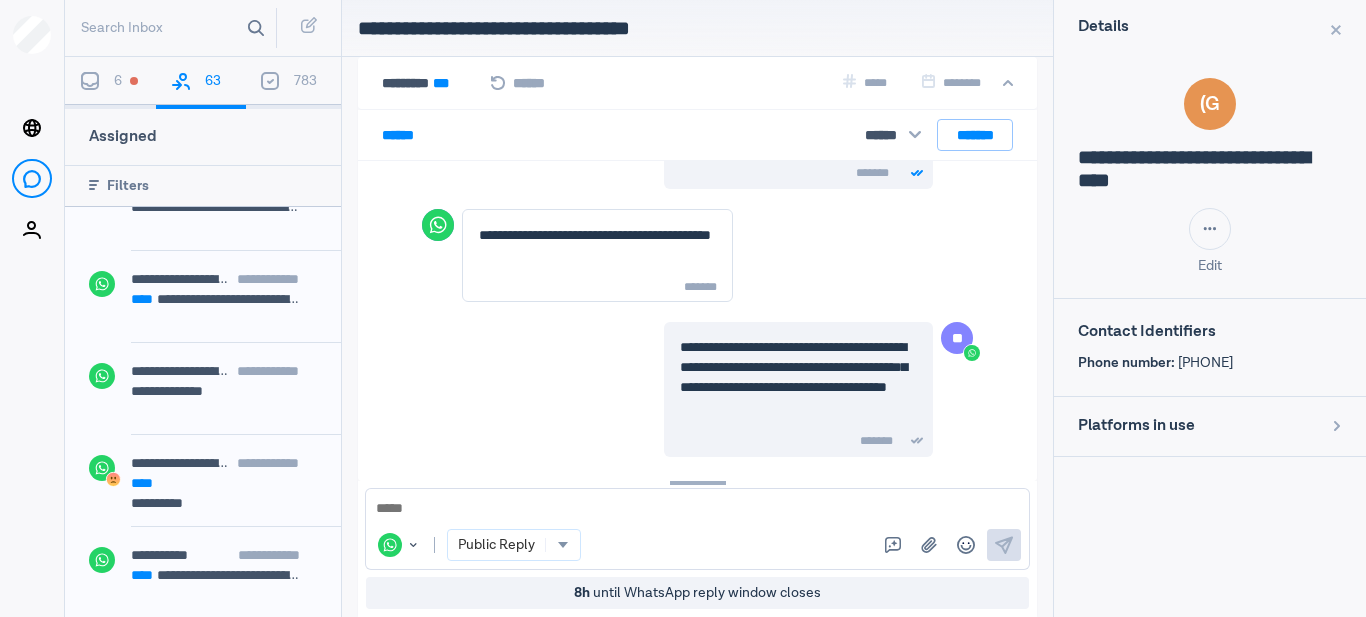 click on "Search Inbox" at bounding box center (174, 28) 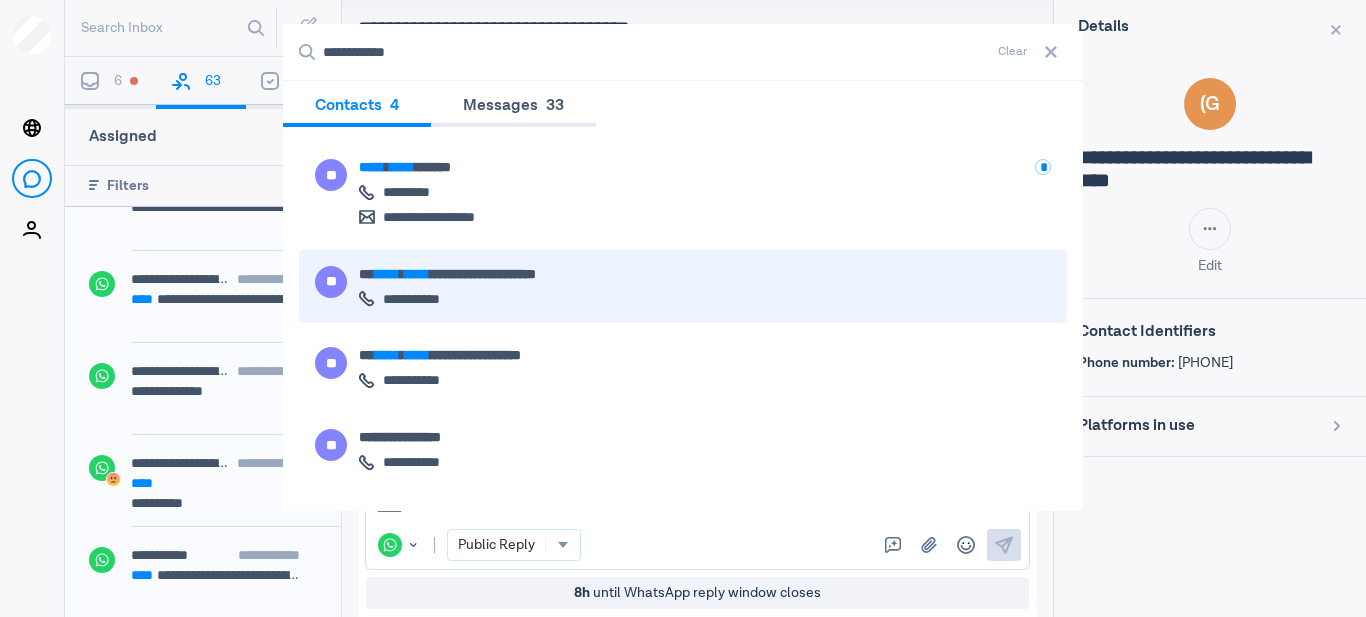 type on "**********" 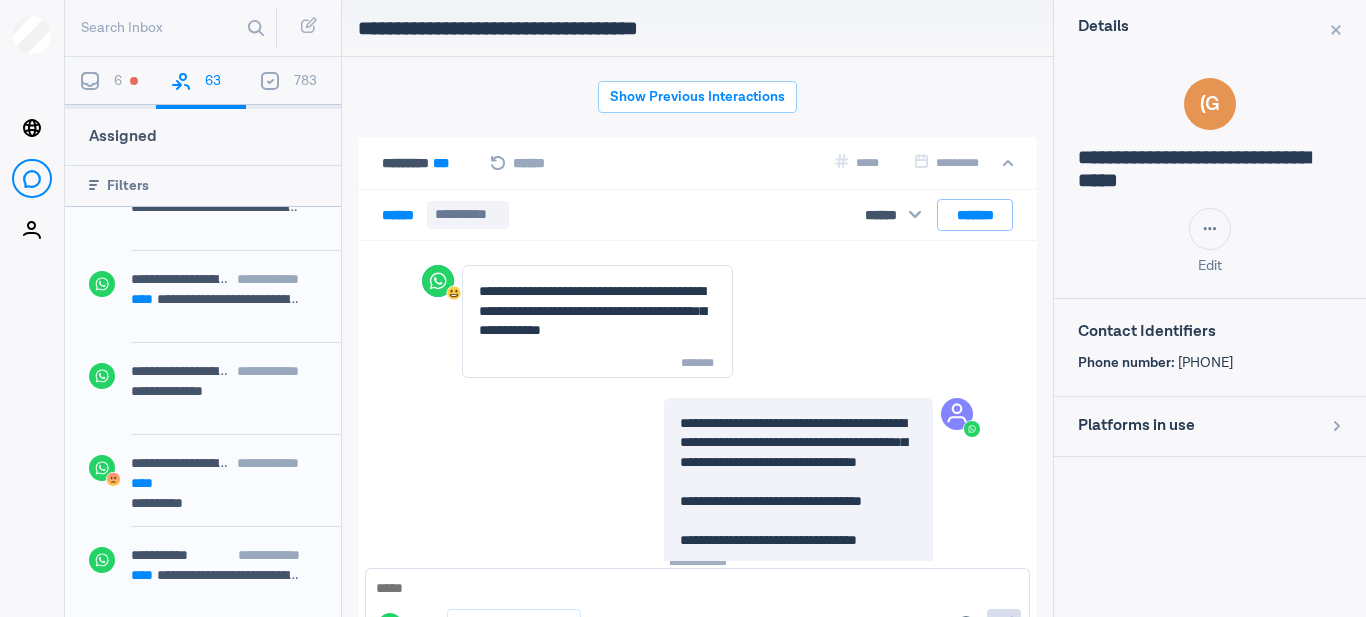 scroll, scrollTop: 80, scrollLeft: 0, axis: vertical 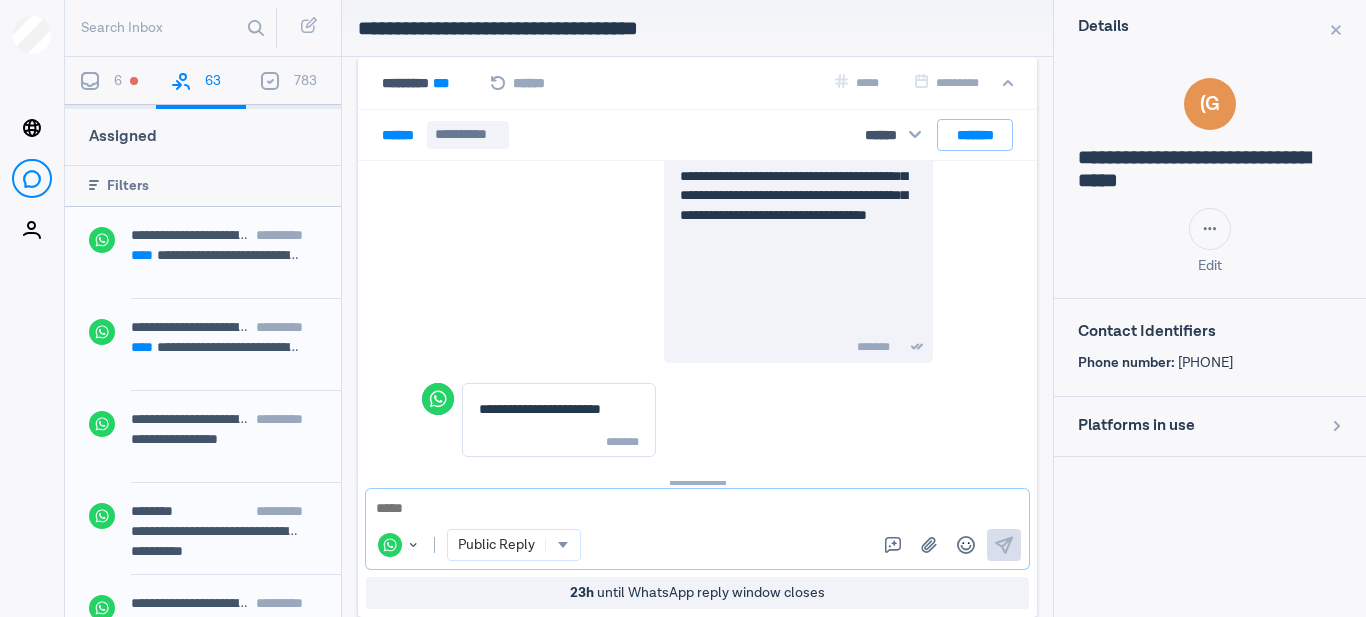 click at bounding box center [697, 509] 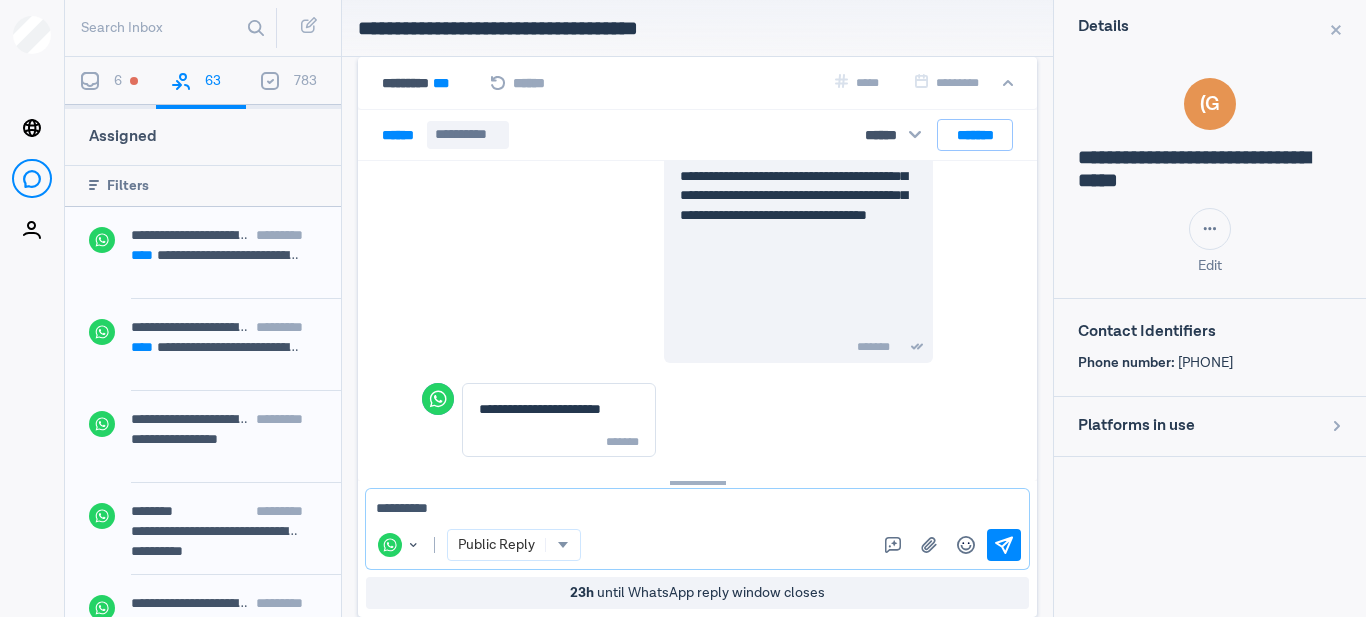type on "**********" 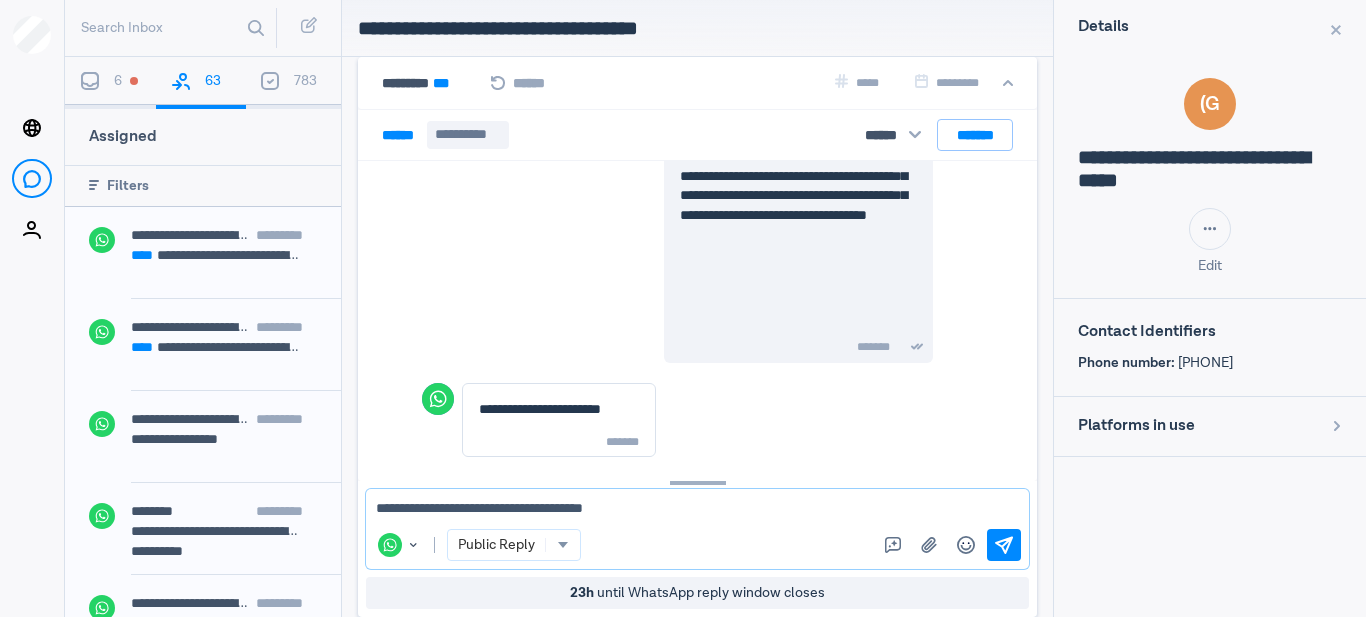 type 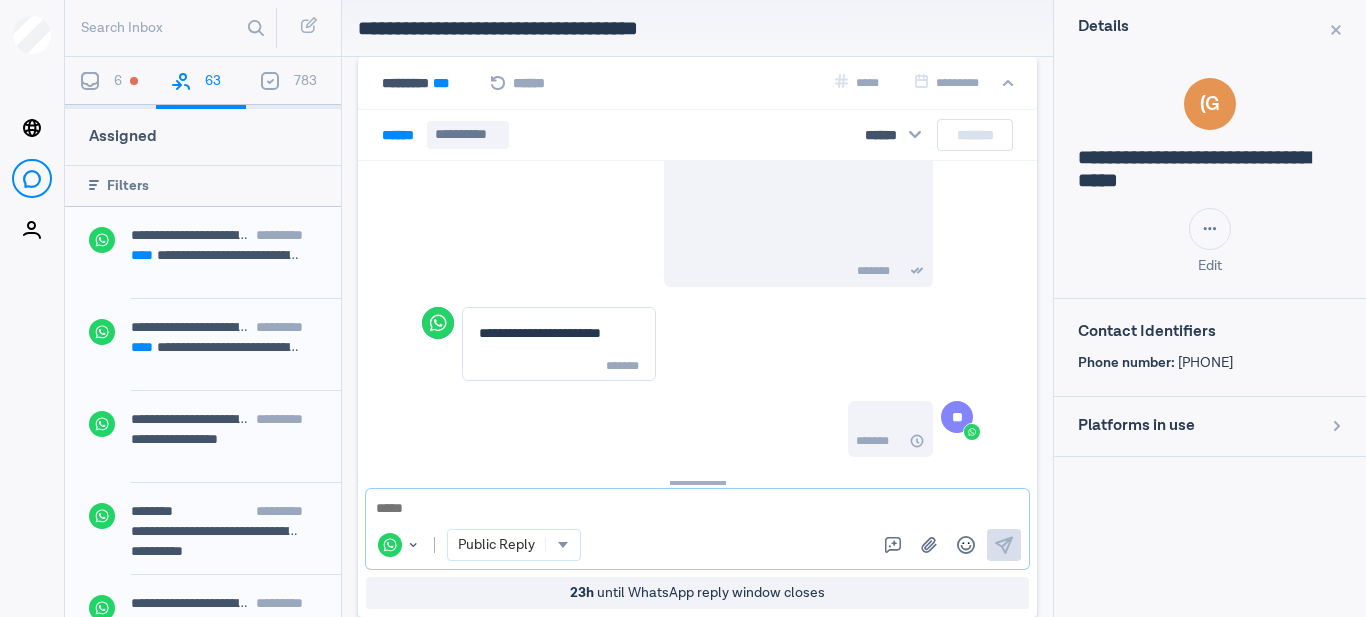 scroll, scrollTop: 1947, scrollLeft: 0, axis: vertical 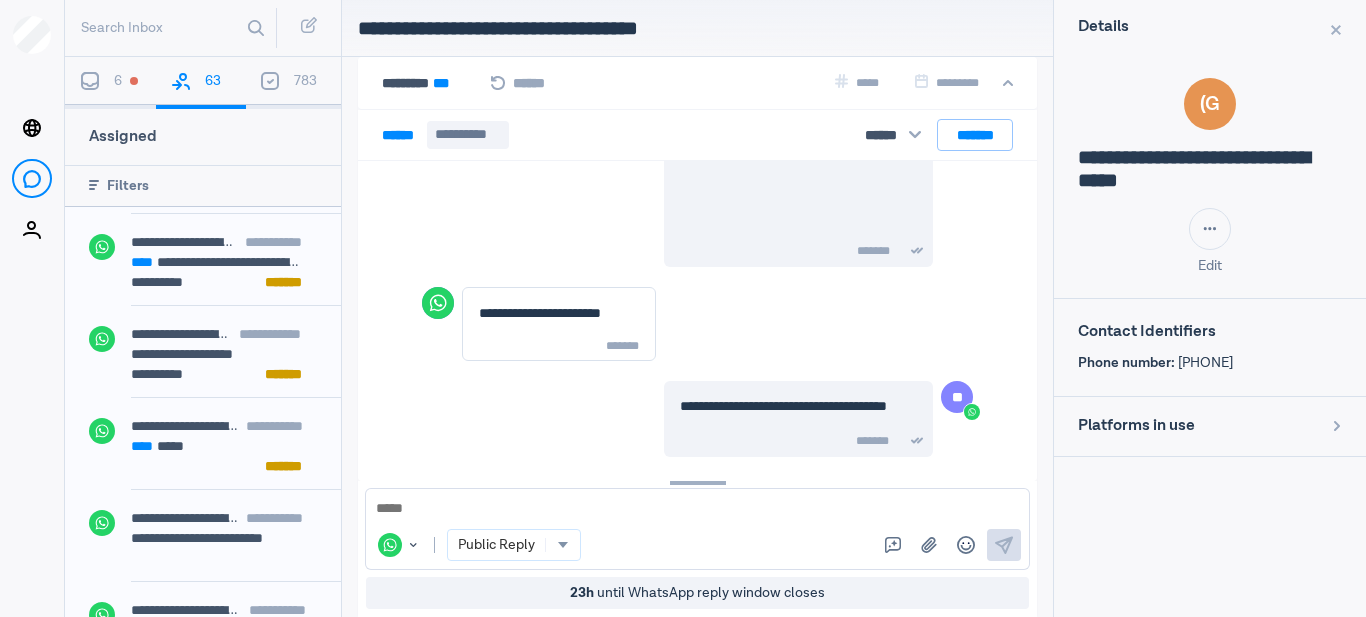 click on "**** *****" at bounding box center (216, 446) 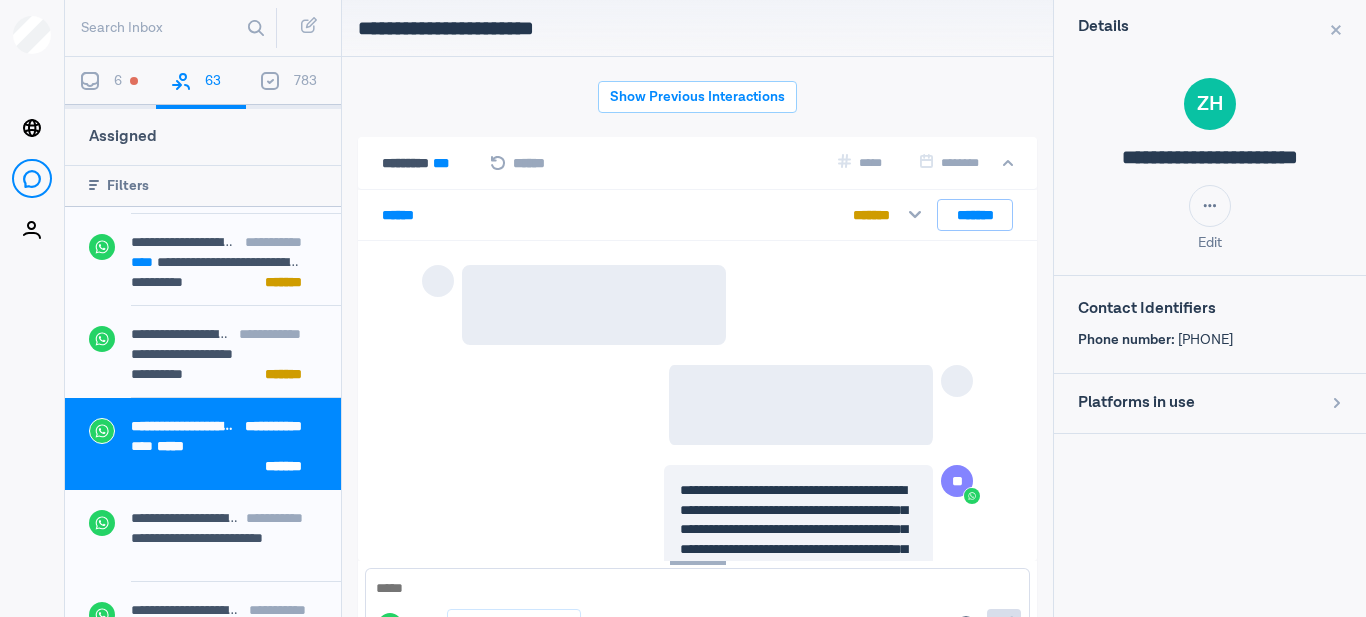 scroll, scrollTop: 3536, scrollLeft: 0, axis: vertical 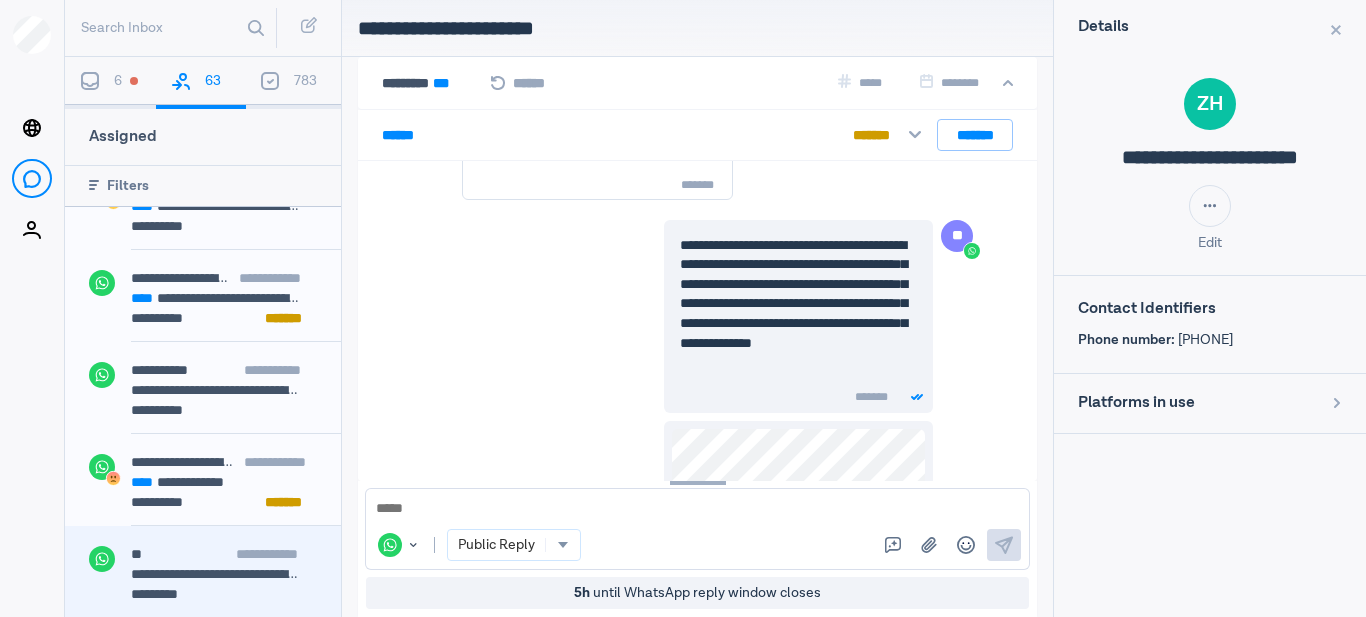 click on "*********" at bounding box center [224, 596] 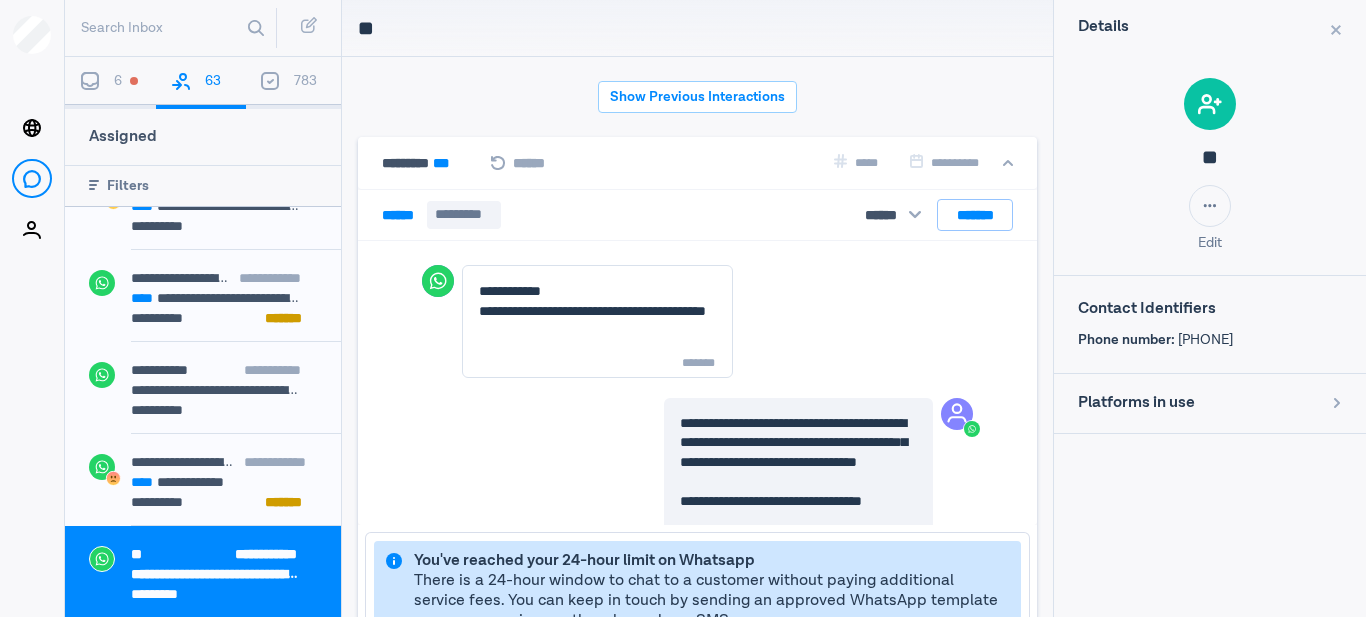scroll, scrollTop: 80, scrollLeft: 0, axis: vertical 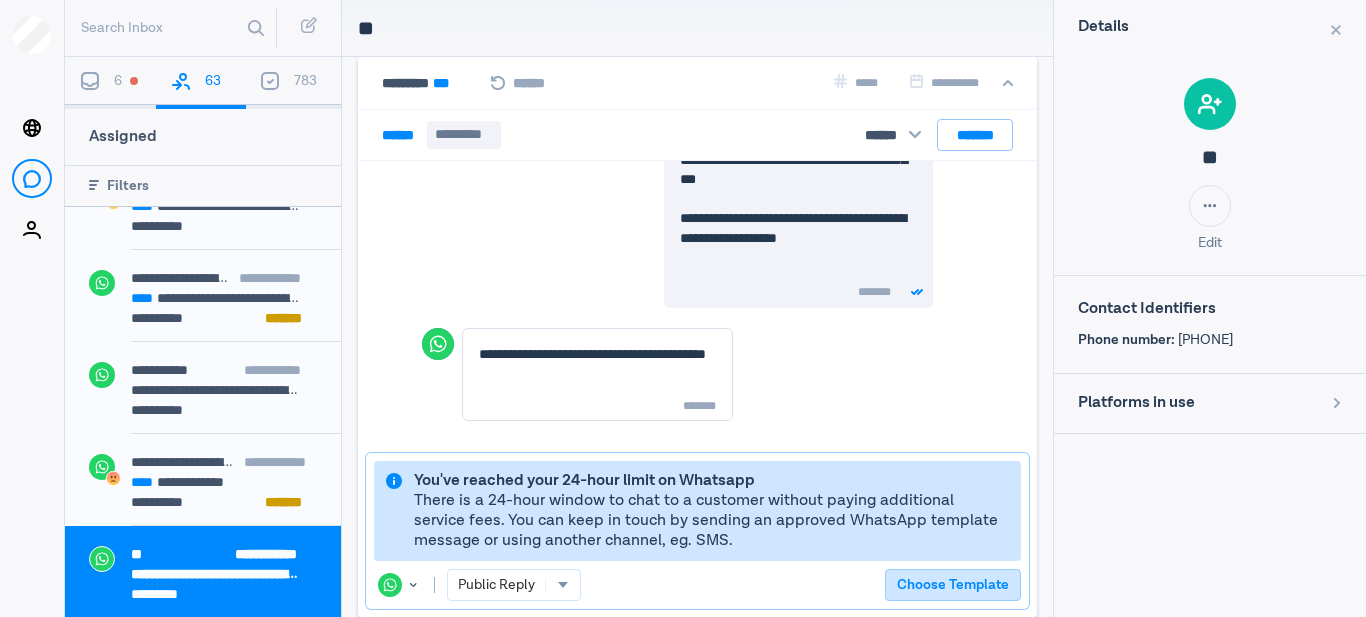 click on "Choose Template" at bounding box center (953, 585) 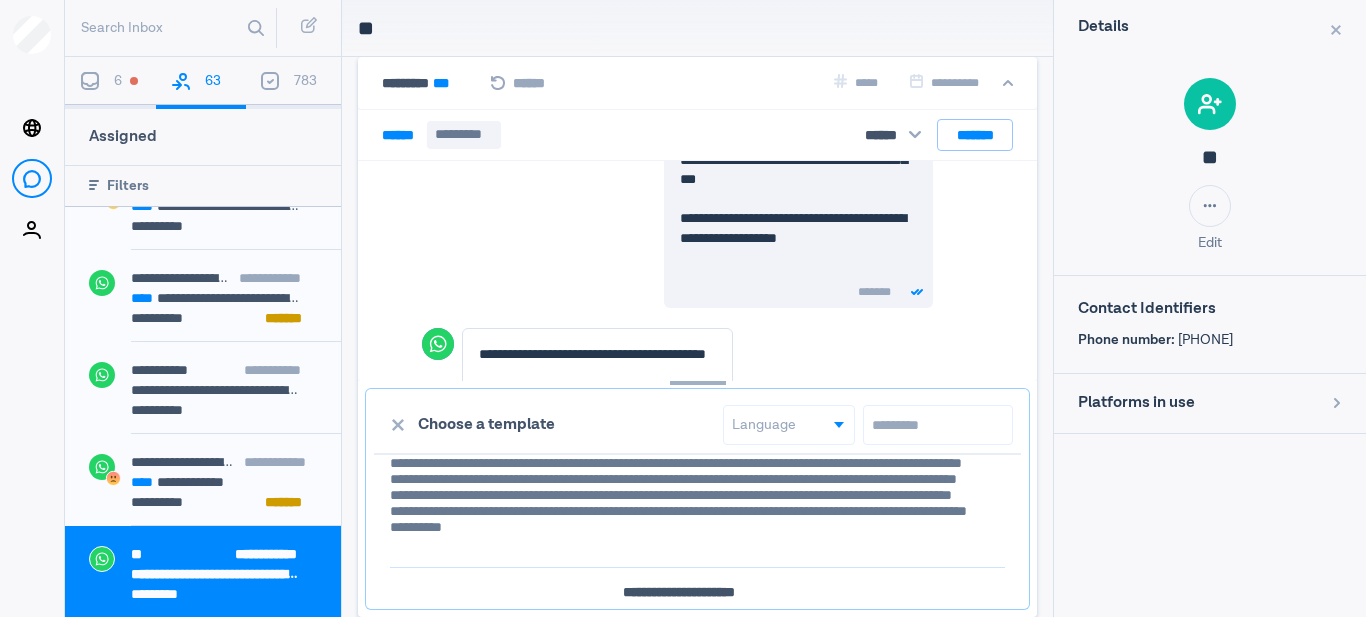 scroll, scrollTop: 100, scrollLeft: 0, axis: vertical 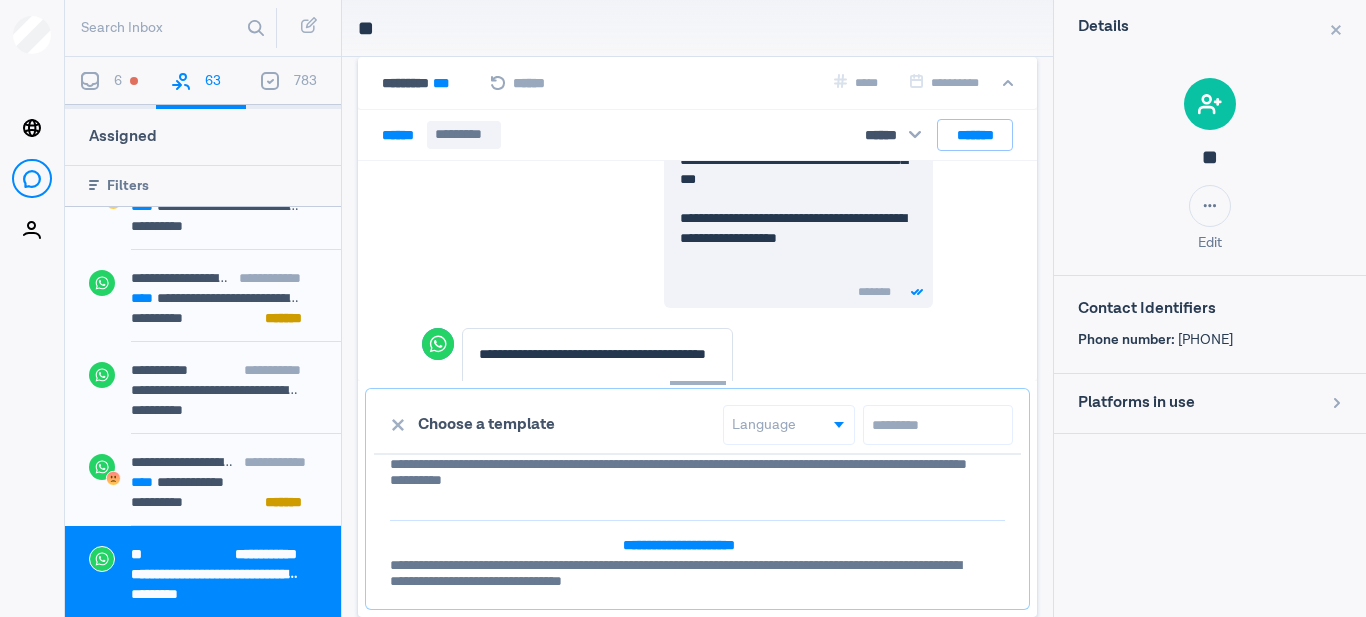 click on "**********" at bounding box center (678, 447) 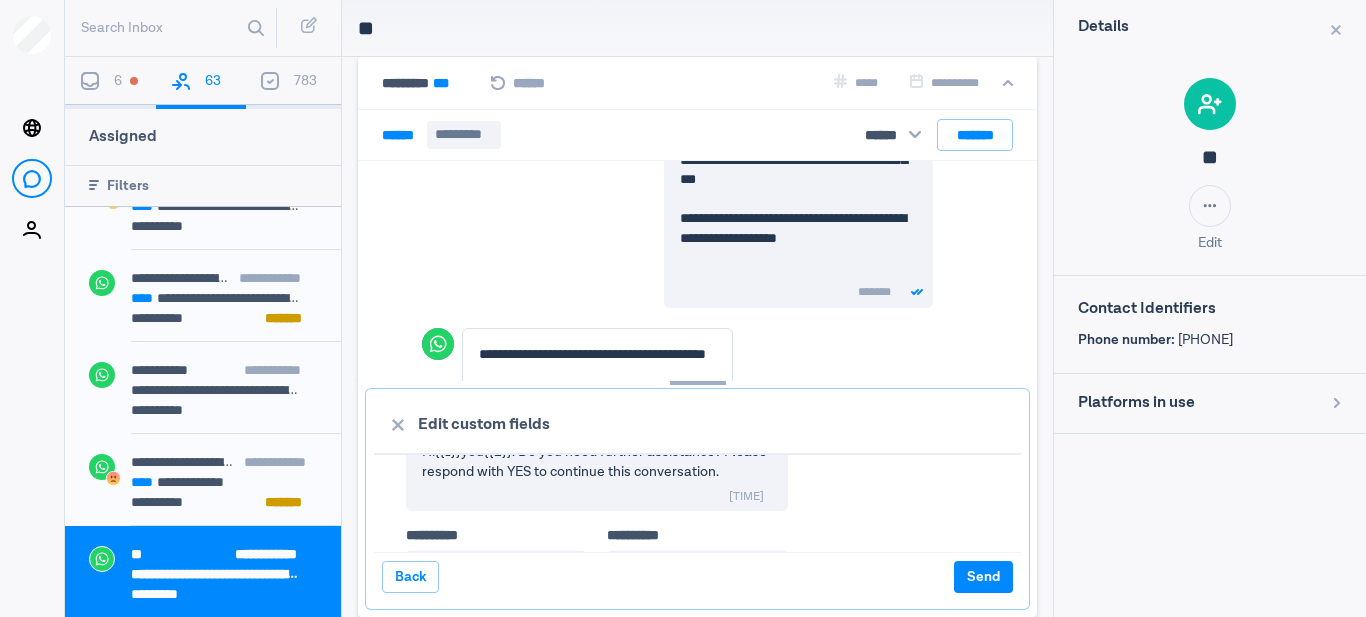 scroll, scrollTop: 100, scrollLeft: 0, axis: vertical 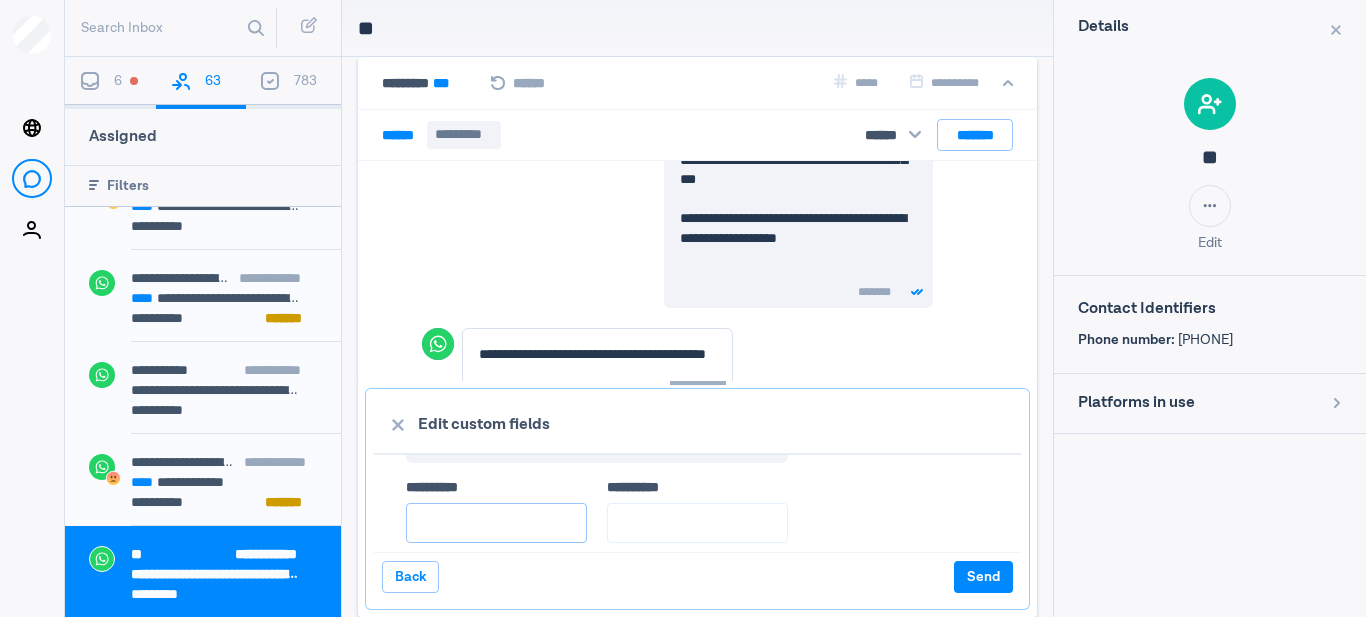 click on "****   *****" at bounding box center (496, 523) 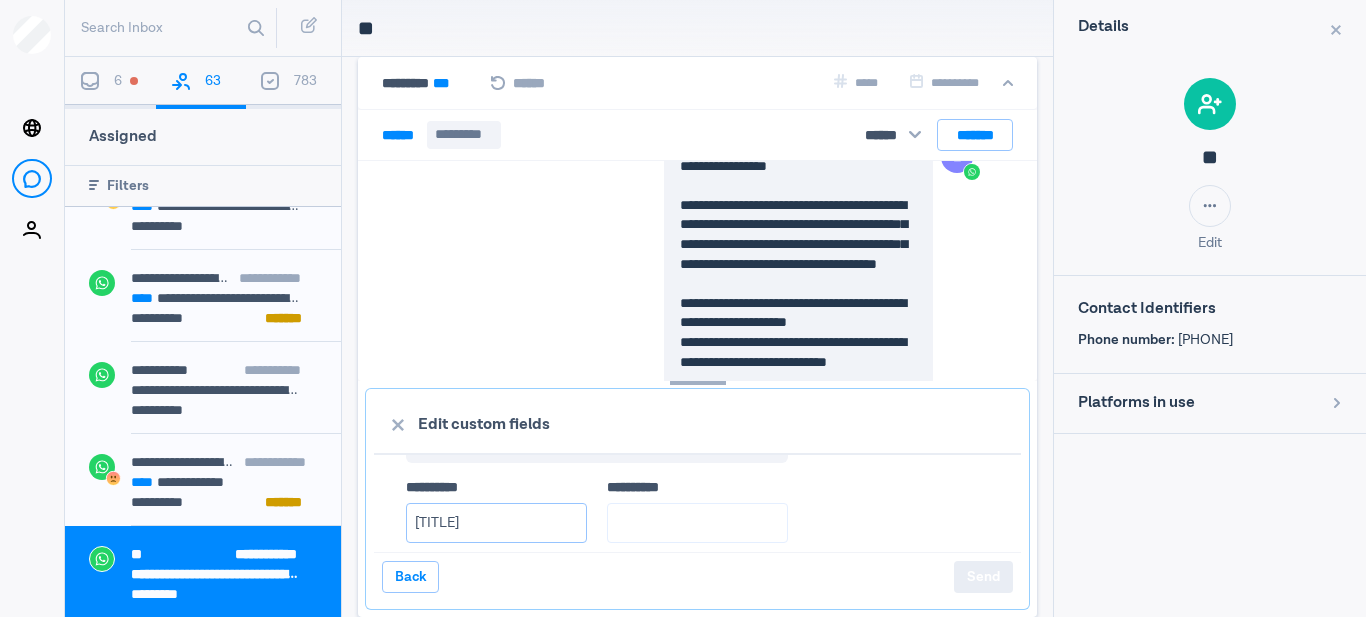 scroll, scrollTop: 1765, scrollLeft: 0, axis: vertical 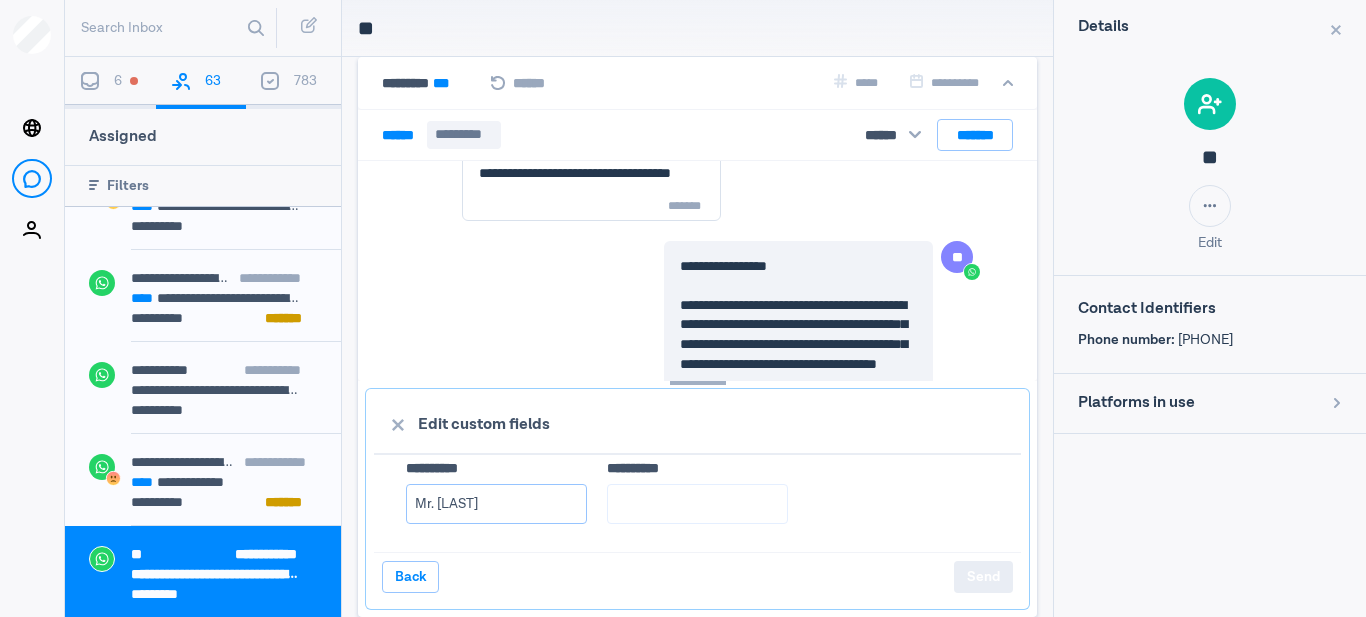 type on "Mr. [LAST]" 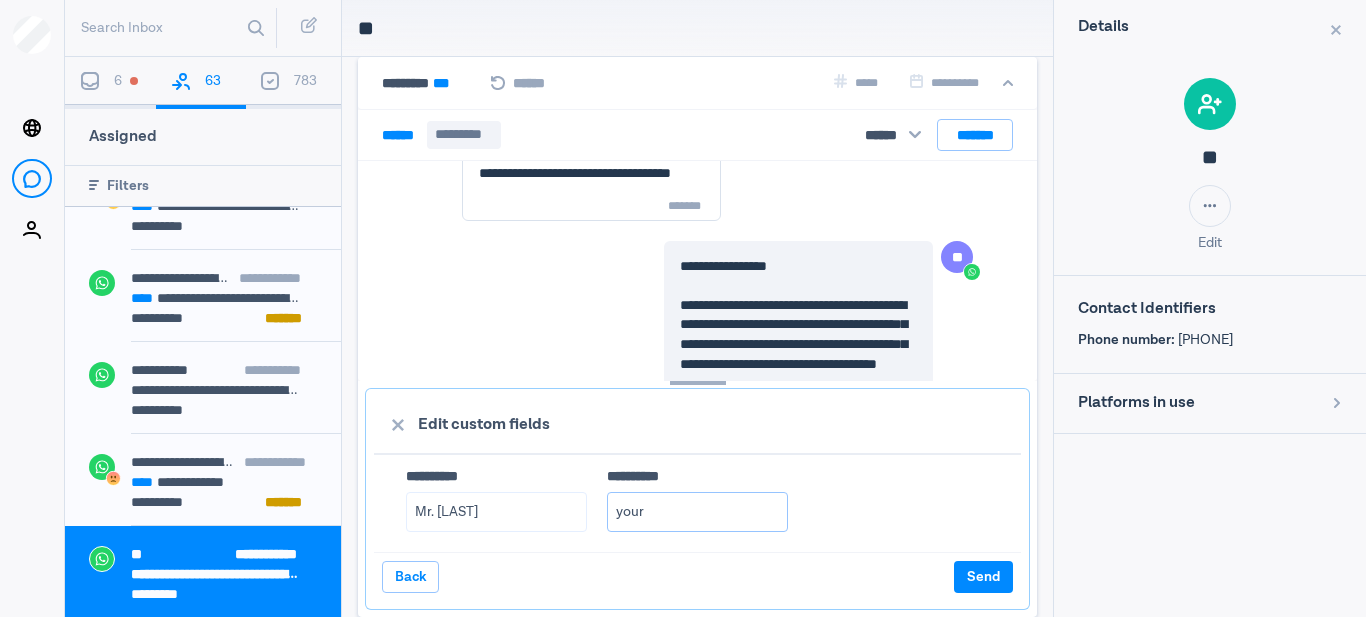 scroll, scrollTop: 130, scrollLeft: 0, axis: vertical 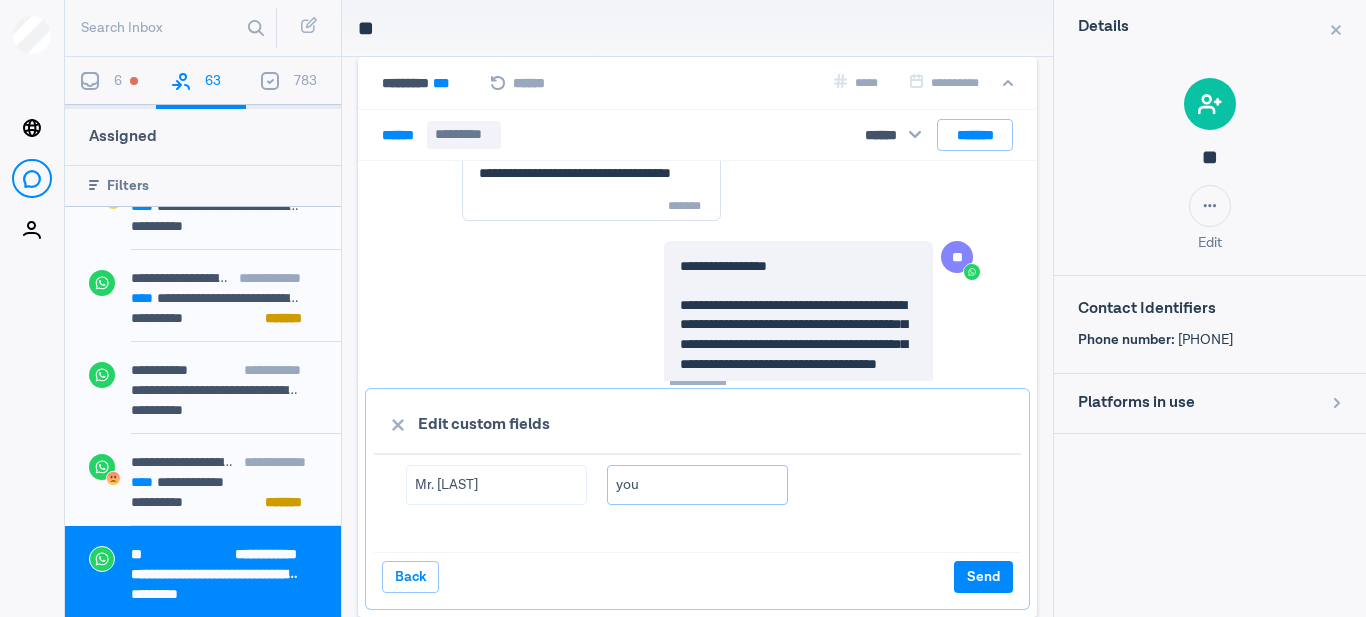 type on "you" 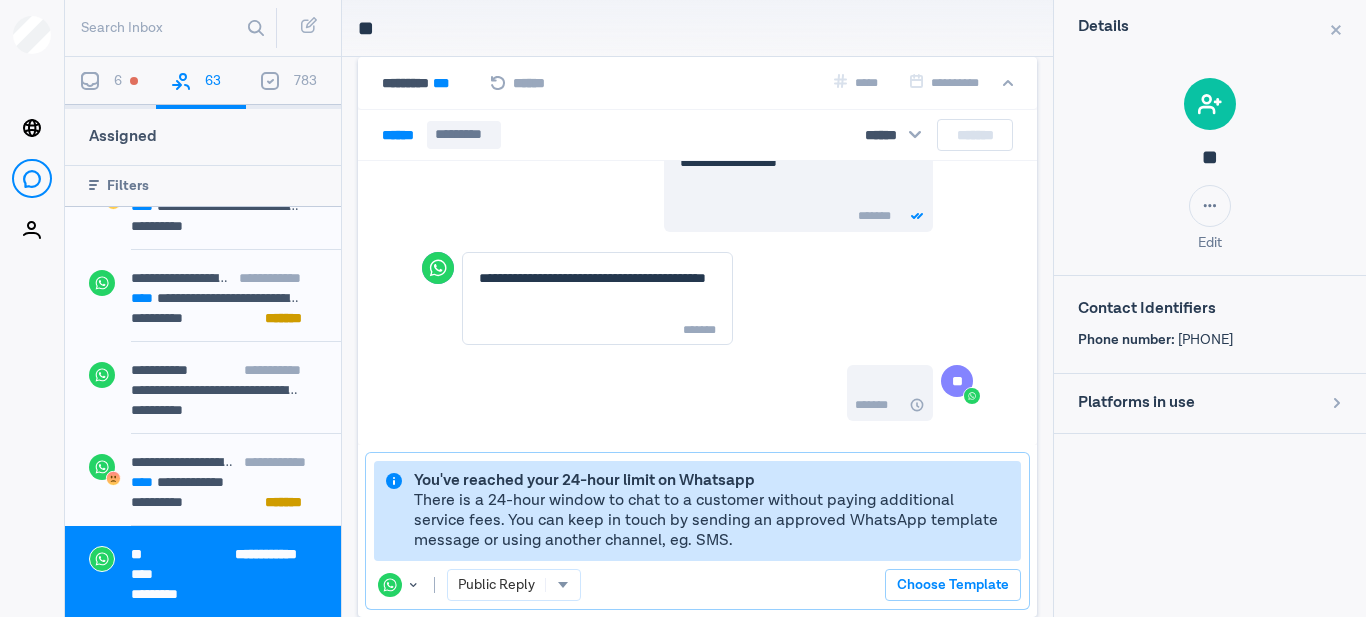scroll, scrollTop: 2437, scrollLeft: 0, axis: vertical 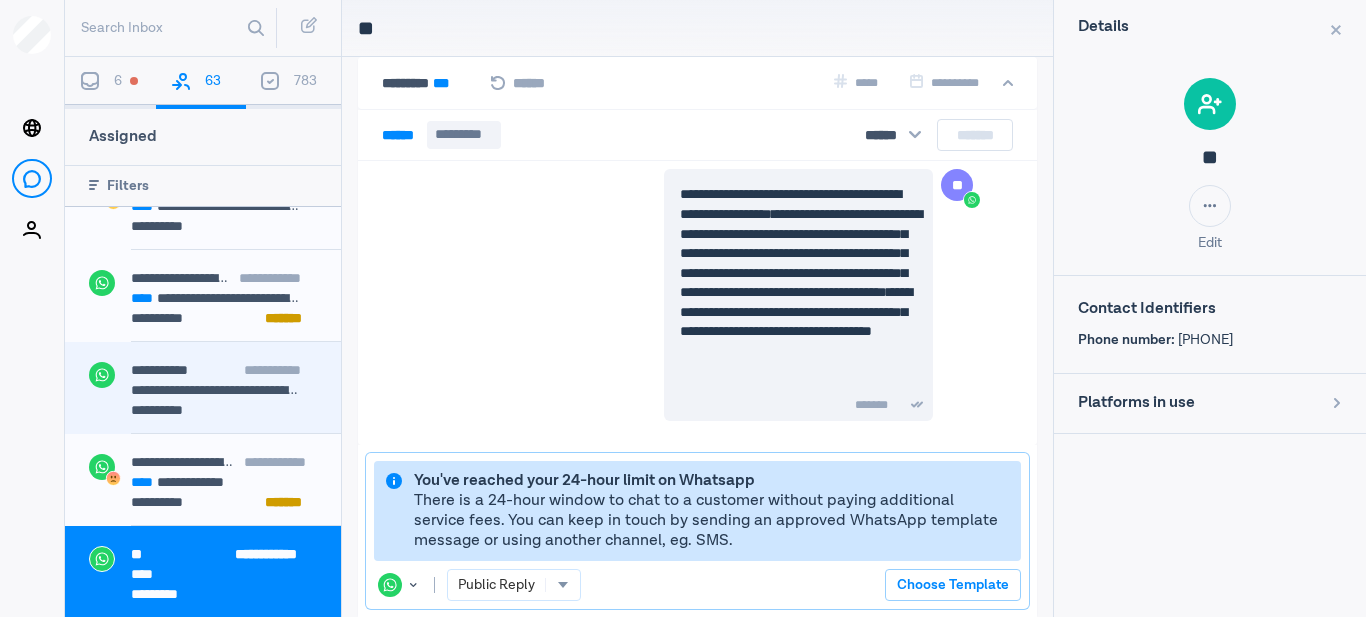 click on "**********" at bounding box center [203, 388] 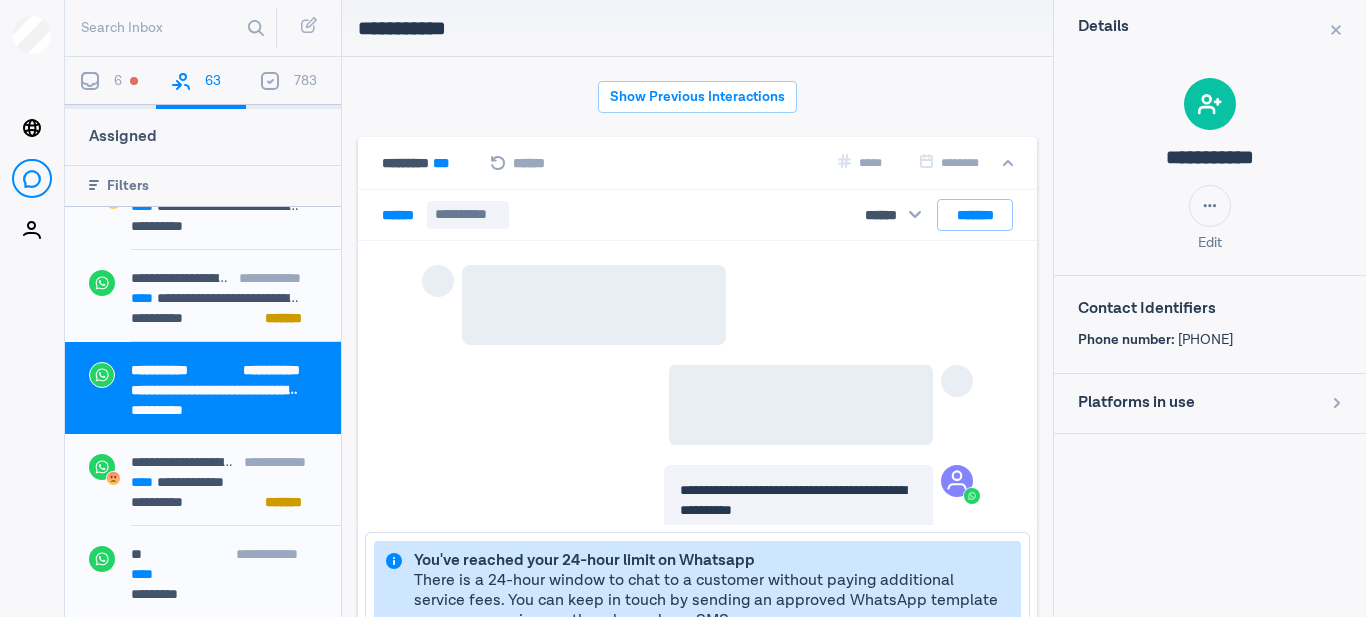 scroll, scrollTop: 3127, scrollLeft: 0, axis: vertical 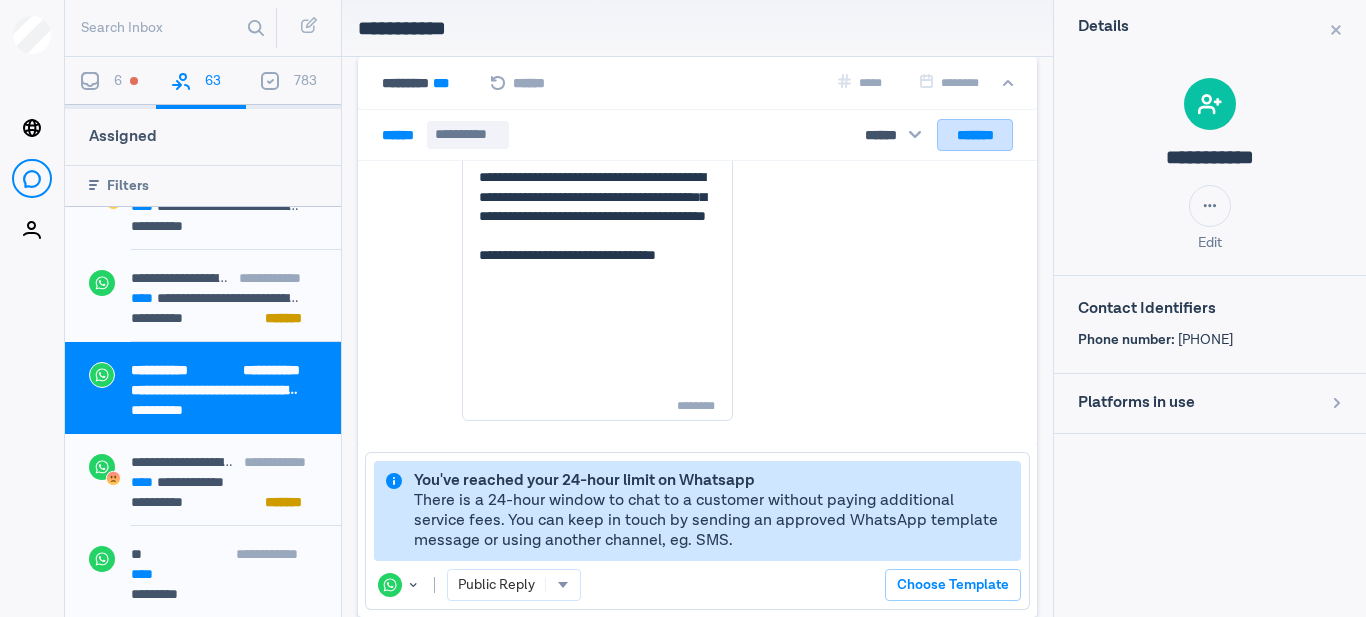 click on "*******" at bounding box center (975, 135) 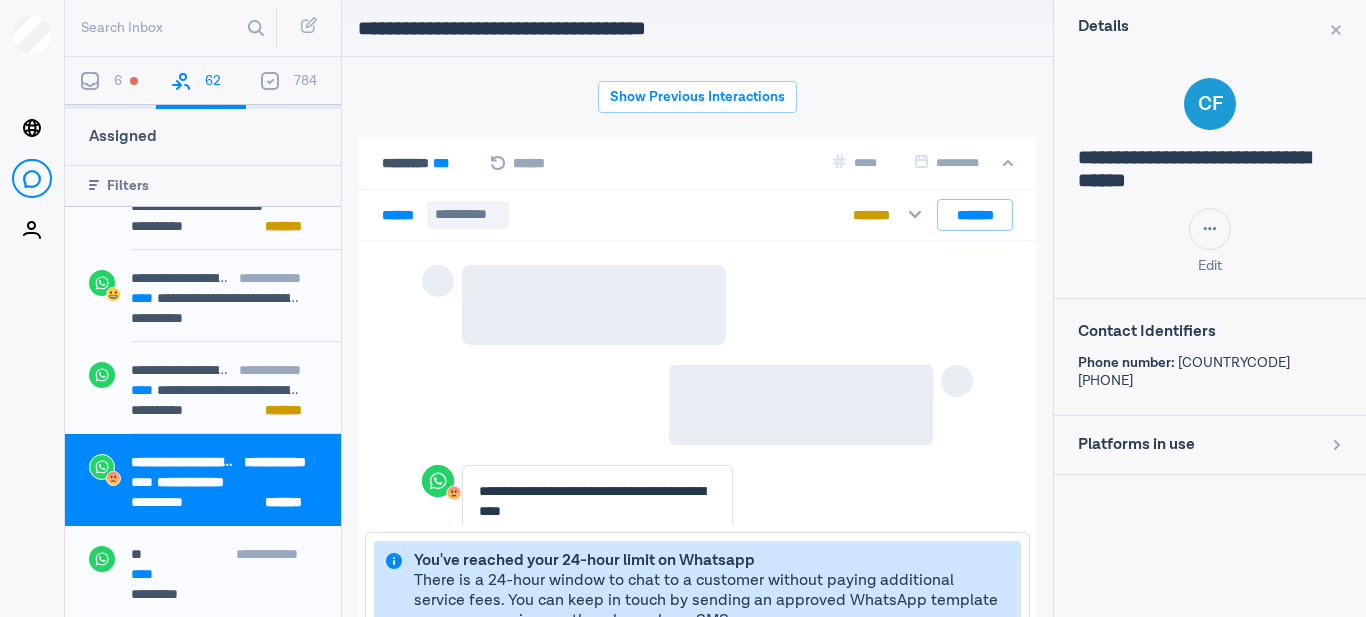scroll, scrollTop: 5293, scrollLeft: 0, axis: vertical 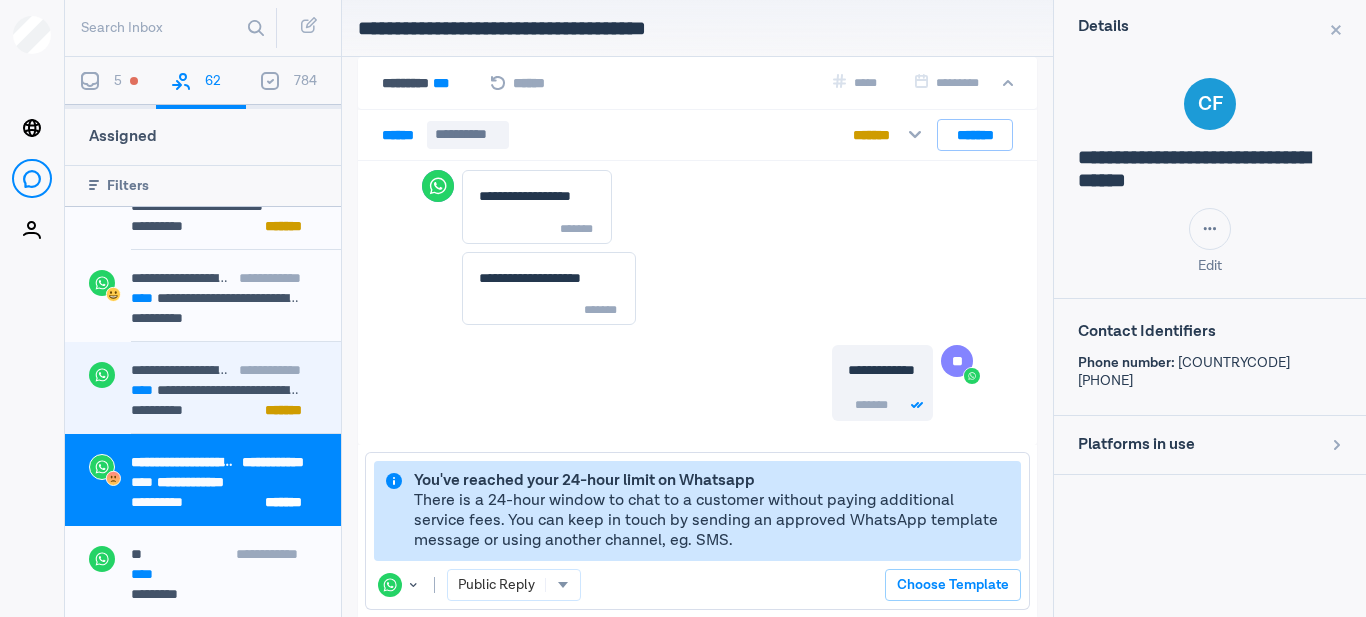 click on "**********" at bounding box center (216, 390) 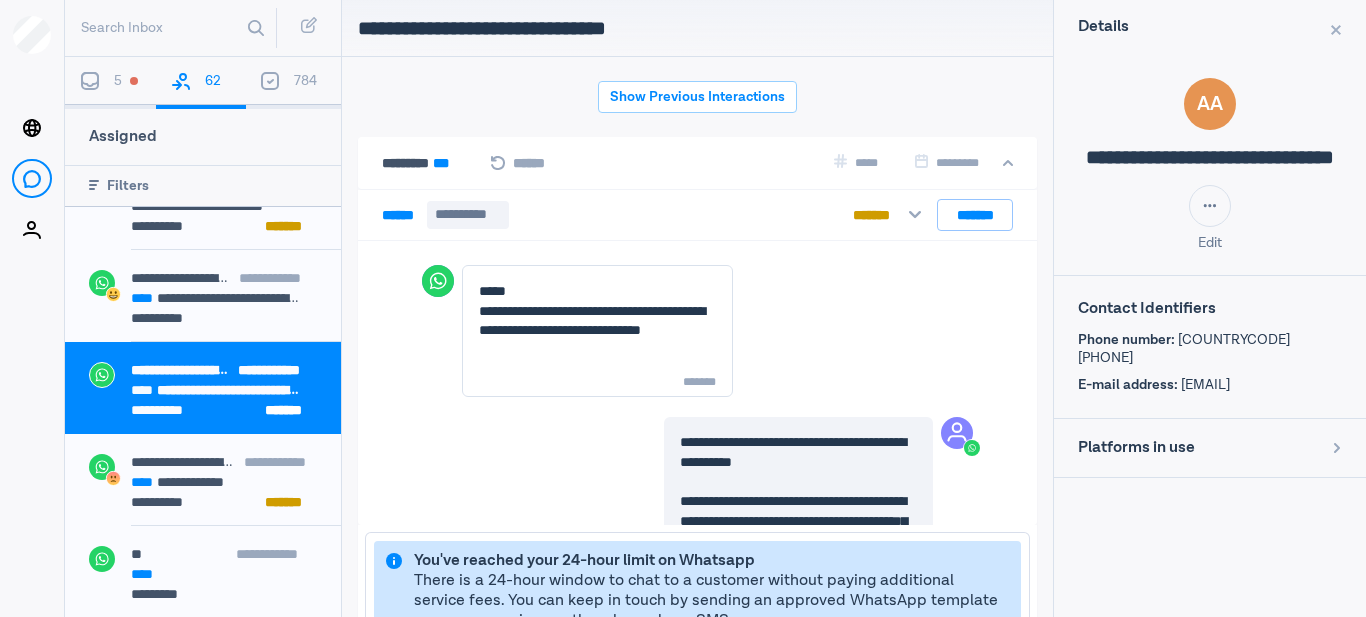 scroll, scrollTop: 1220, scrollLeft: 0, axis: vertical 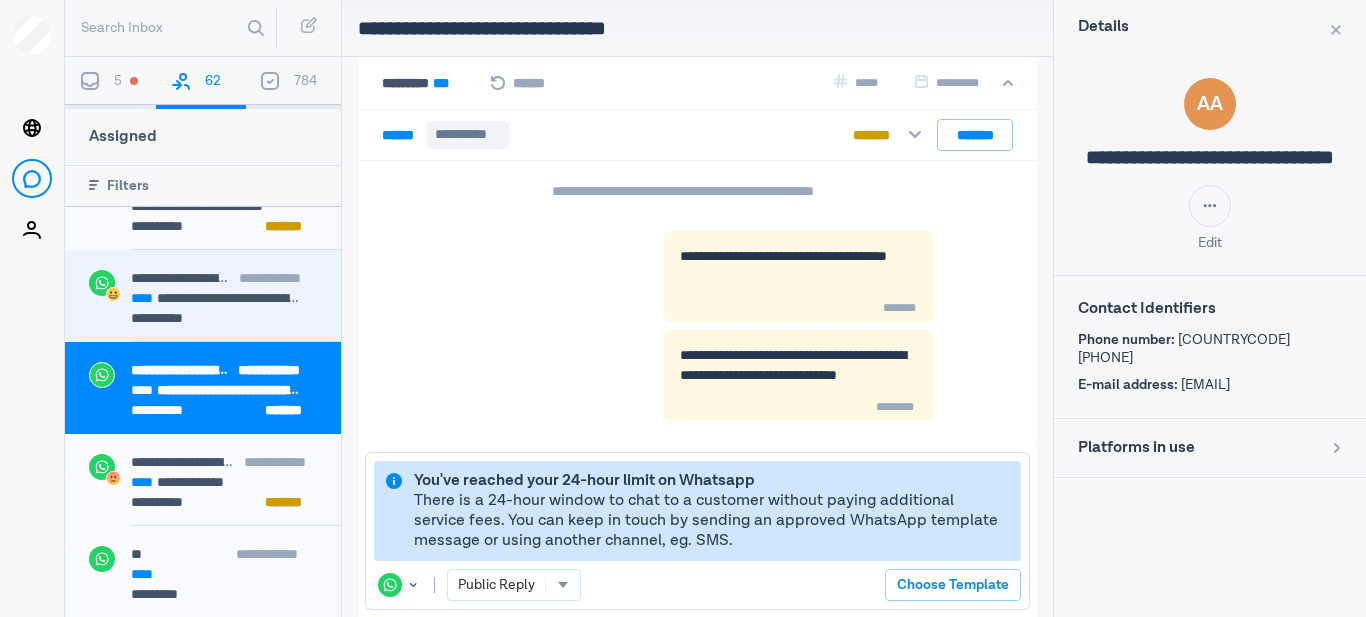 click on "[FIRST] [LAST]" at bounding box center [236, 280] 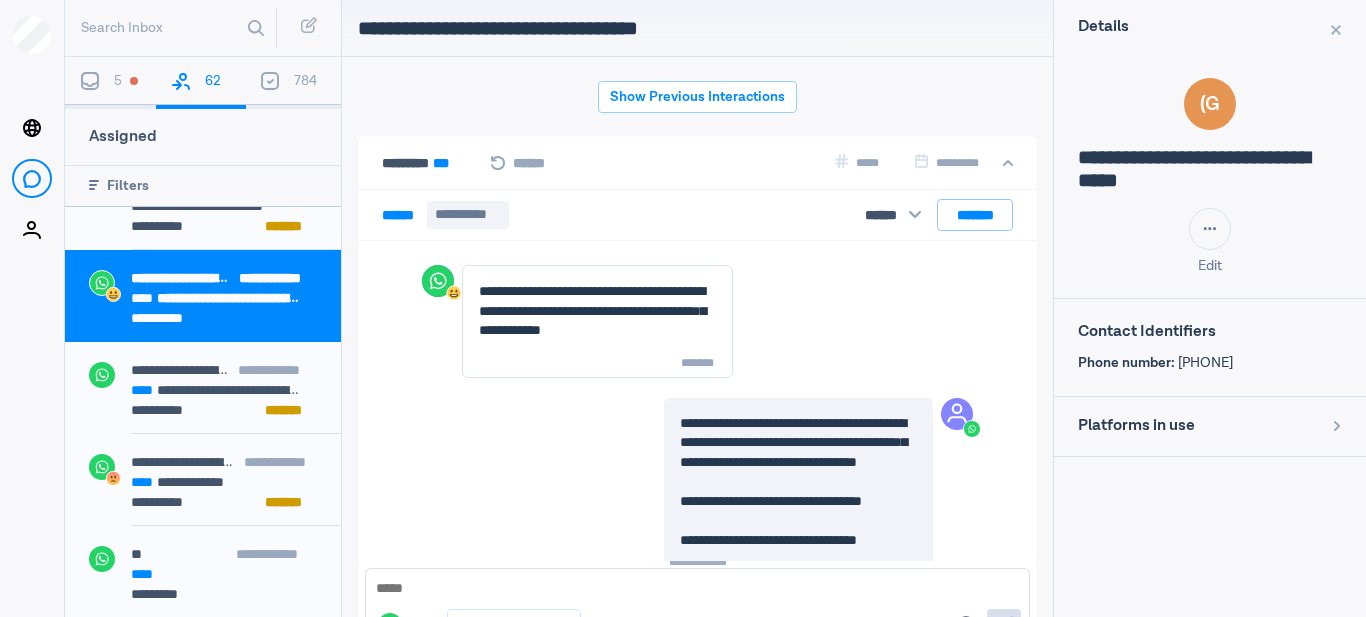 scroll, scrollTop: 80, scrollLeft: 0, axis: vertical 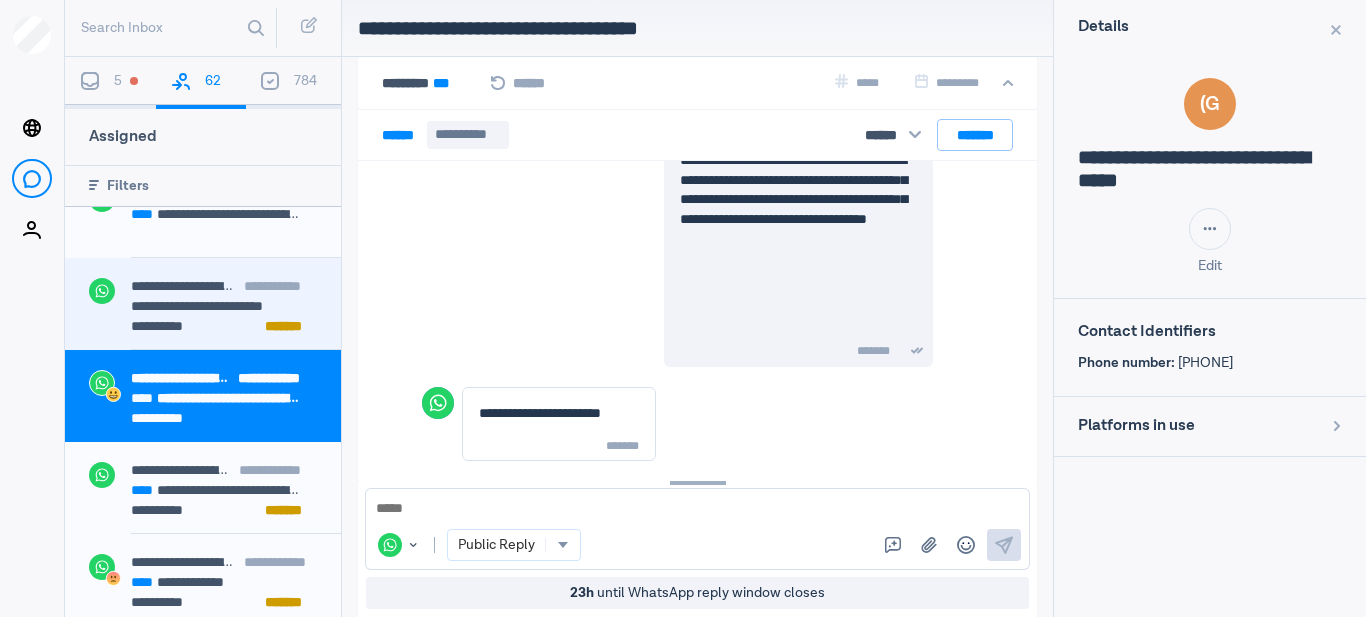 click on "**********" at bounding box center (216, 306) 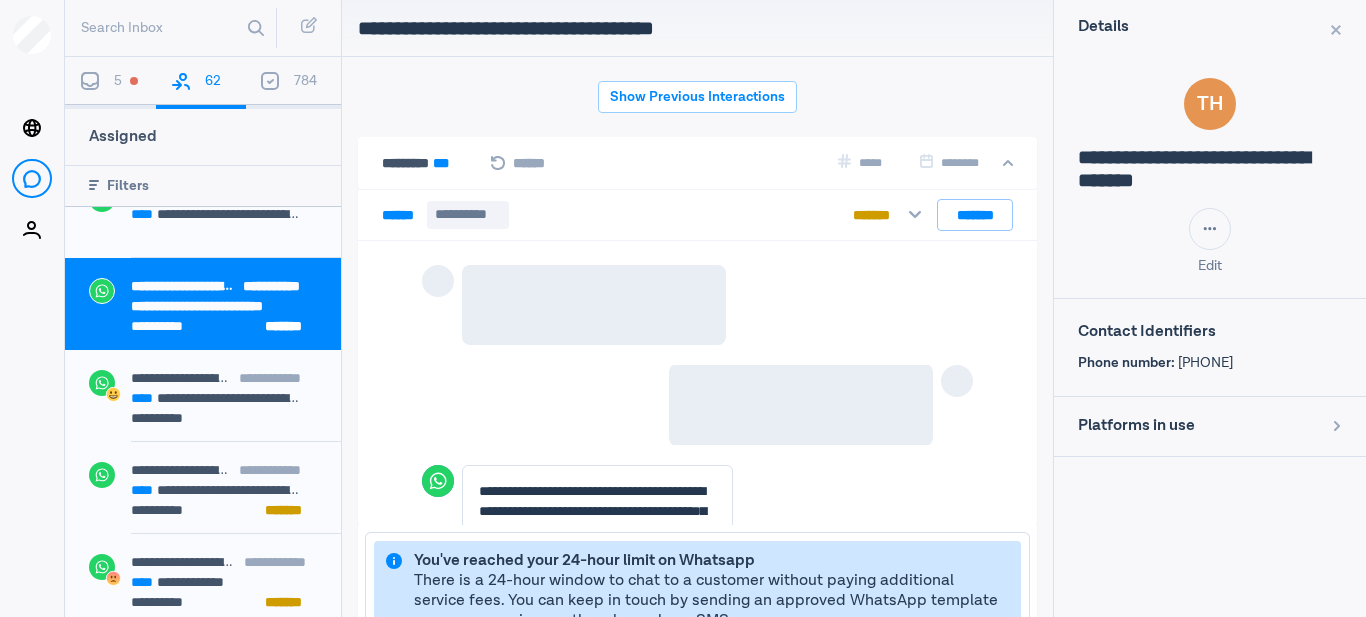 scroll, scrollTop: 80, scrollLeft: 0, axis: vertical 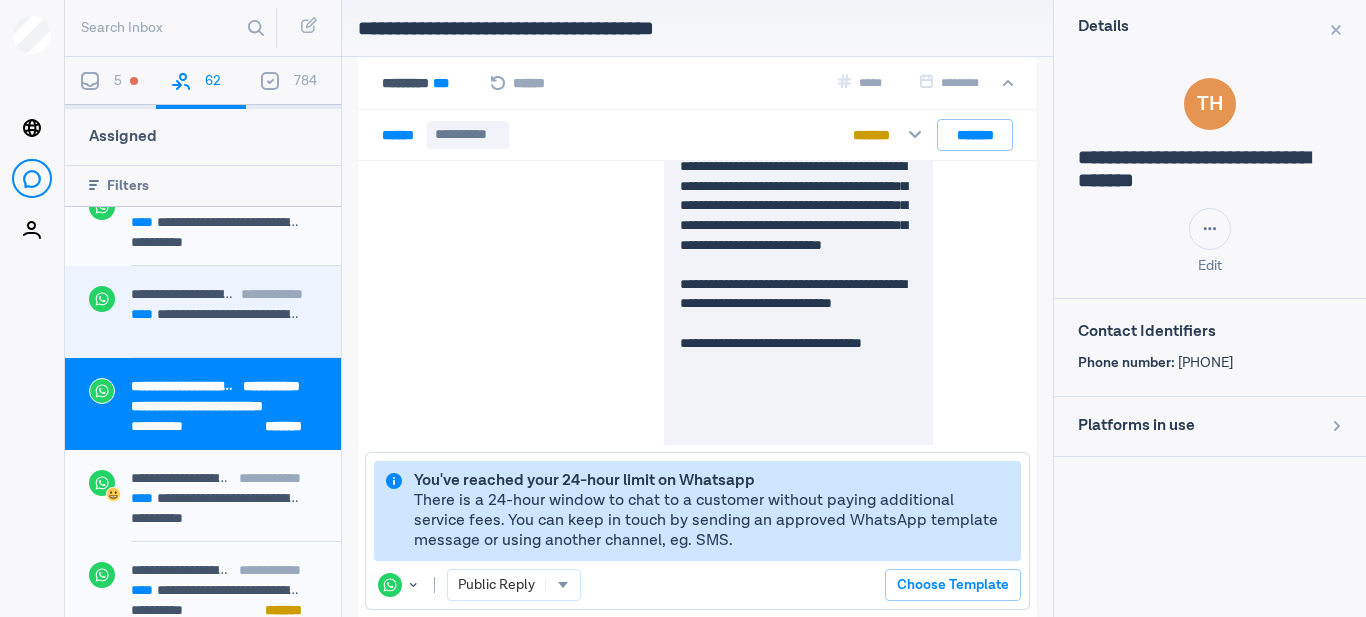 click on "**********" at bounding box center [219, 294] 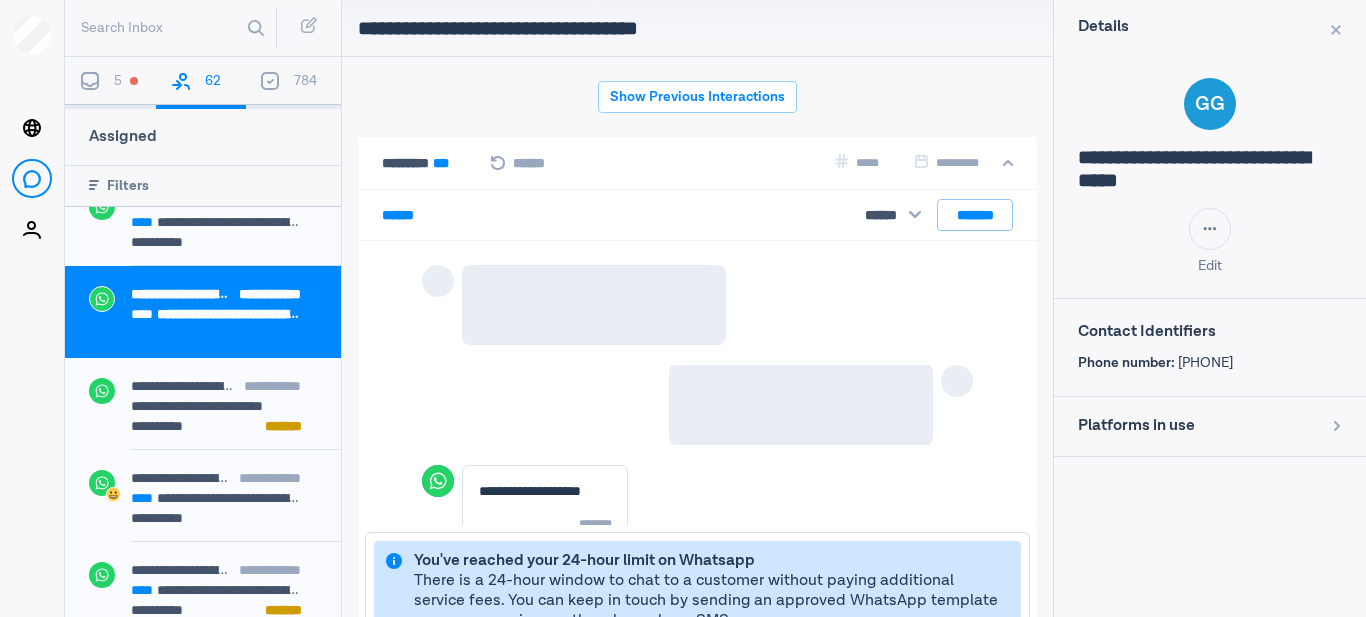 scroll, scrollTop: 3023, scrollLeft: 0, axis: vertical 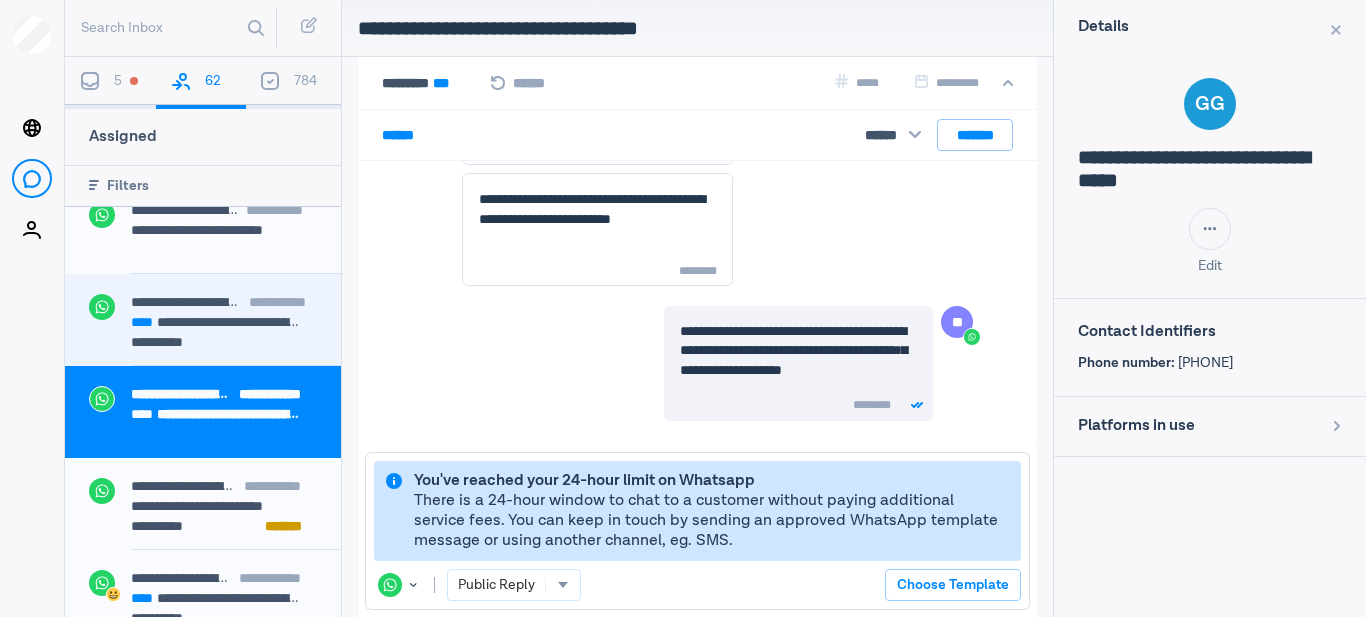 click on "**********" at bounding box center [216, 322] 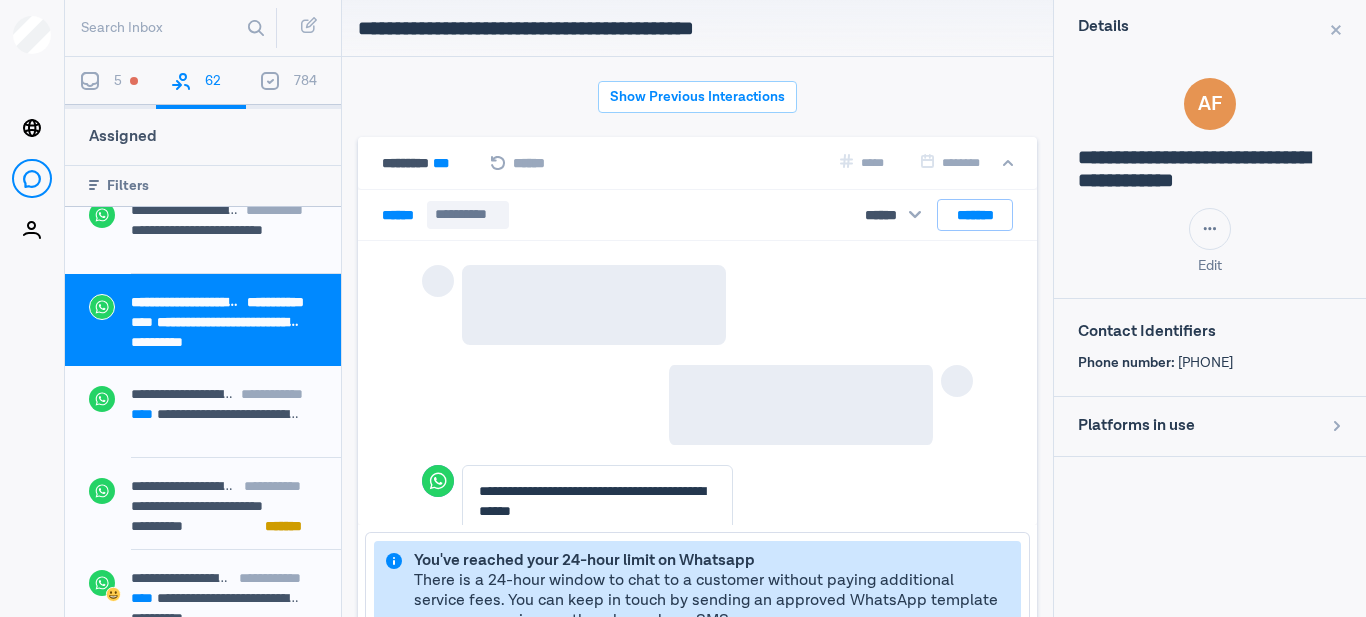 scroll, scrollTop: 2958, scrollLeft: 0, axis: vertical 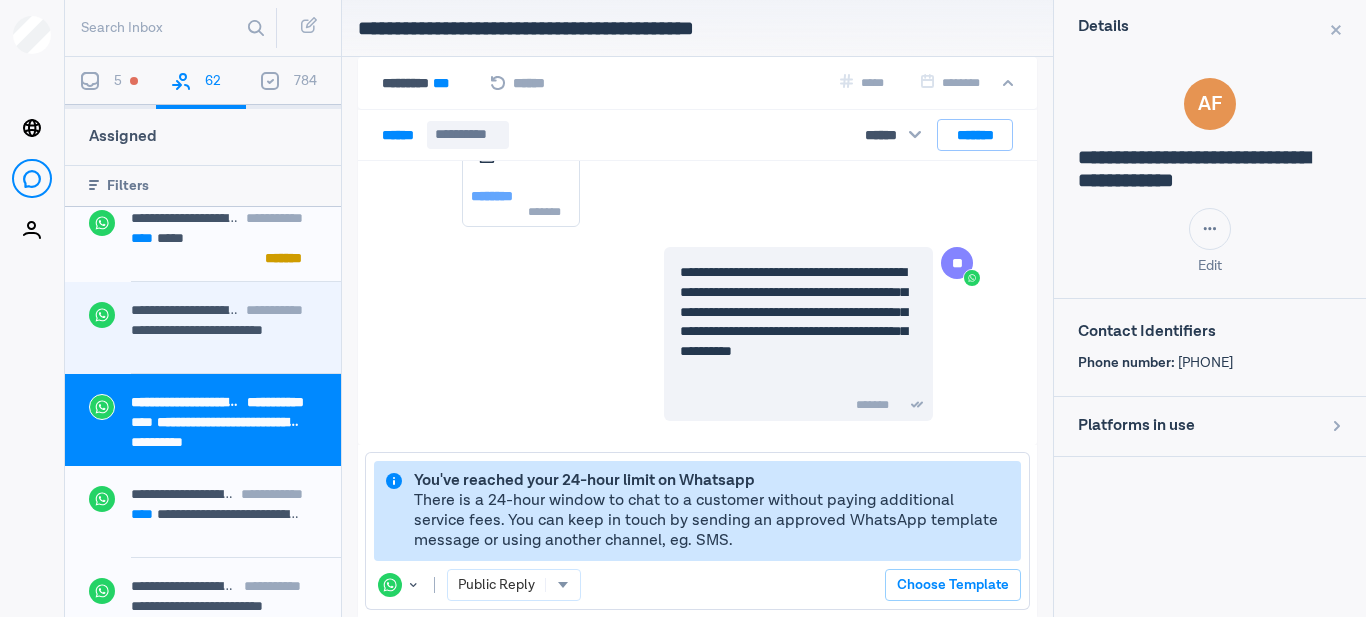 click on "**********" at bounding box center (216, 330) 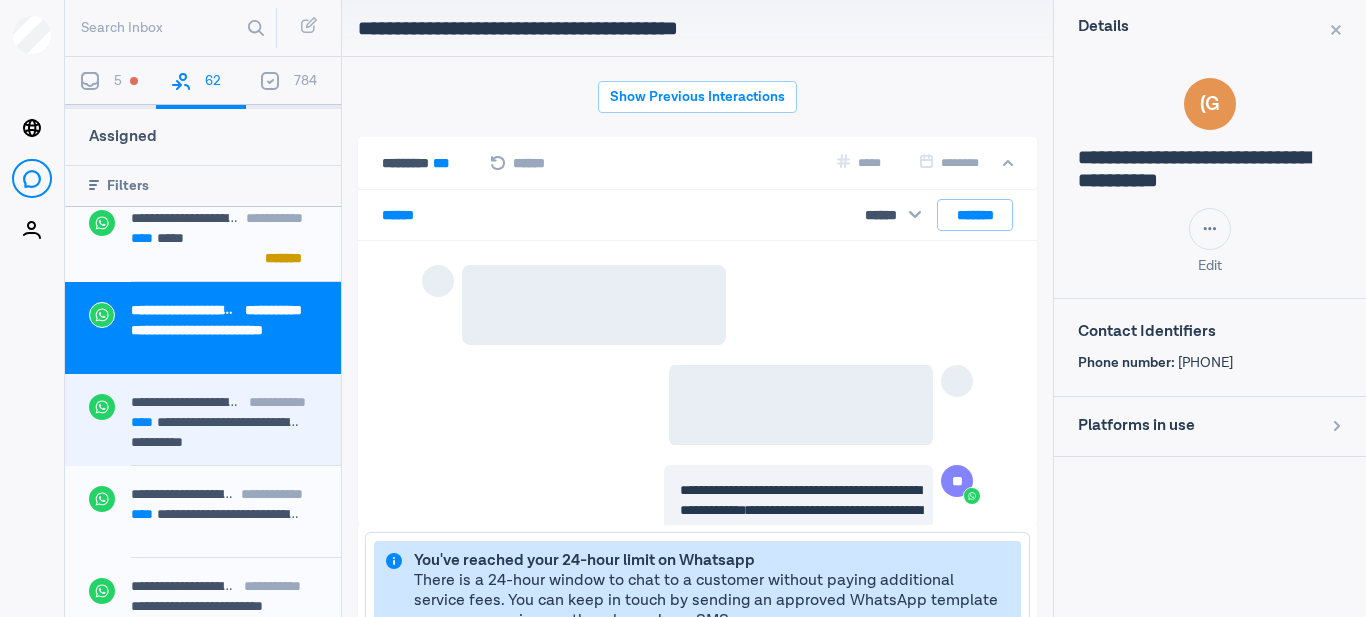 scroll, scrollTop: 2963, scrollLeft: 0, axis: vertical 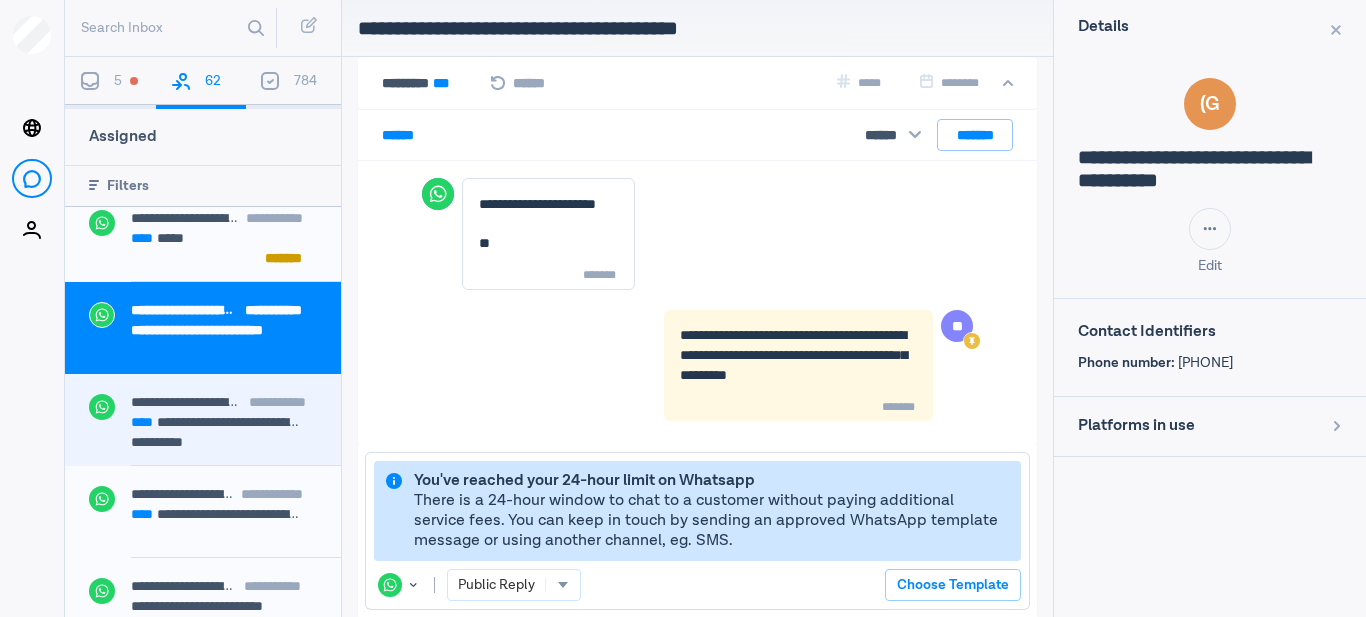 click on "**********" at bounding box center (216, 422) 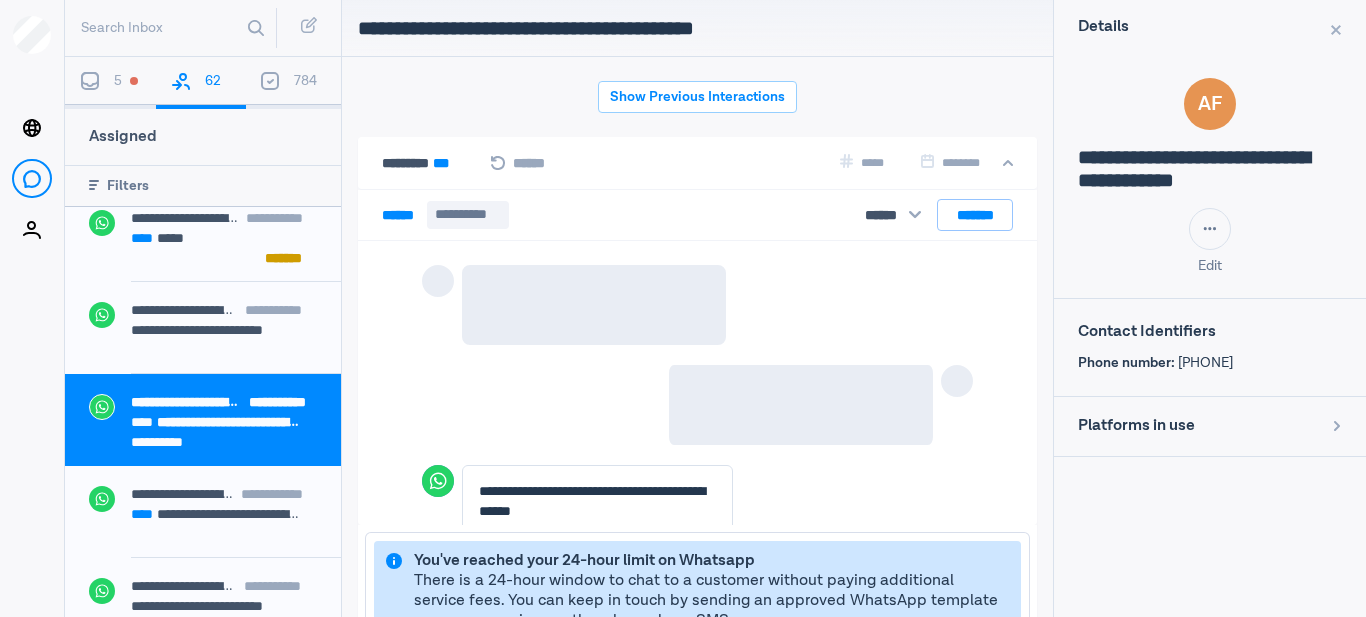 scroll, scrollTop: 80, scrollLeft: 0, axis: vertical 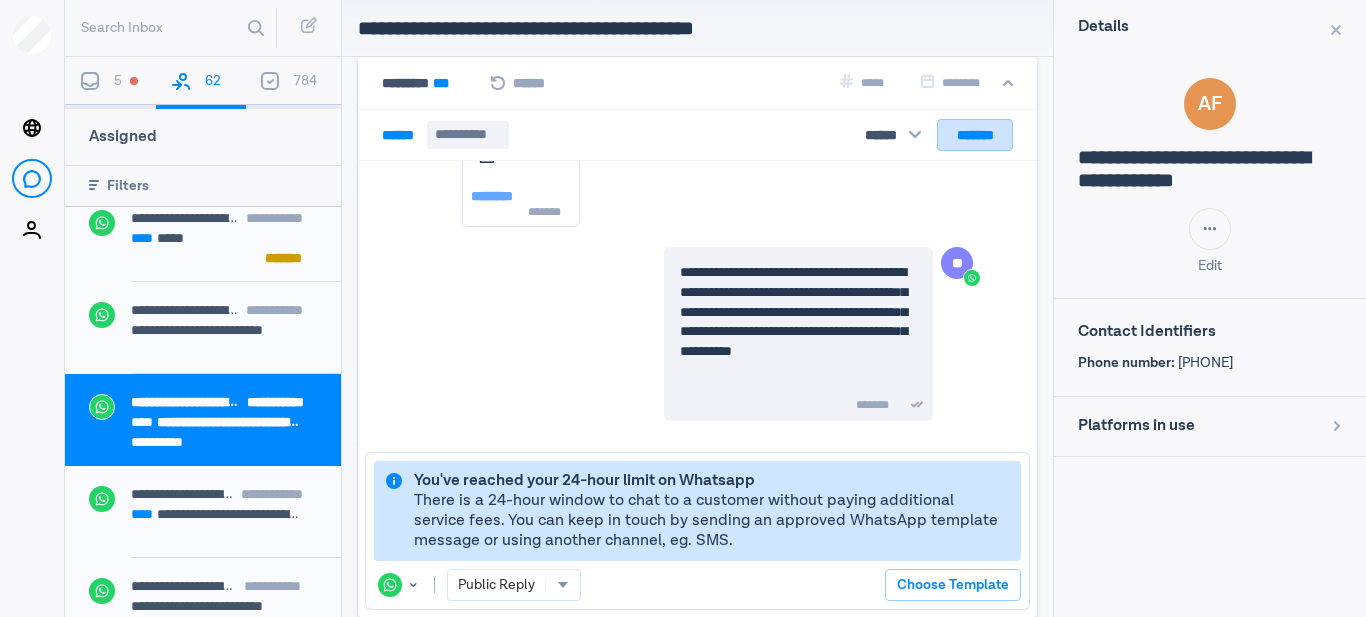 click on "*******" at bounding box center [975, 135] 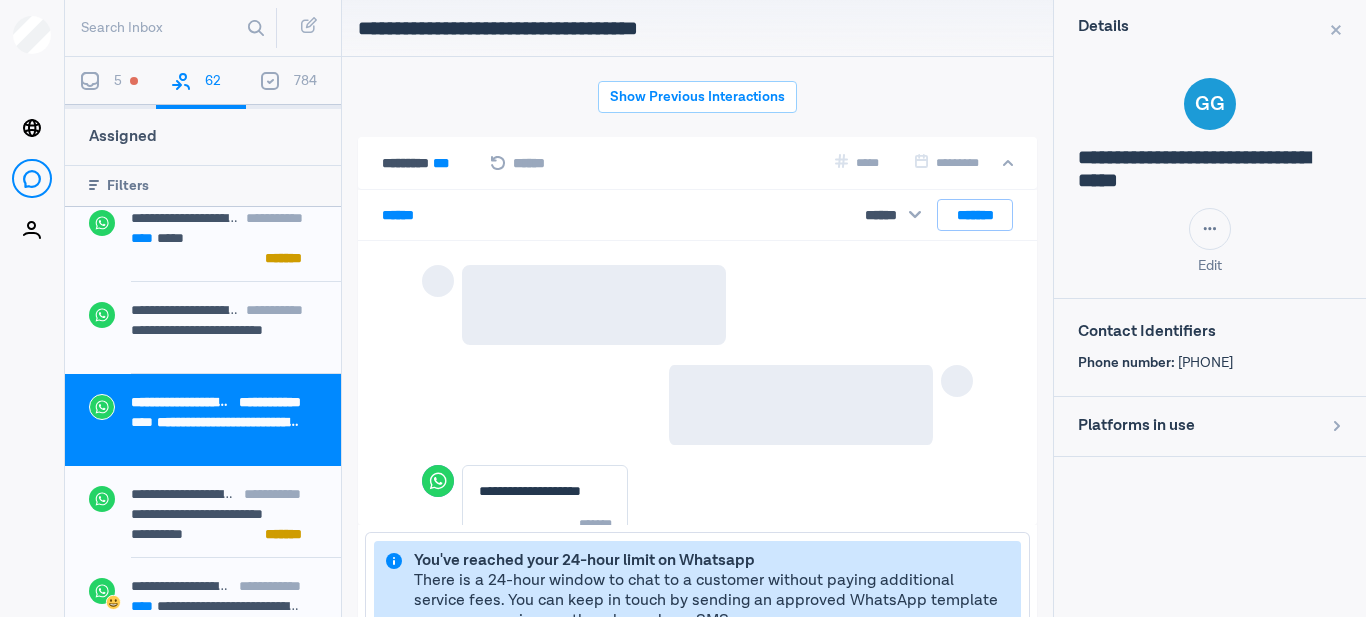 scroll, scrollTop: 3023, scrollLeft: 0, axis: vertical 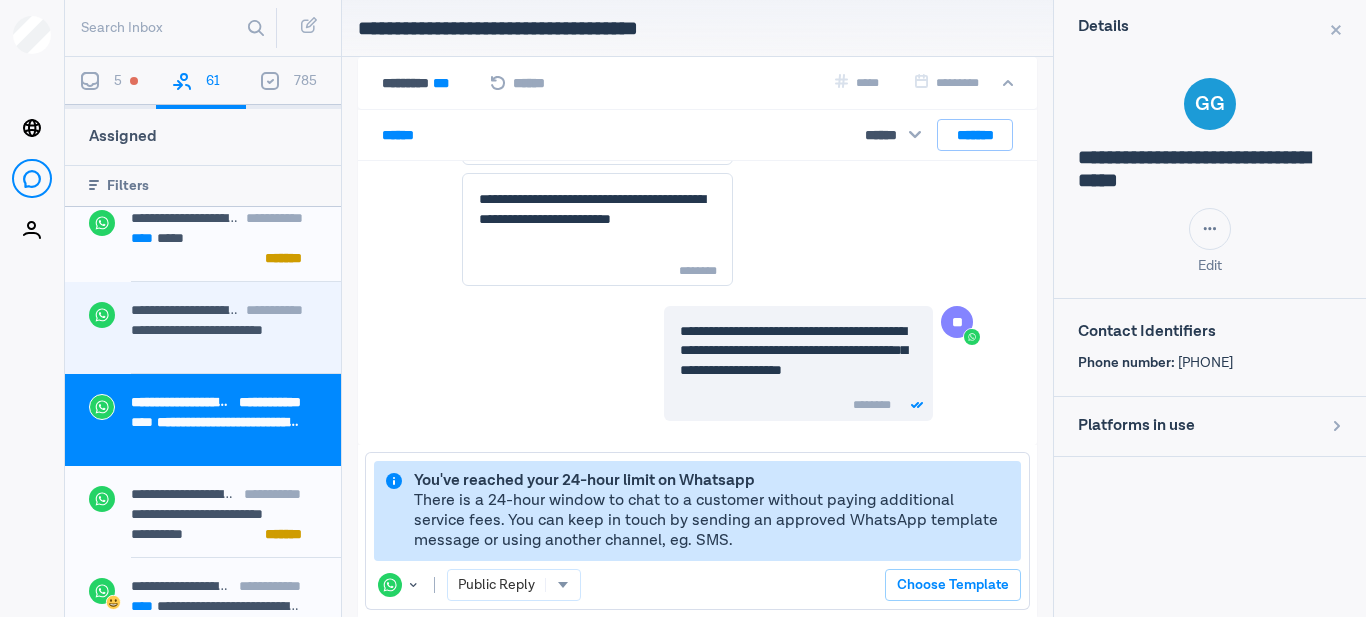 click on "**********" at bounding box center [216, 330] 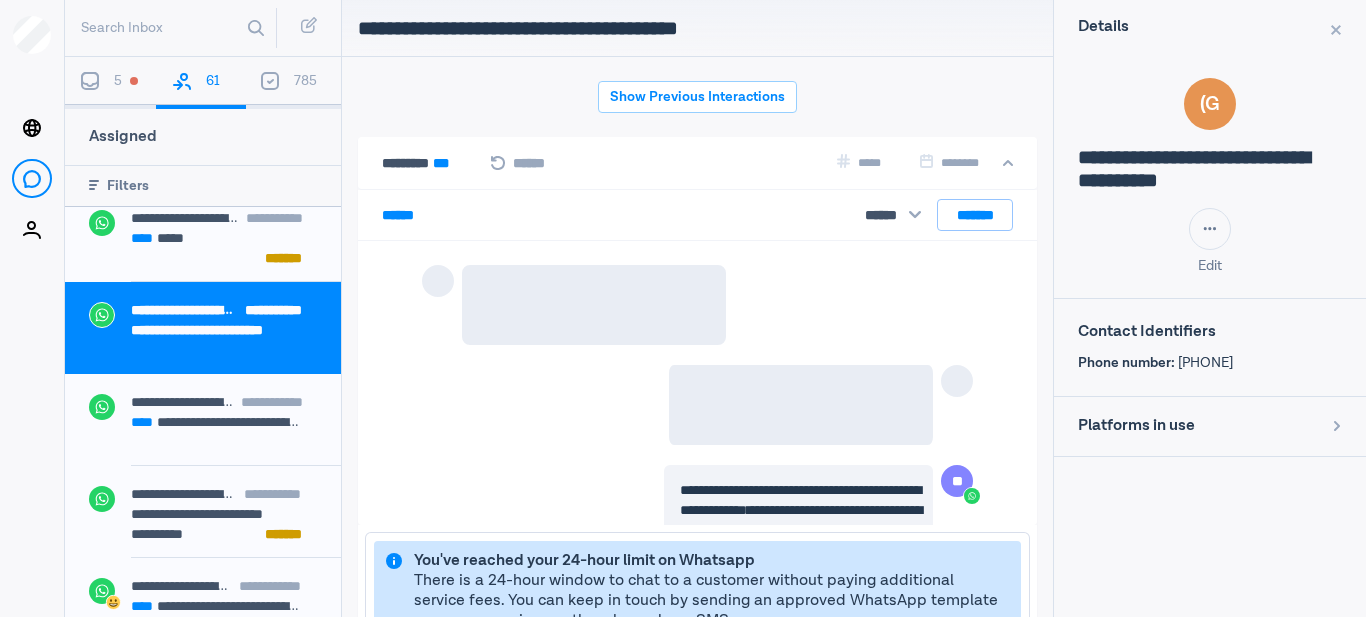 scroll, scrollTop: 80, scrollLeft: 0, axis: vertical 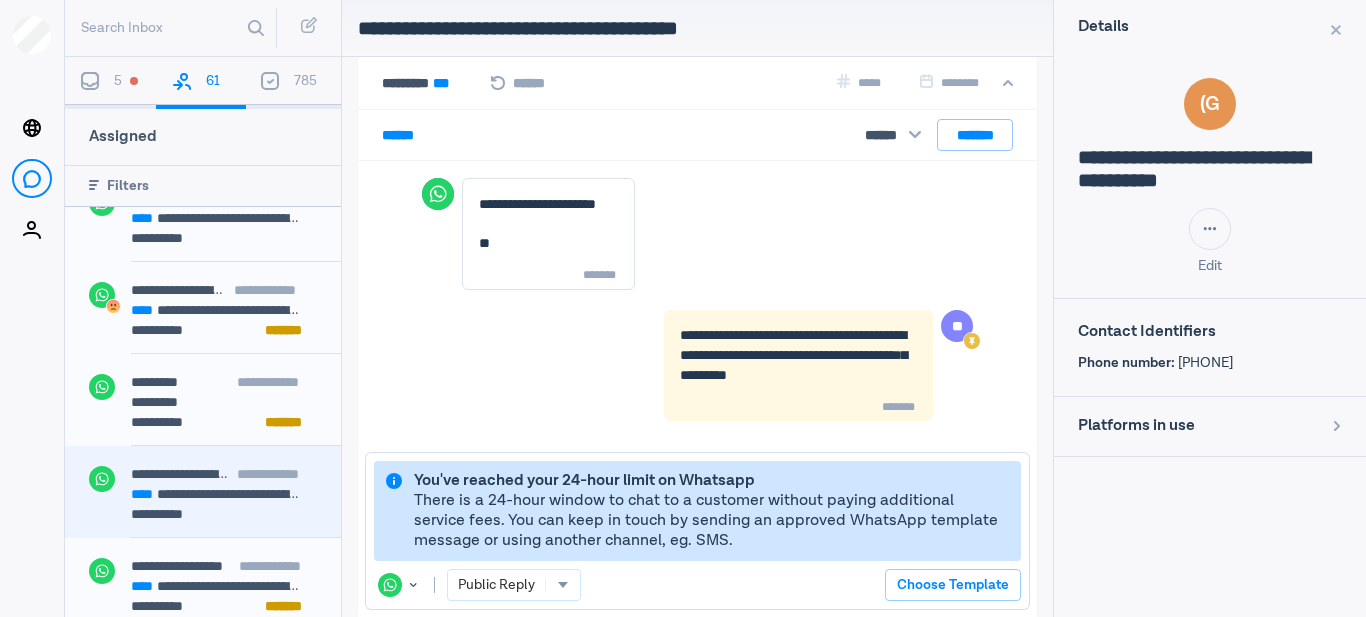 click on "**********" at bounding box center (216, 494) 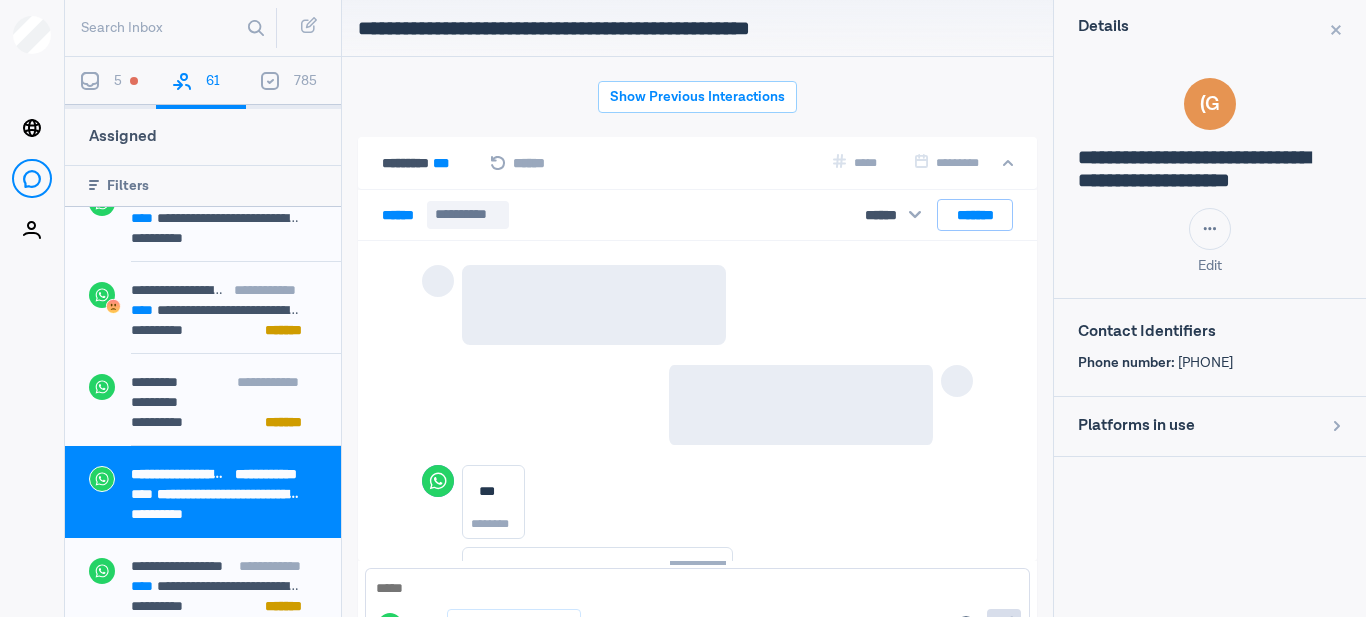 scroll, scrollTop: 2525, scrollLeft: 0, axis: vertical 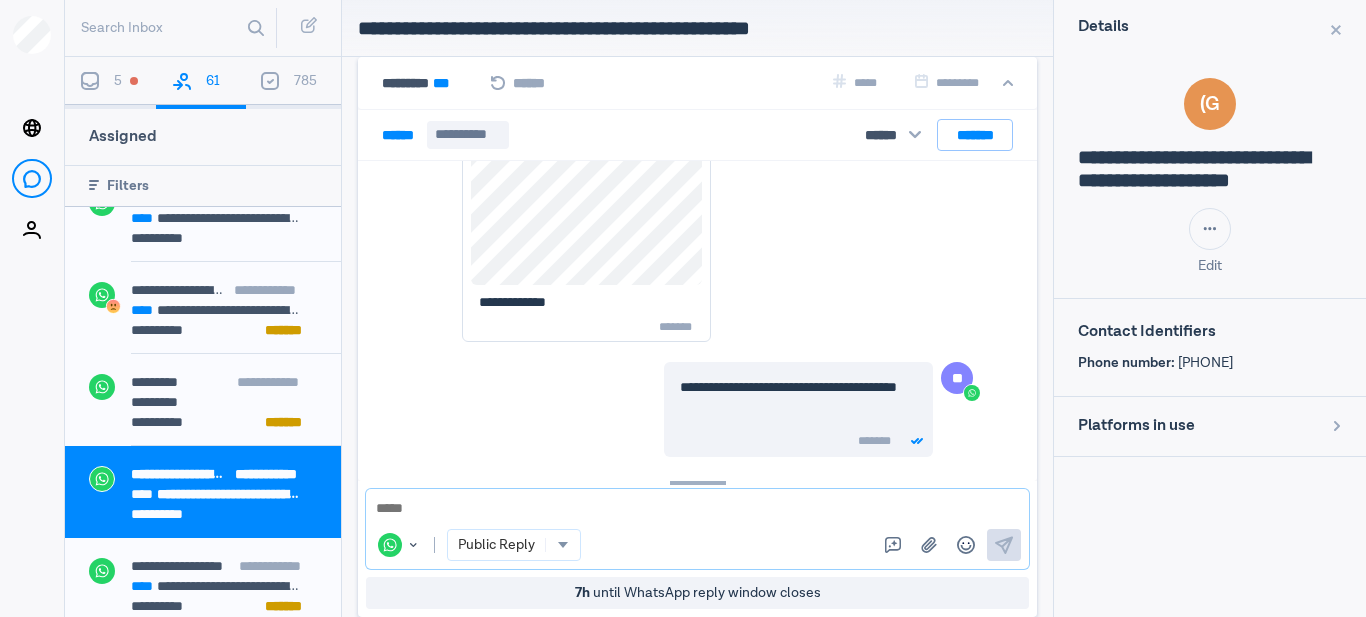 click at bounding box center [697, 509] 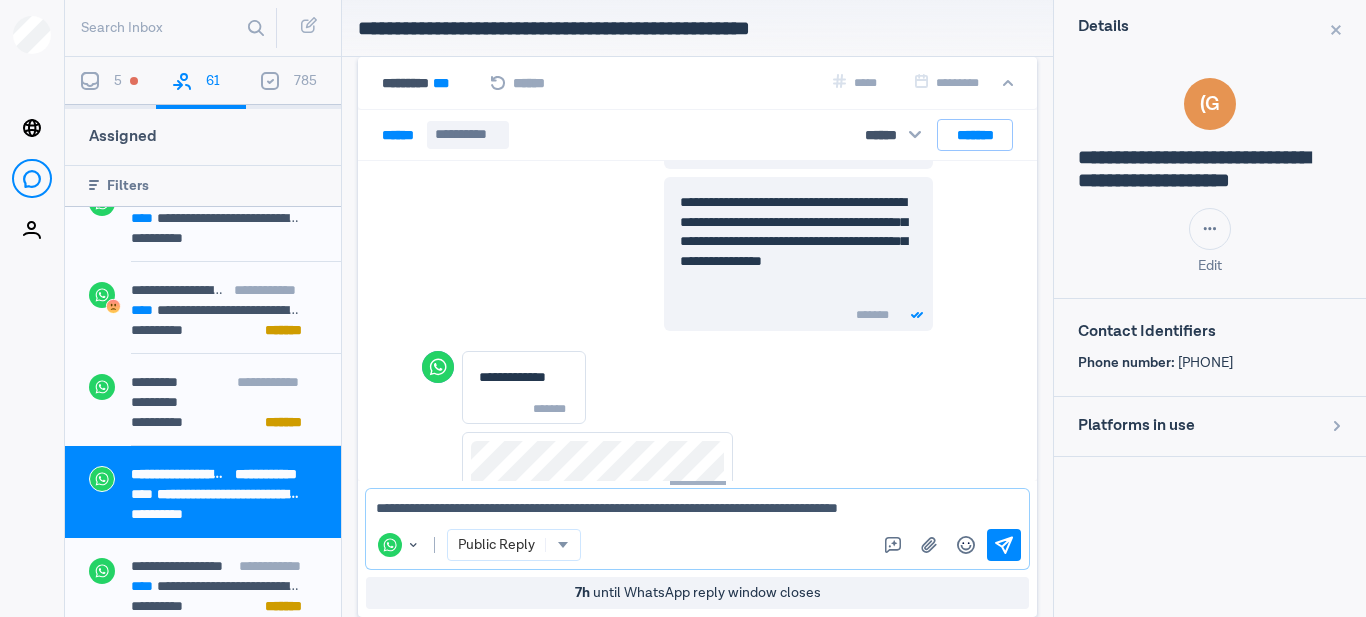 scroll, scrollTop: 6393, scrollLeft: 0, axis: vertical 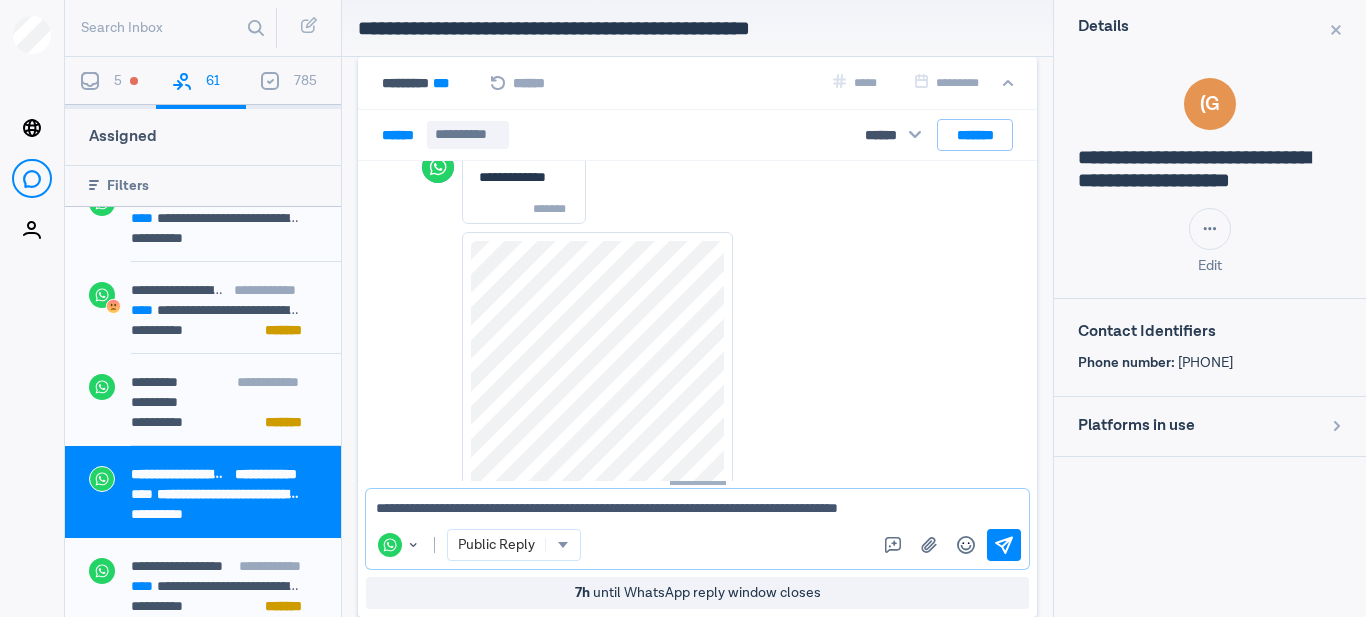 type on "**********" 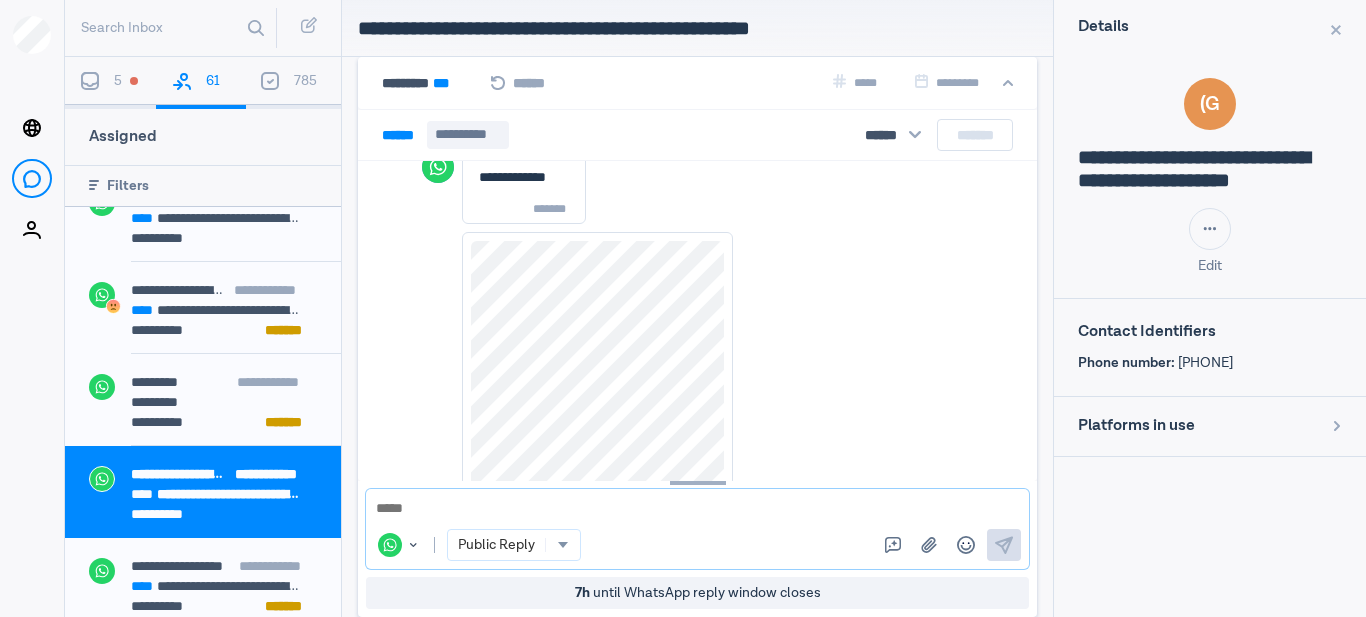 scroll, scrollTop: 8115, scrollLeft: 0, axis: vertical 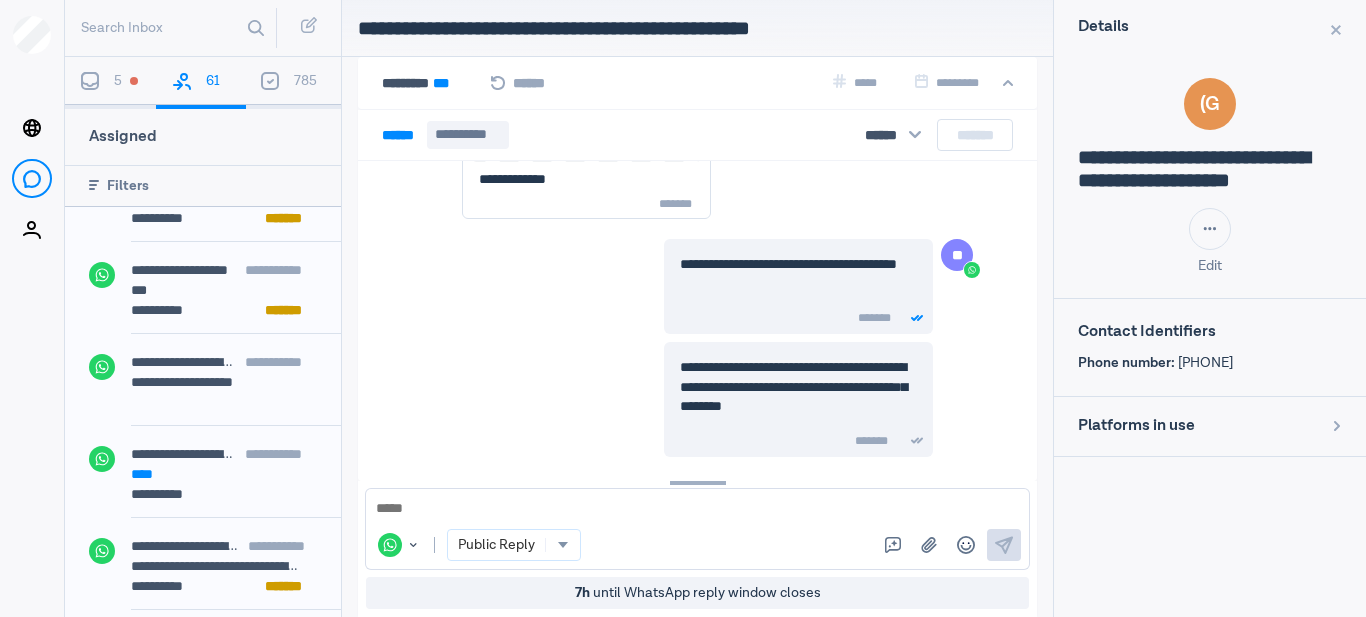 click at bounding box center (224, 404) 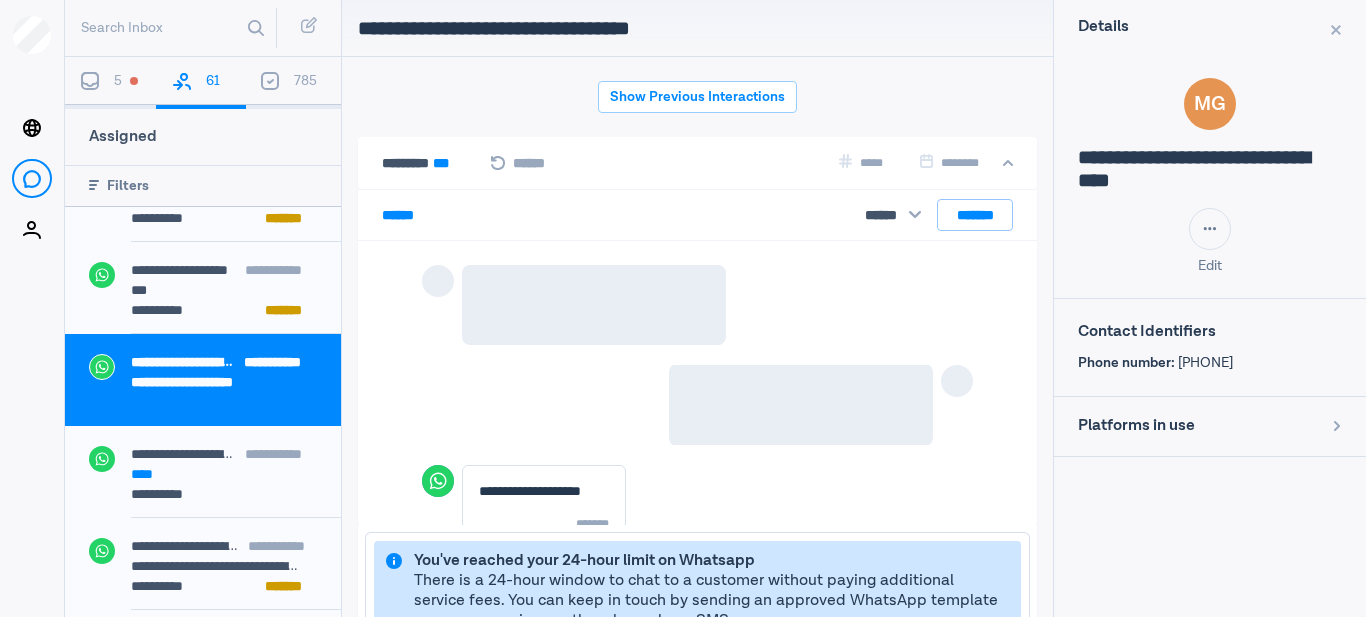 scroll, scrollTop: 2430, scrollLeft: 0, axis: vertical 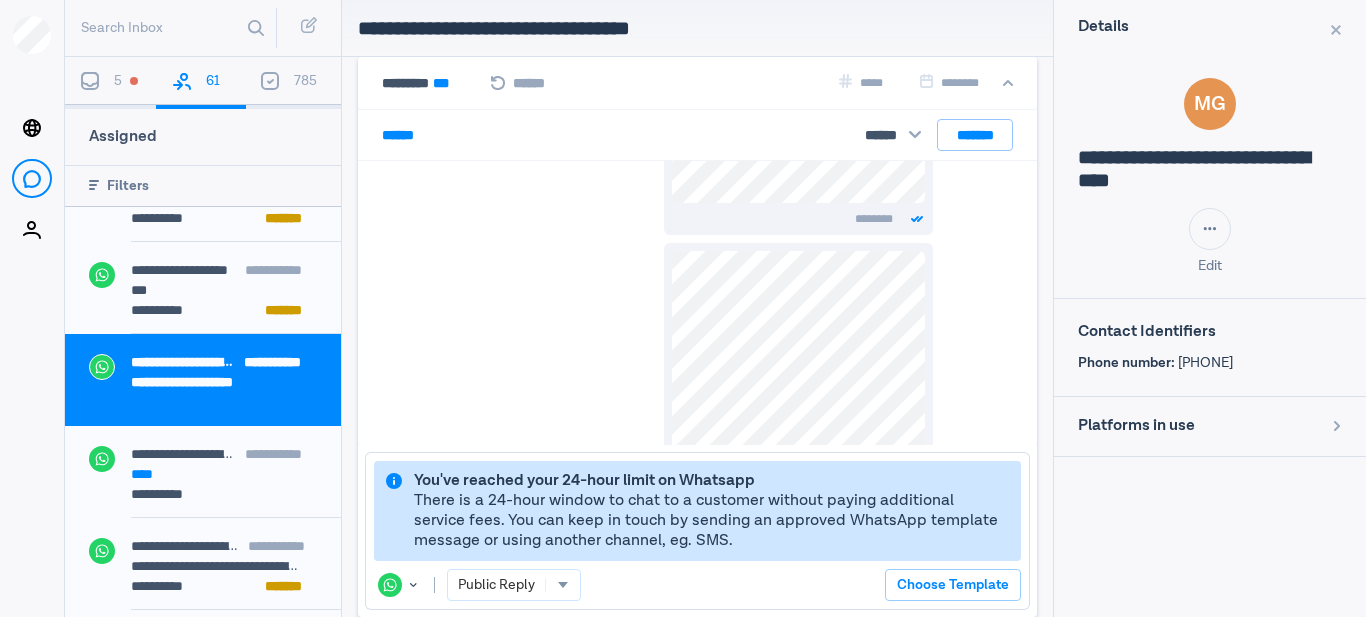 click on "* **** ****** *******" at bounding box center (697, 135) 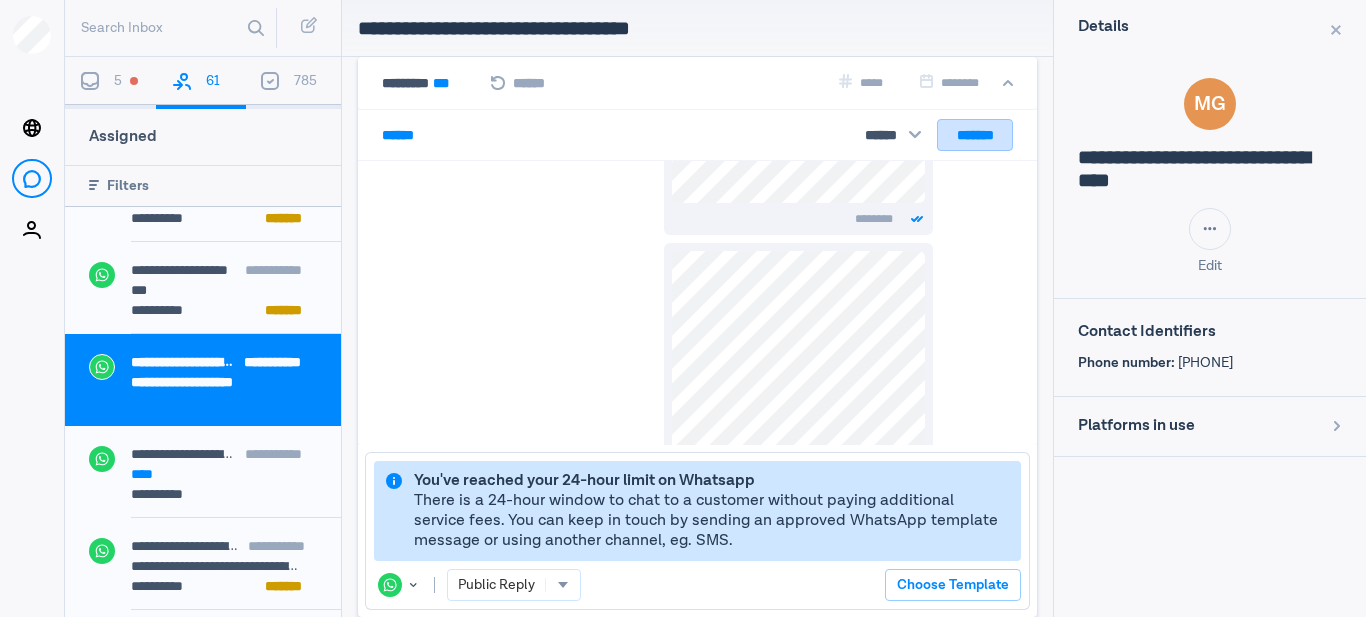 click on "*******" at bounding box center (975, 135) 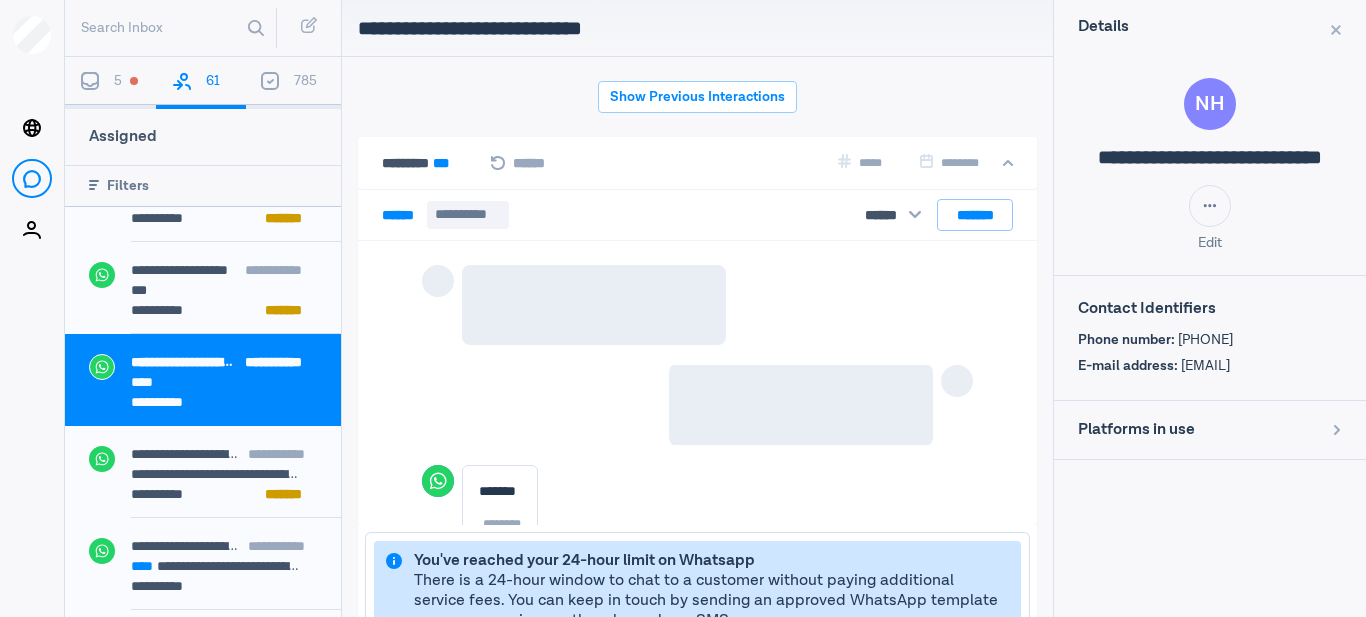 scroll, scrollTop: 3086, scrollLeft: 0, axis: vertical 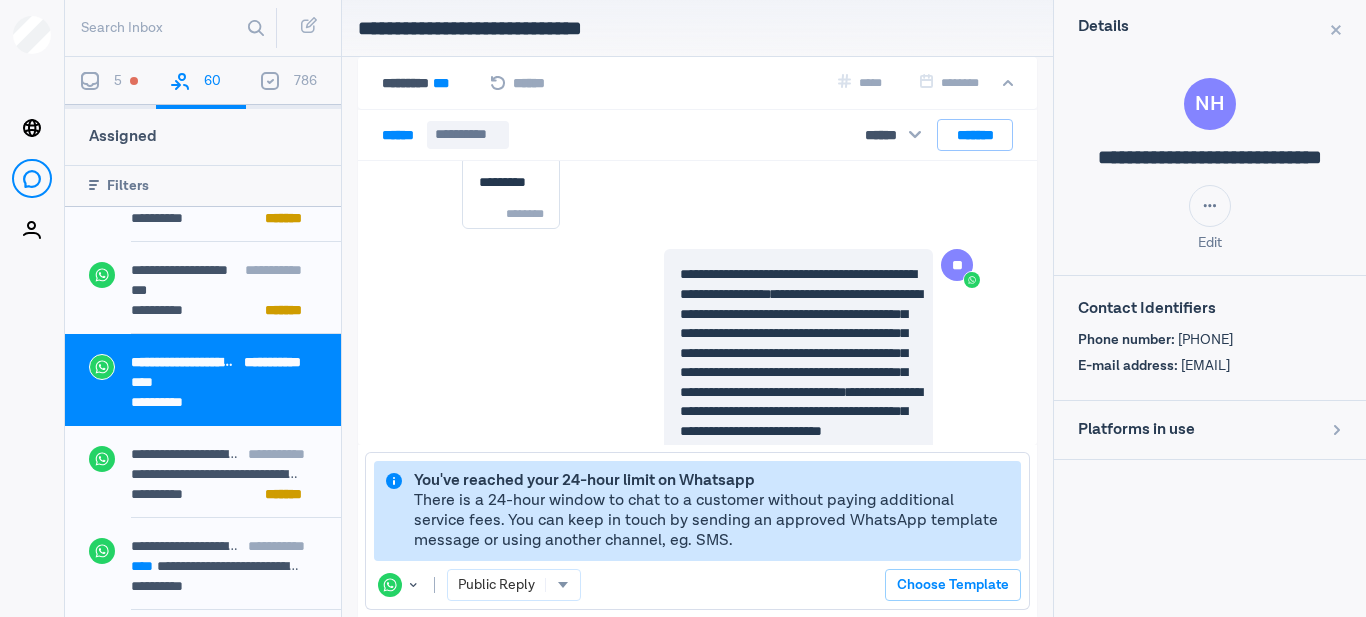 click on "**********" at bounding box center (488, 28) 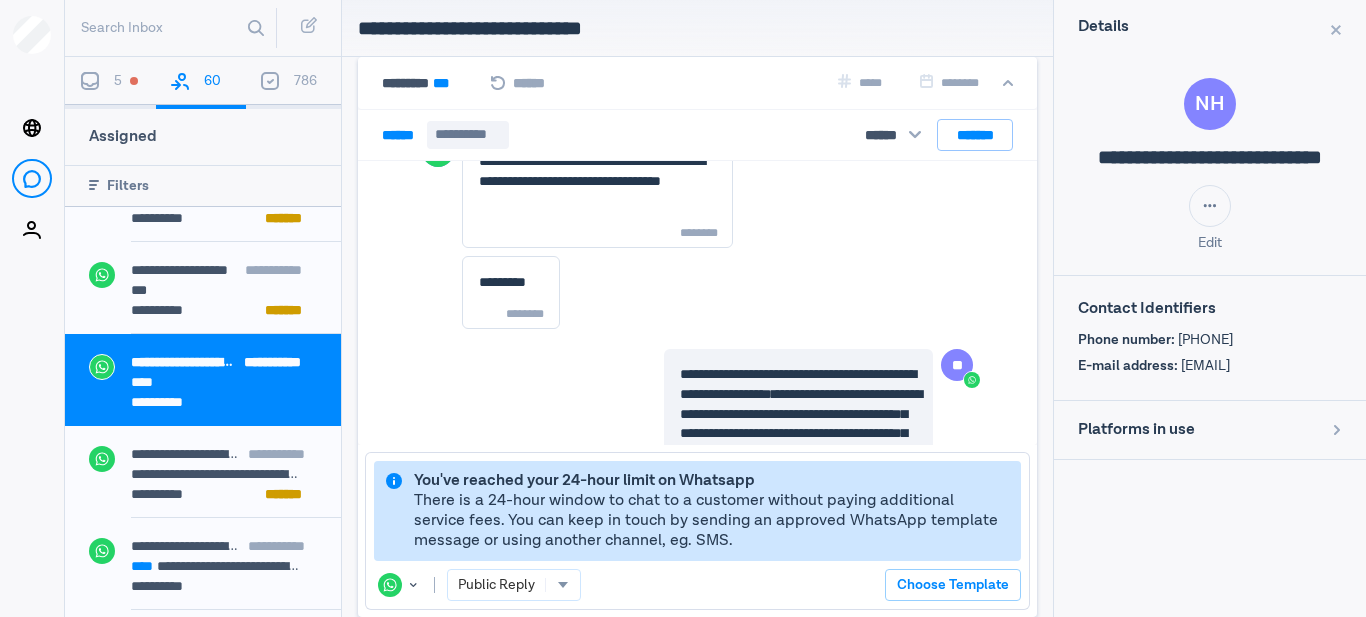 scroll, scrollTop: 5086, scrollLeft: 0, axis: vertical 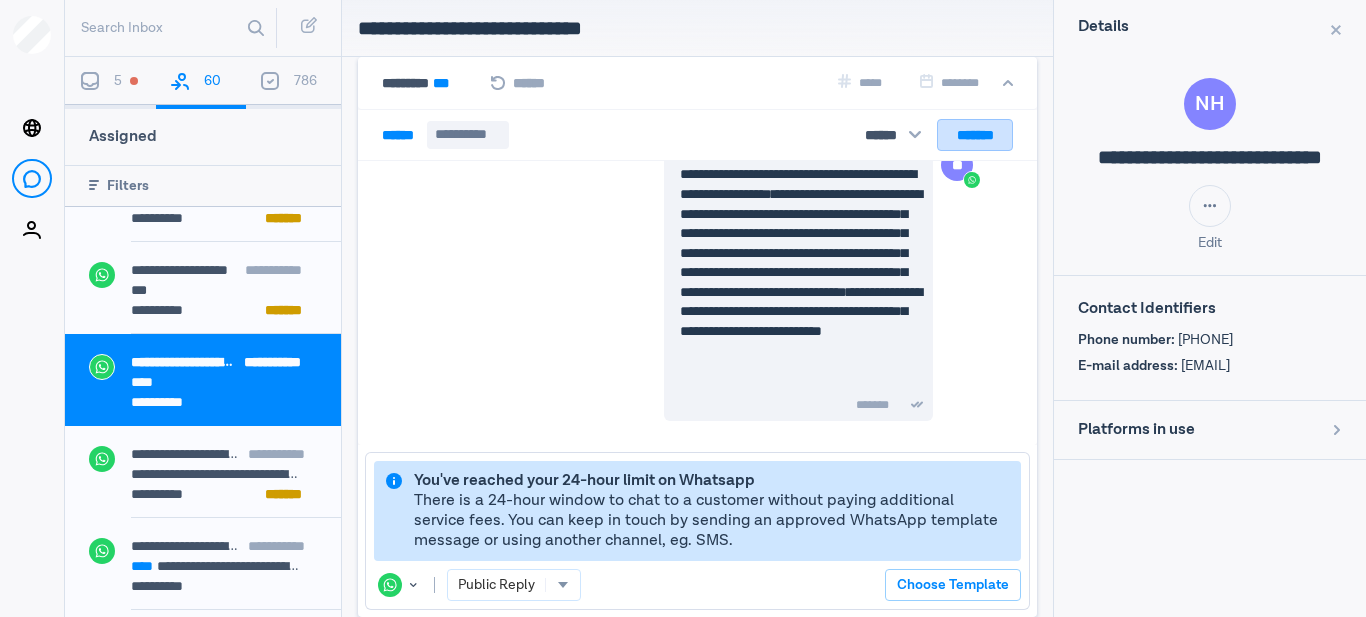 click on "*******" at bounding box center (975, 135) 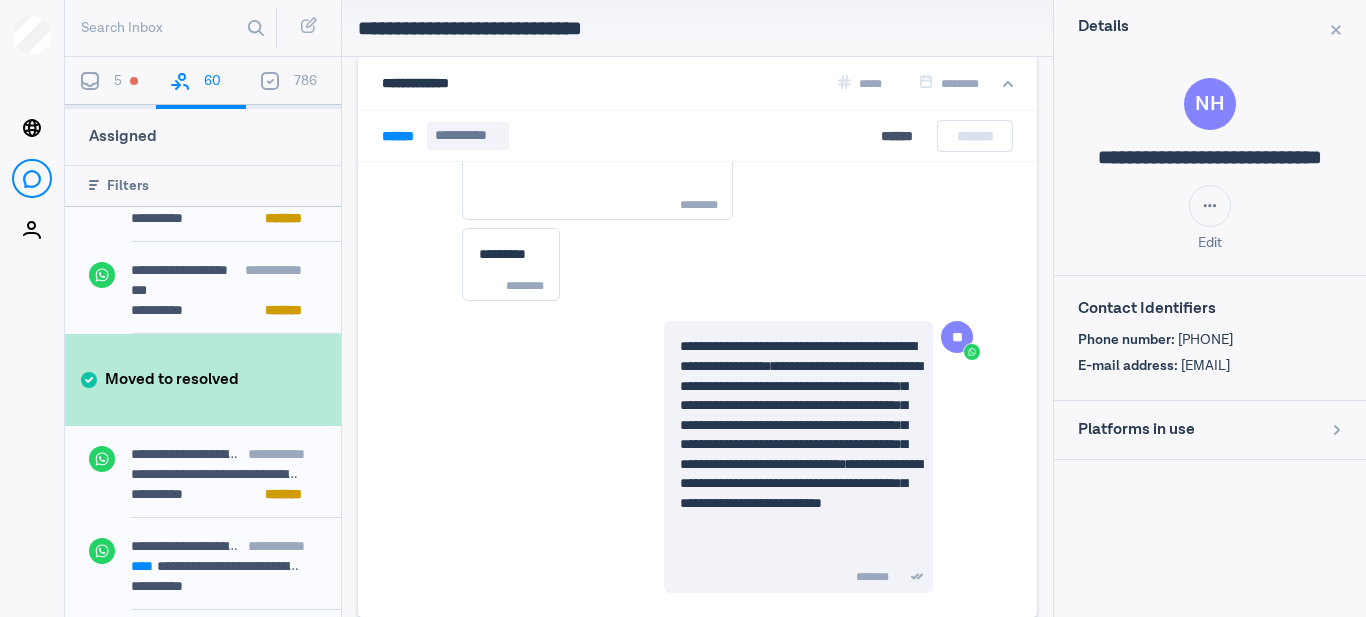 scroll, scrollTop: 4915, scrollLeft: 0, axis: vertical 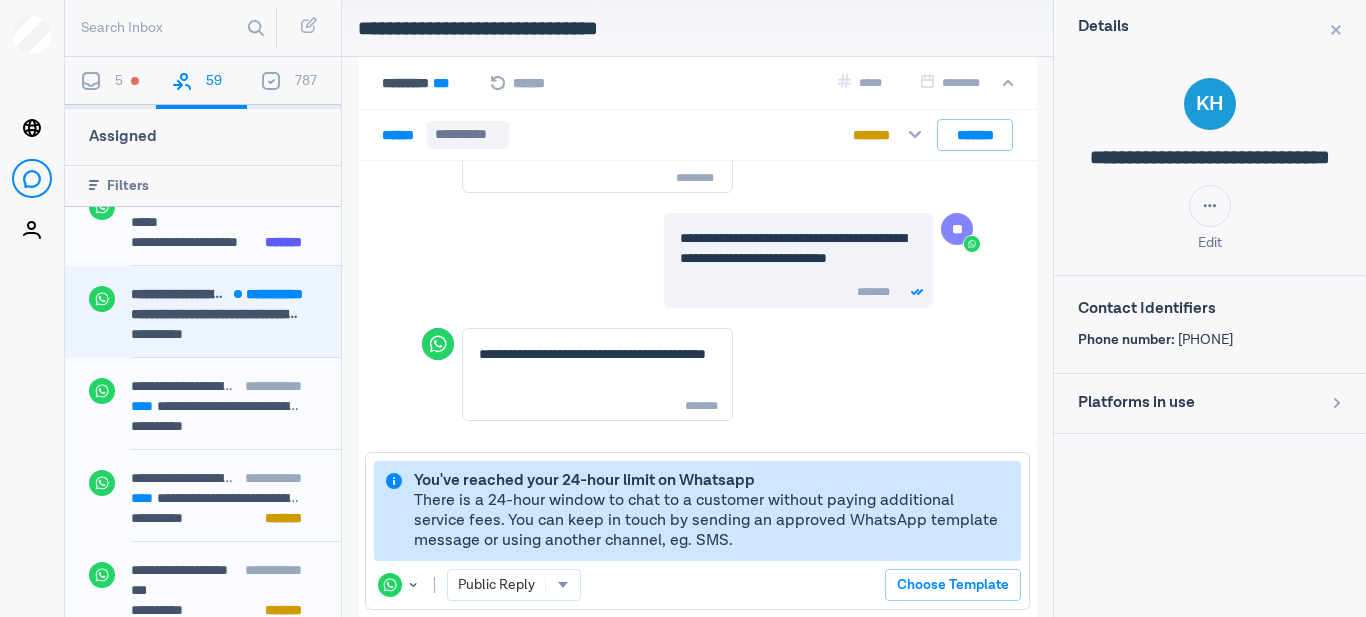 click on "**********" at bounding box center [224, 336] 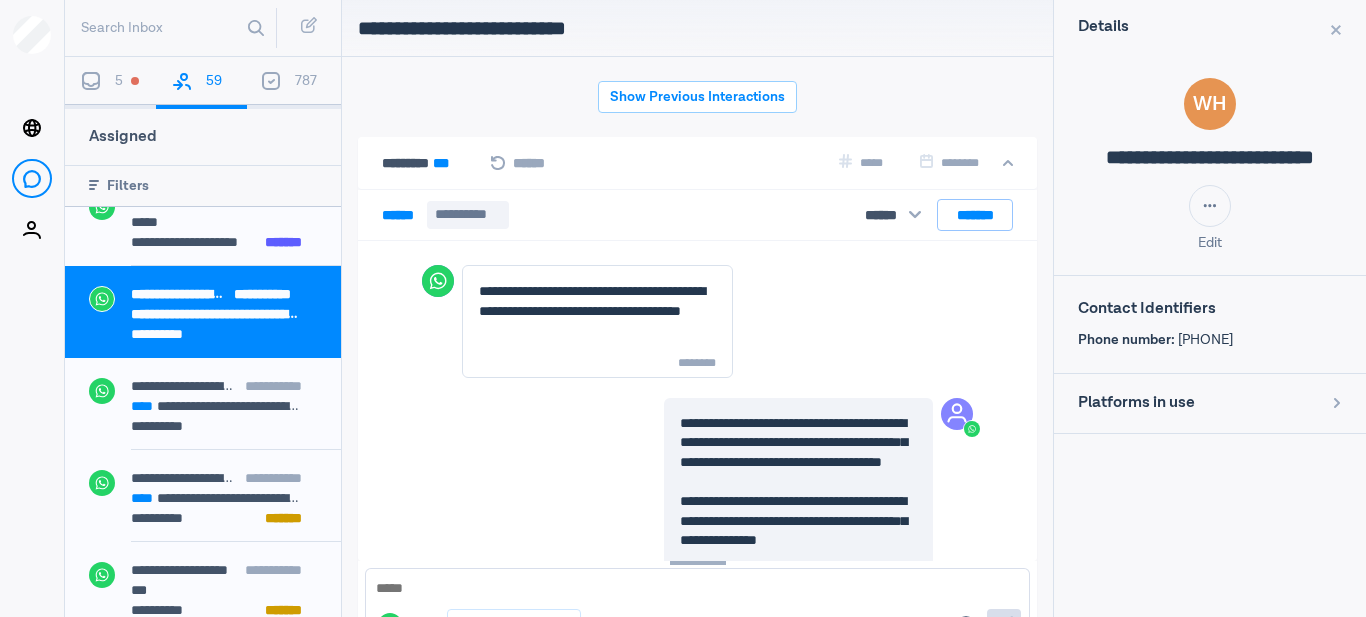 scroll, scrollTop: 80, scrollLeft: 0, axis: vertical 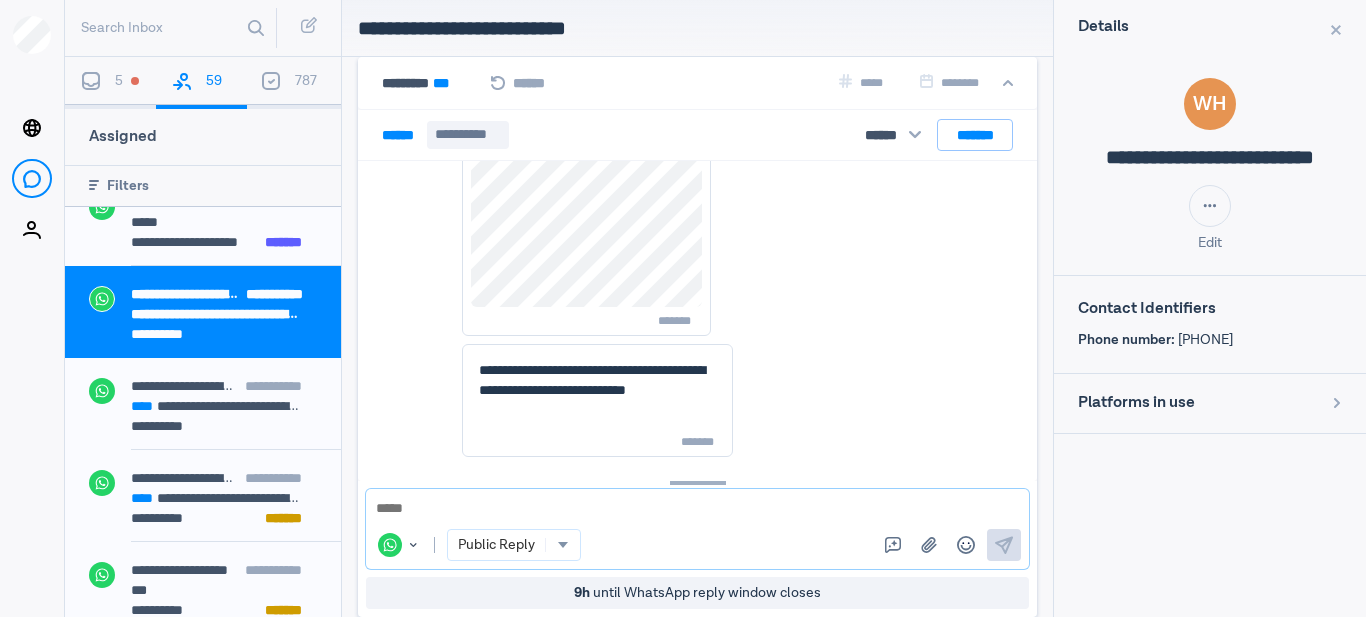 click at bounding box center (697, 509) 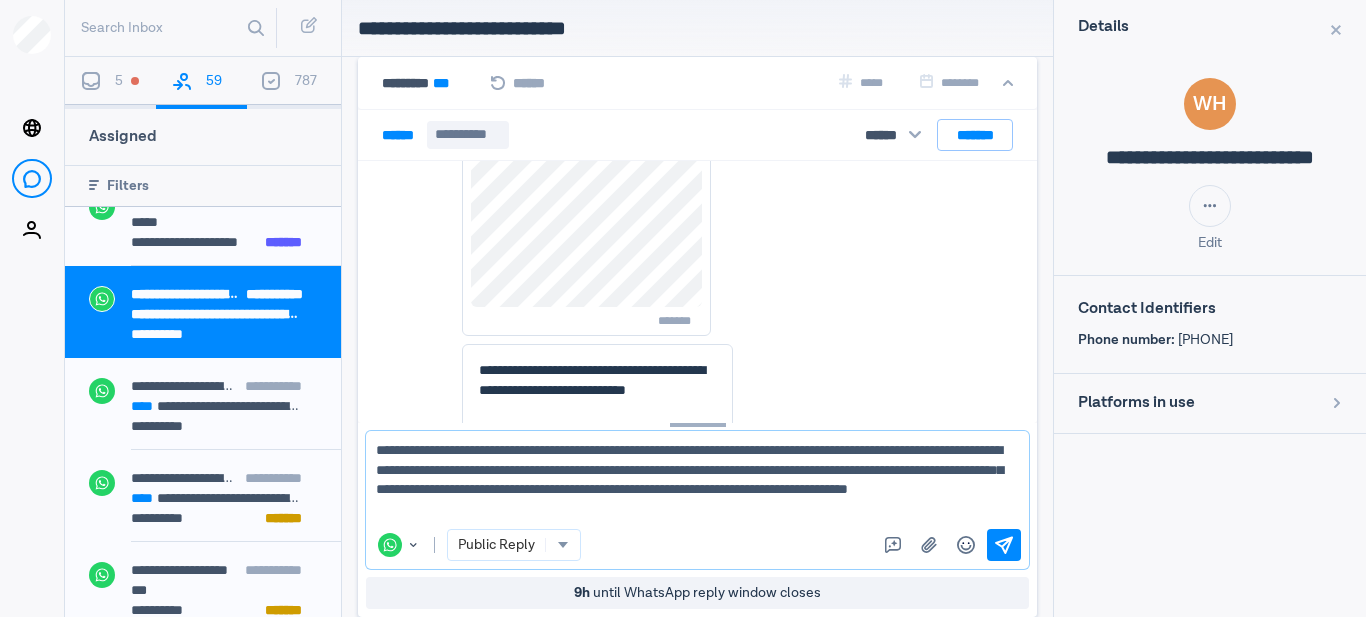 type on "**********" 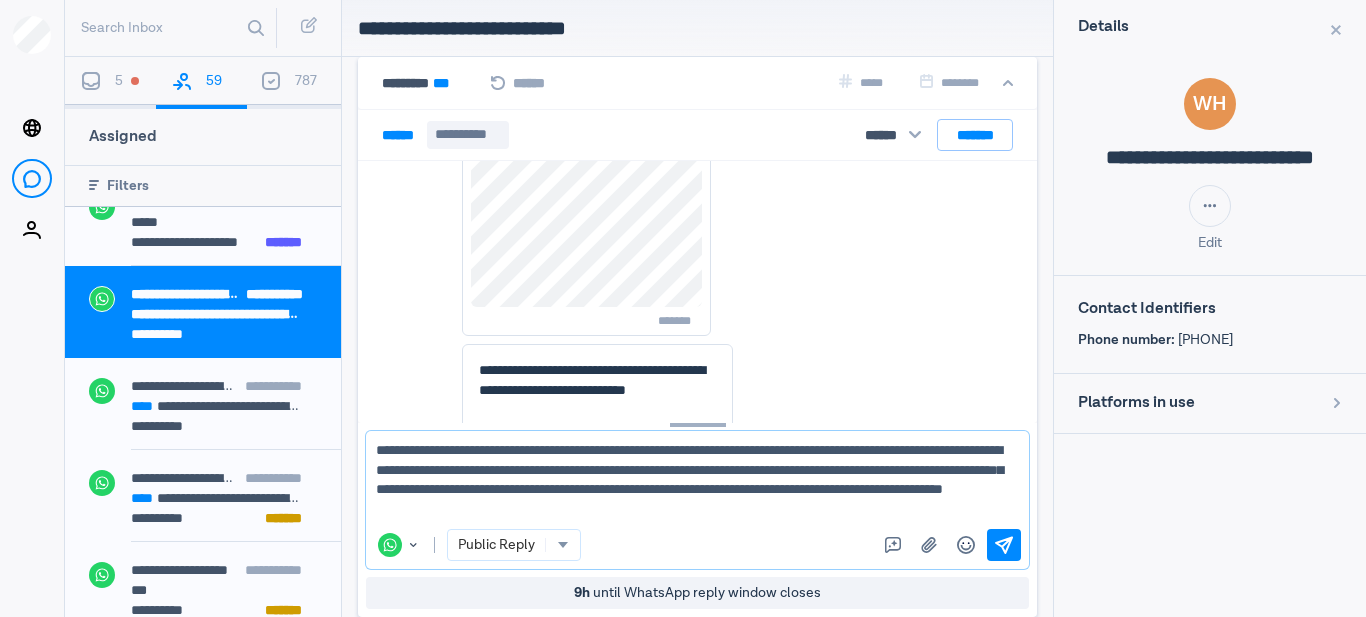 type 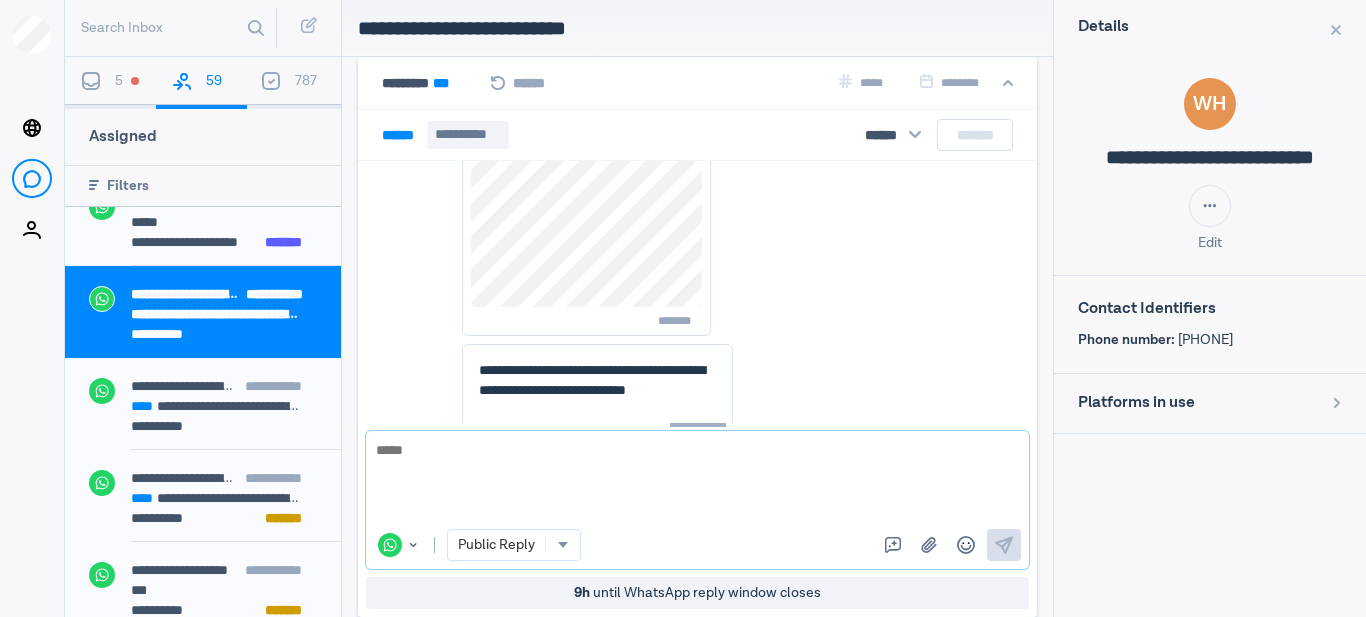 scroll, scrollTop: 4214, scrollLeft: 0, axis: vertical 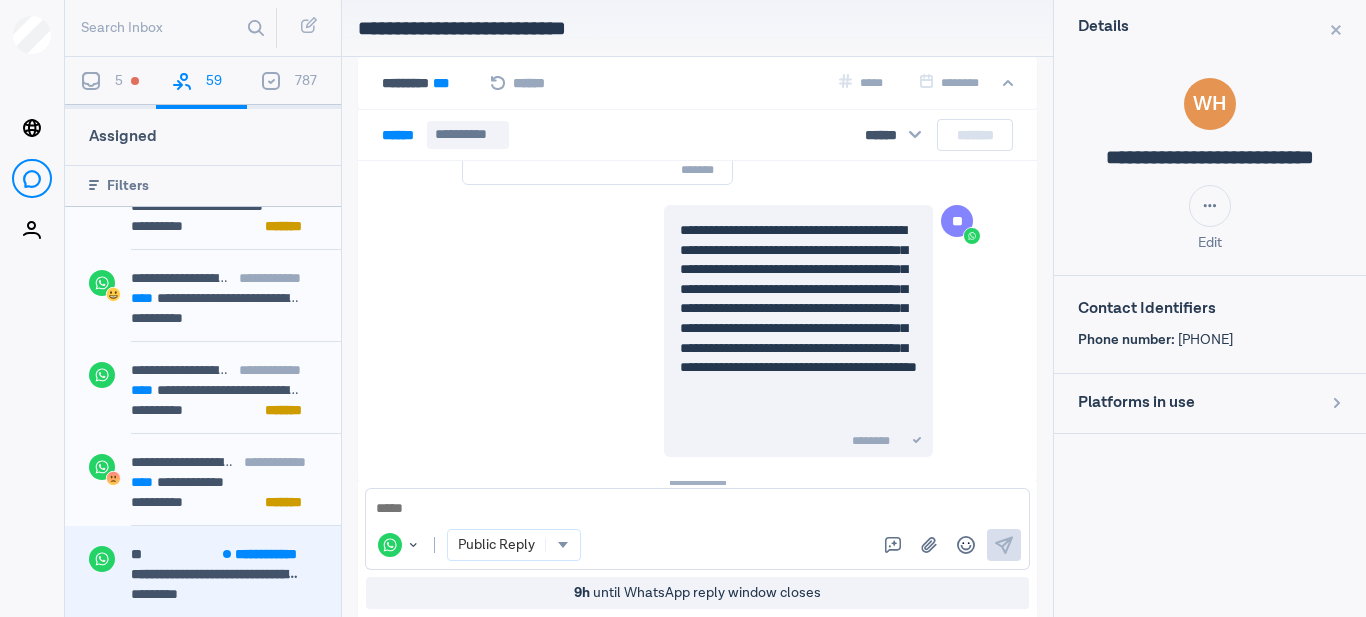 click on "**********" at bounding box center [236, 556] 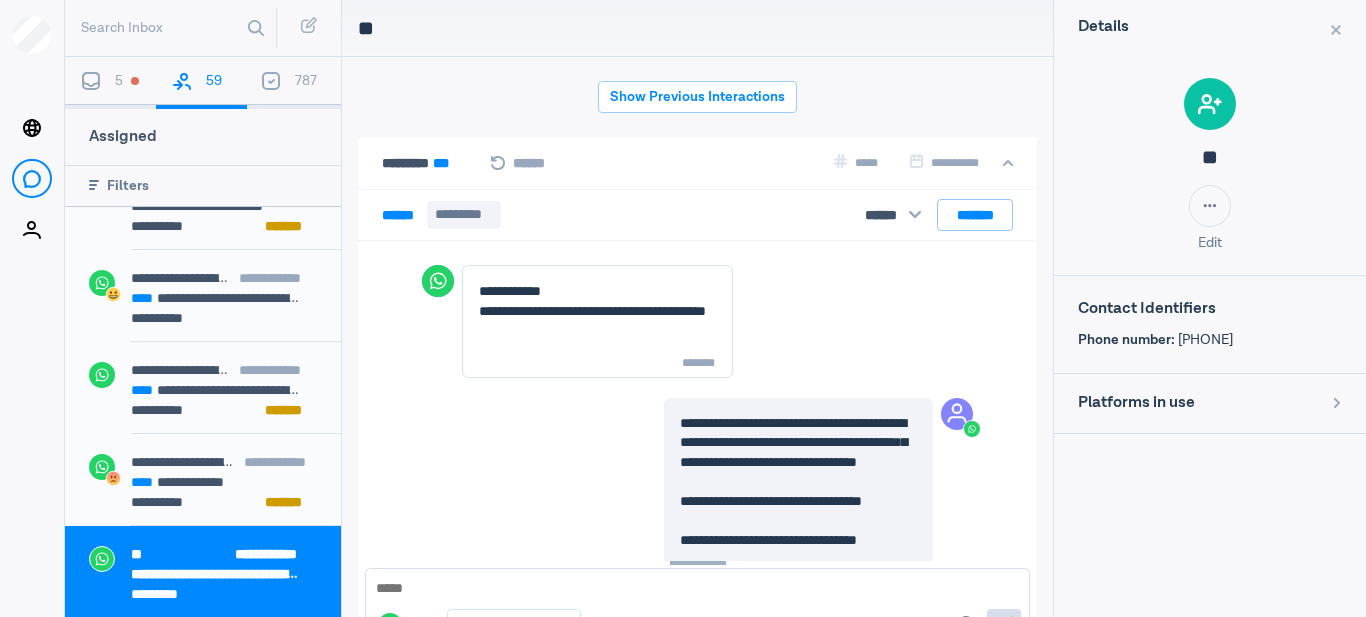 scroll, scrollTop: 80, scrollLeft: 0, axis: vertical 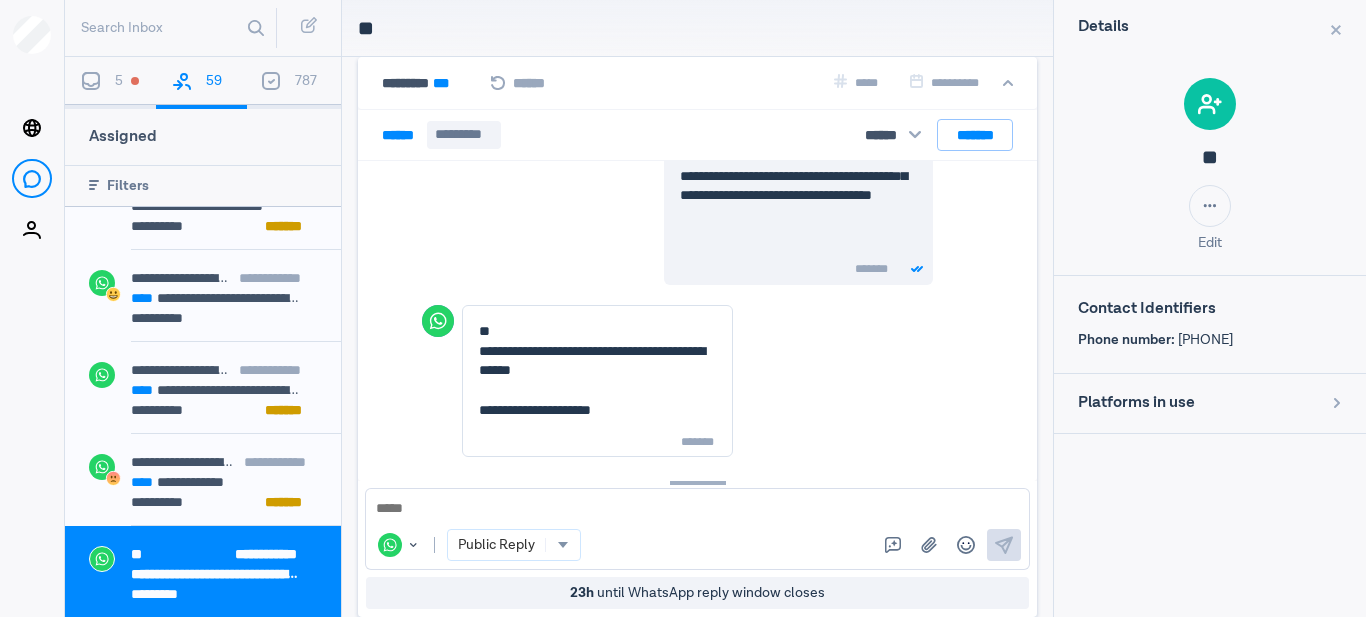 click at bounding box center (697, 509) 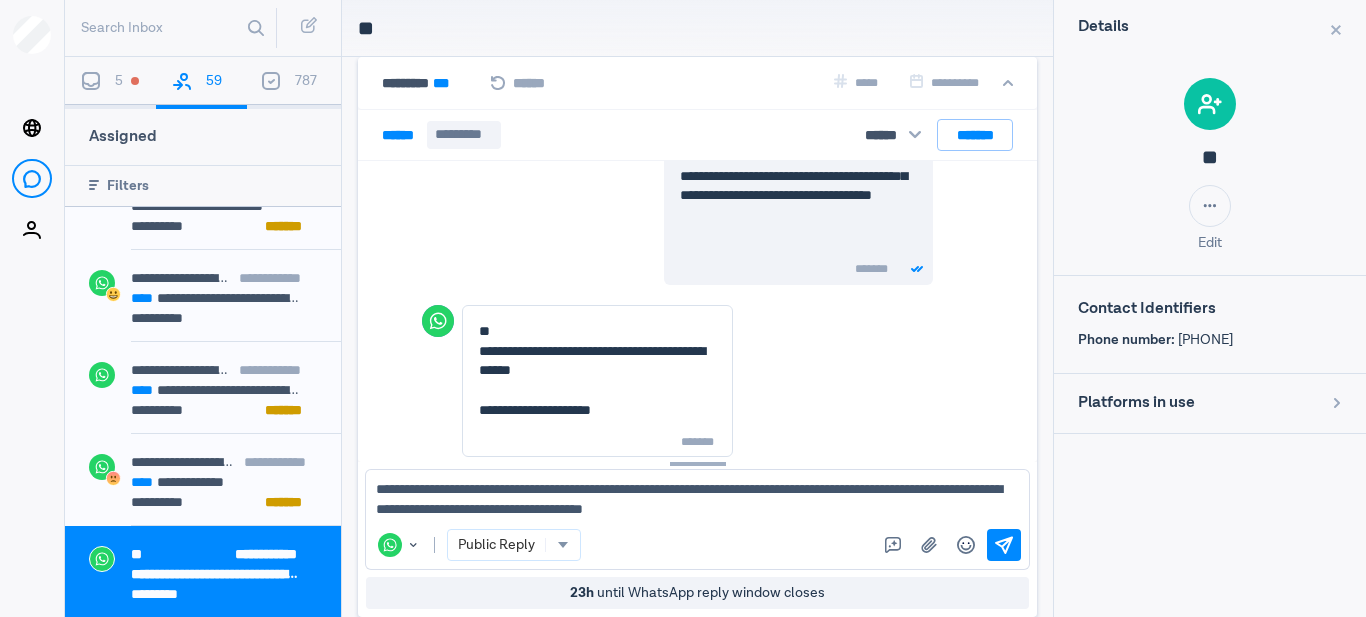 type on "**********" 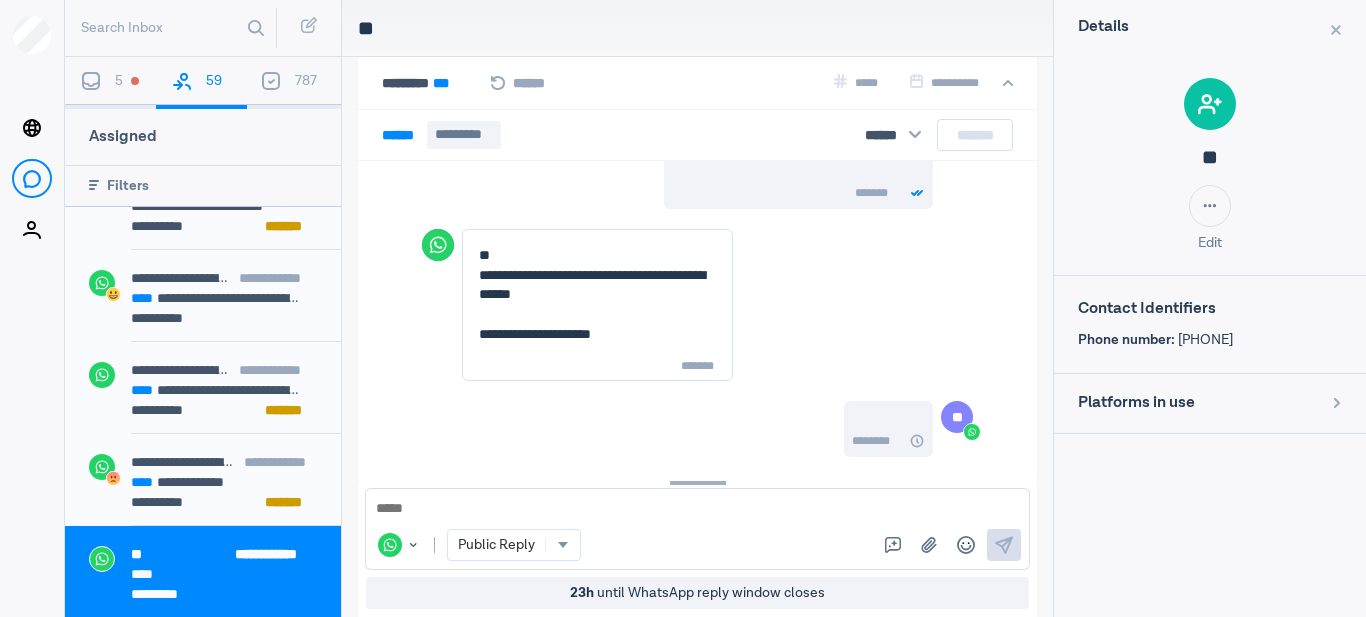 scroll, scrollTop: 2747, scrollLeft: 0, axis: vertical 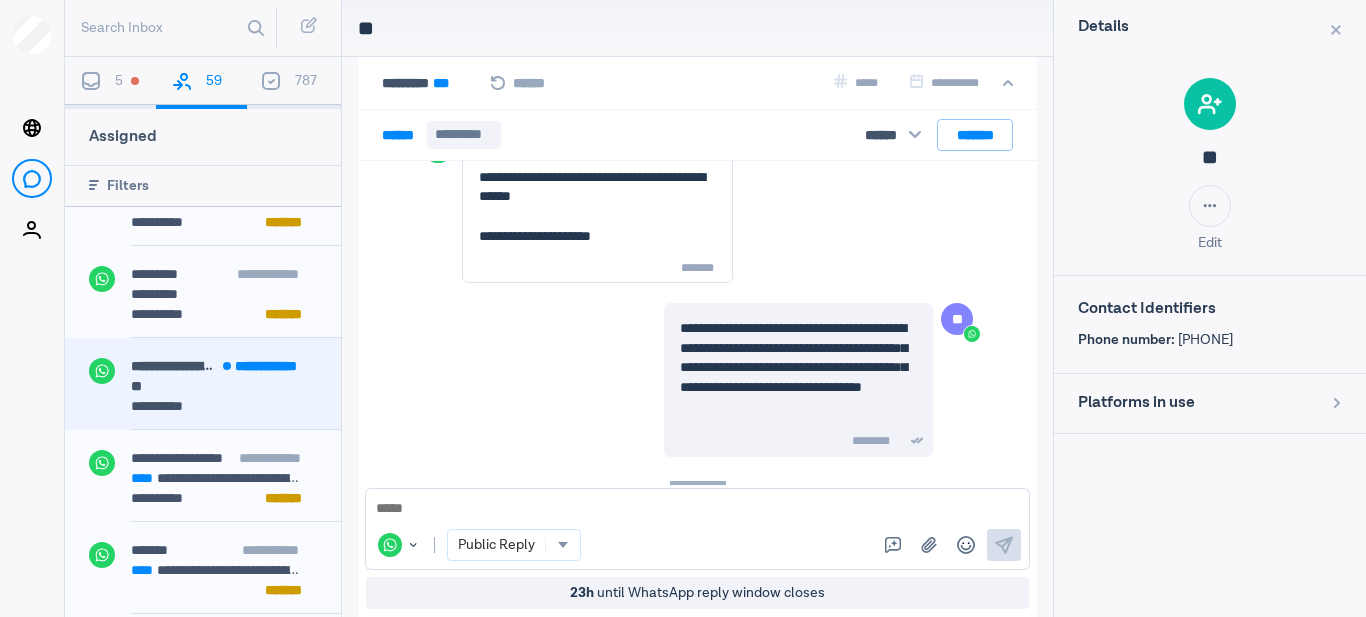 click on "**" at bounding box center [216, 386] 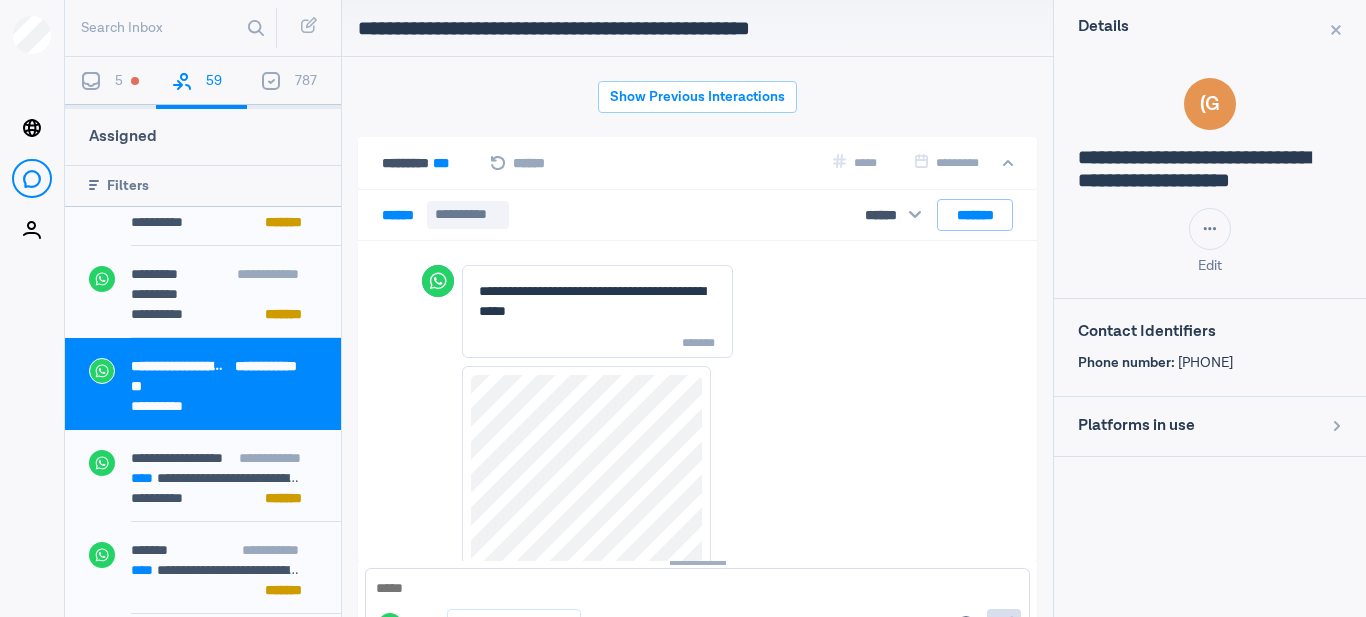 scroll, scrollTop: 80, scrollLeft: 0, axis: vertical 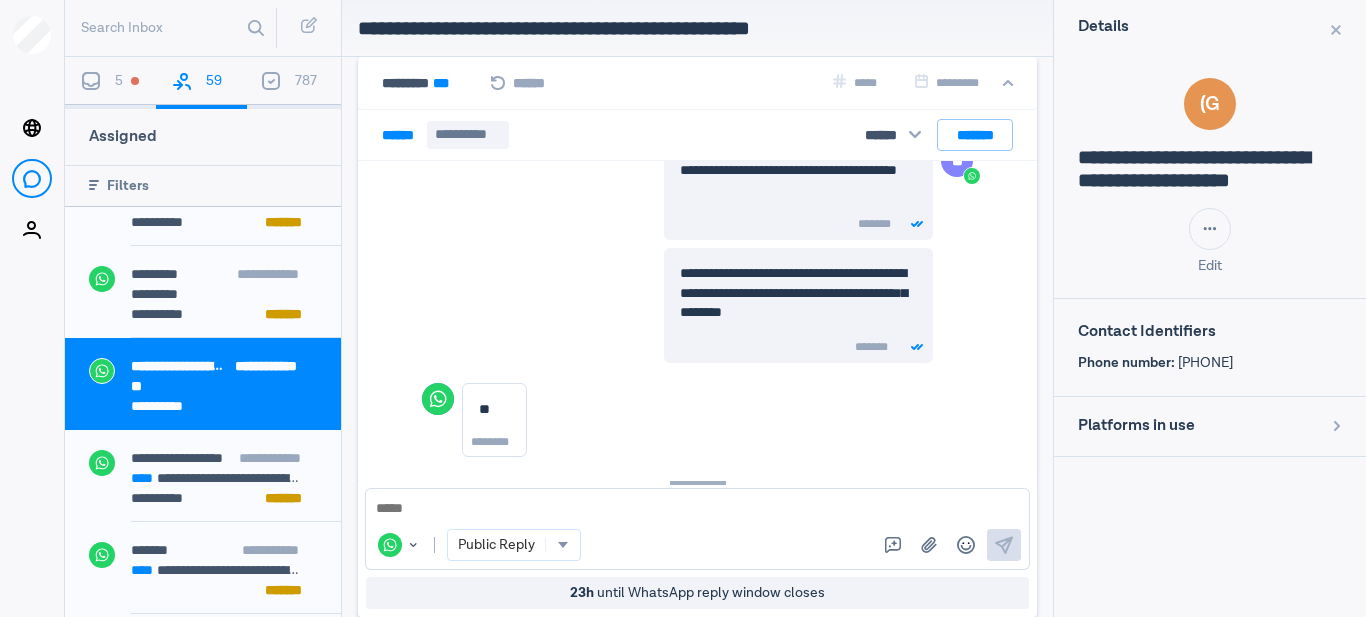 click at bounding box center [697, 509] 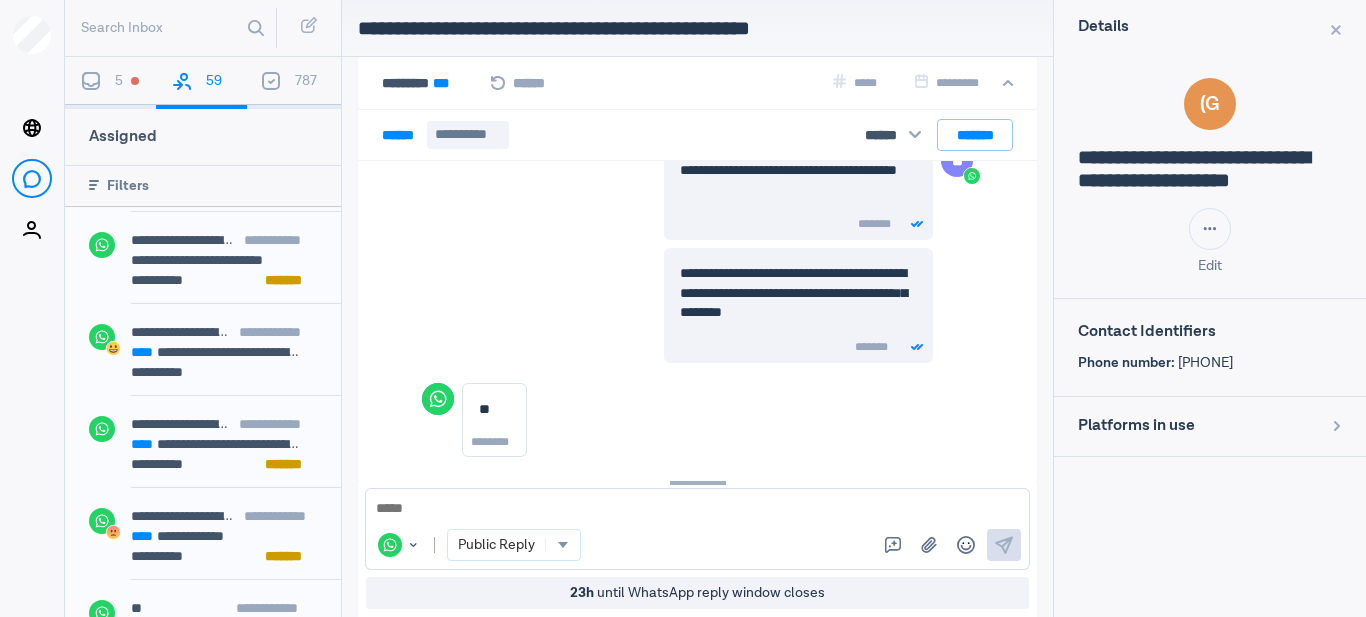 scroll, scrollTop: 4917, scrollLeft: 0, axis: vertical 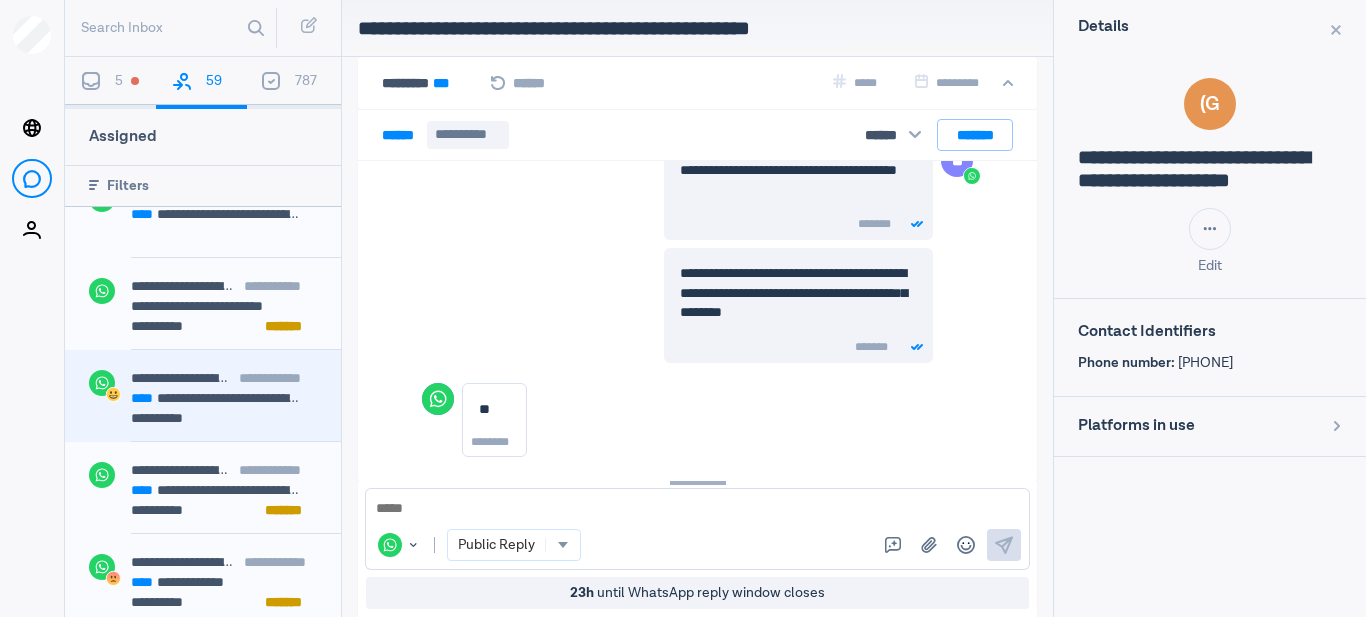 click on "**********" at bounding box center (224, 420) 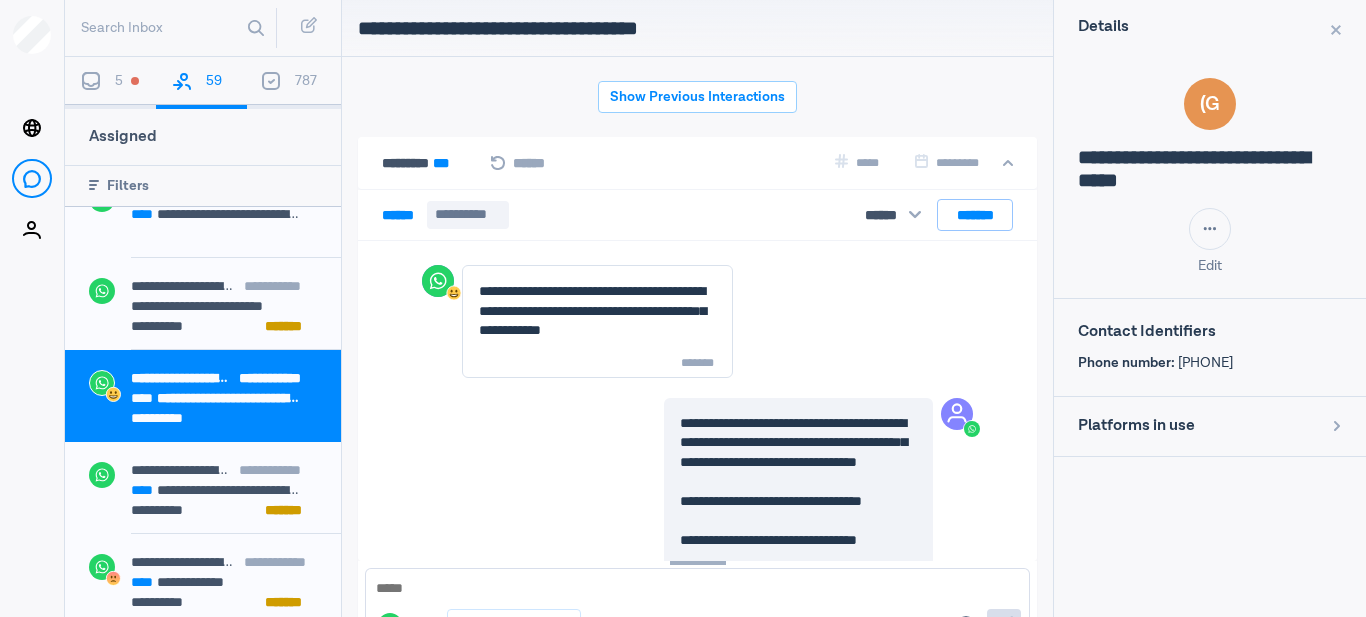 scroll, scrollTop: 80, scrollLeft: 0, axis: vertical 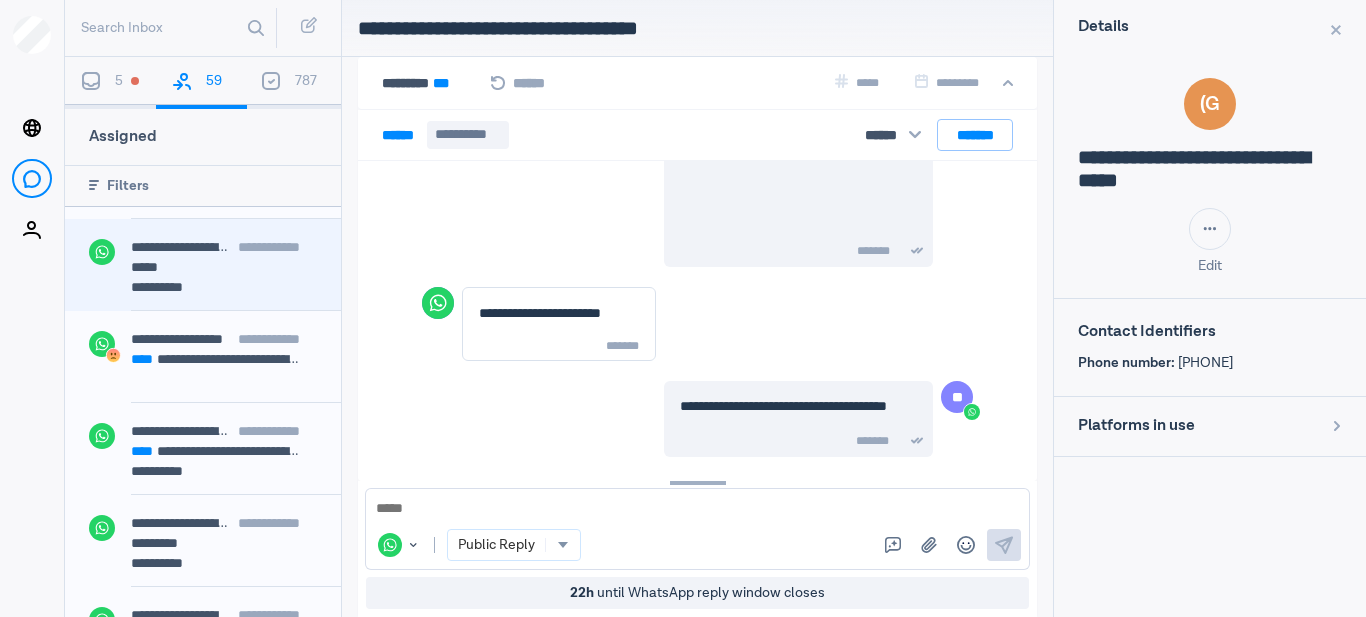 click on "*****" at bounding box center [216, 267] 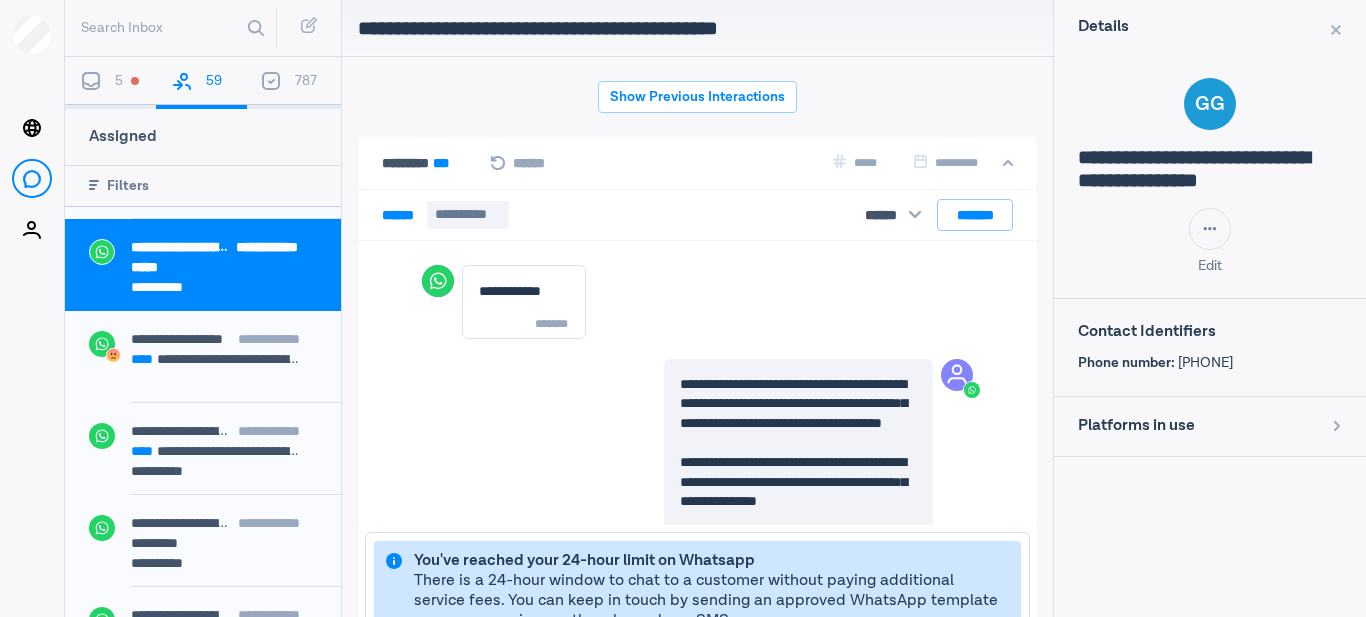 scroll, scrollTop: 1958, scrollLeft: 0, axis: vertical 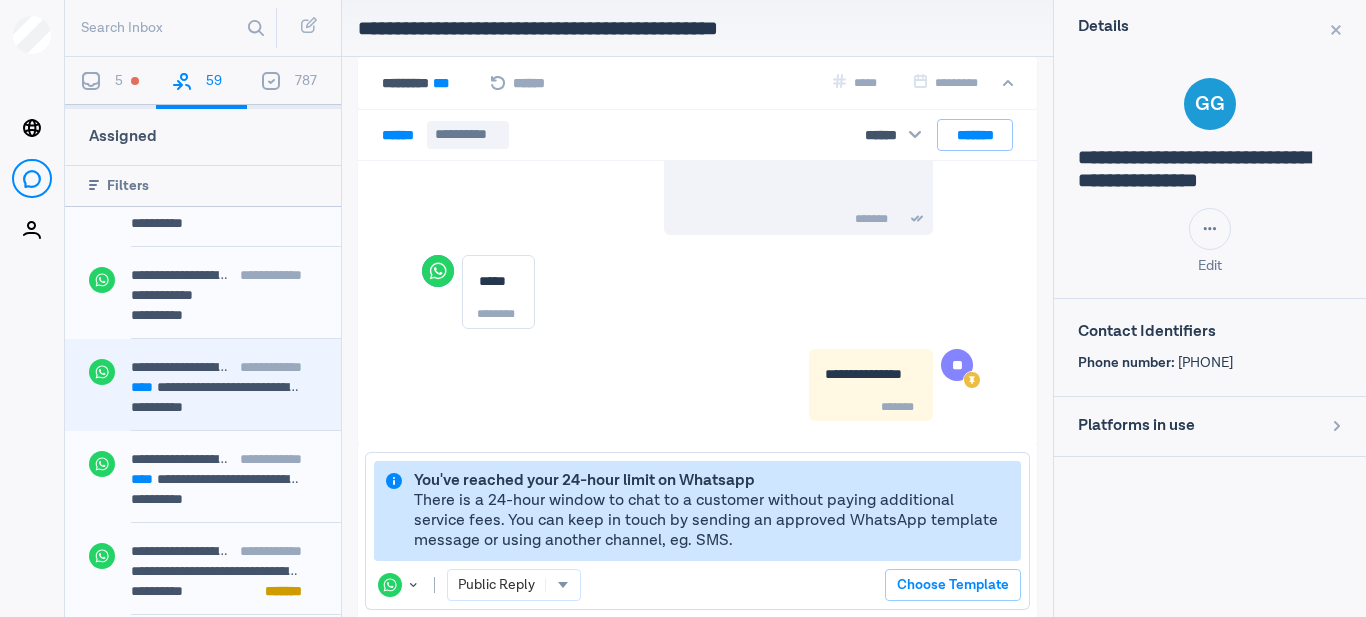 click on "**********" at bounding box center [216, 387] 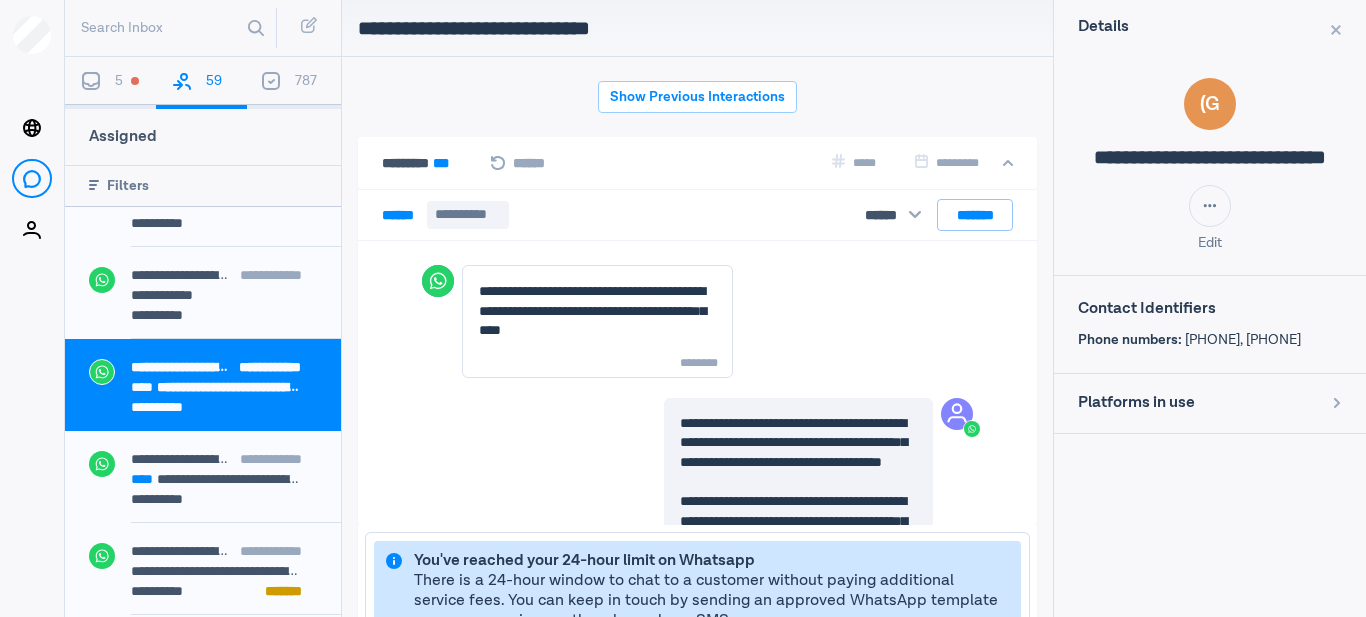scroll, scrollTop: 80, scrollLeft: 0, axis: vertical 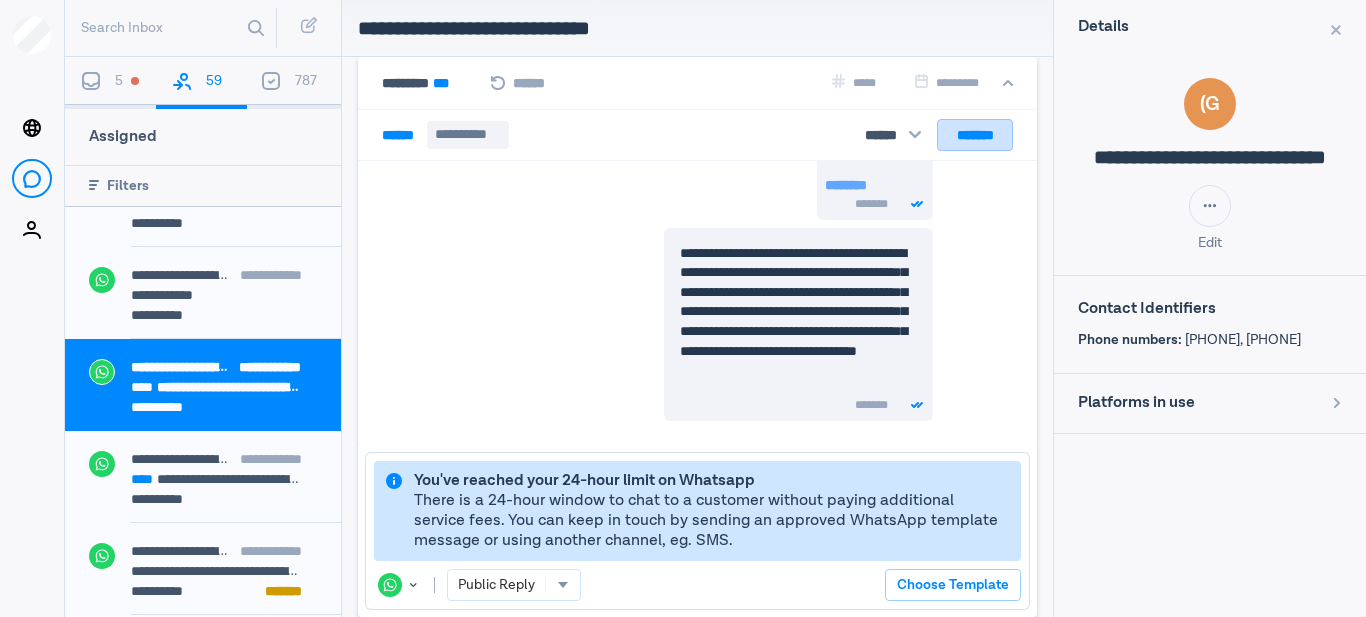 click on "*******" at bounding box center [975, 135] 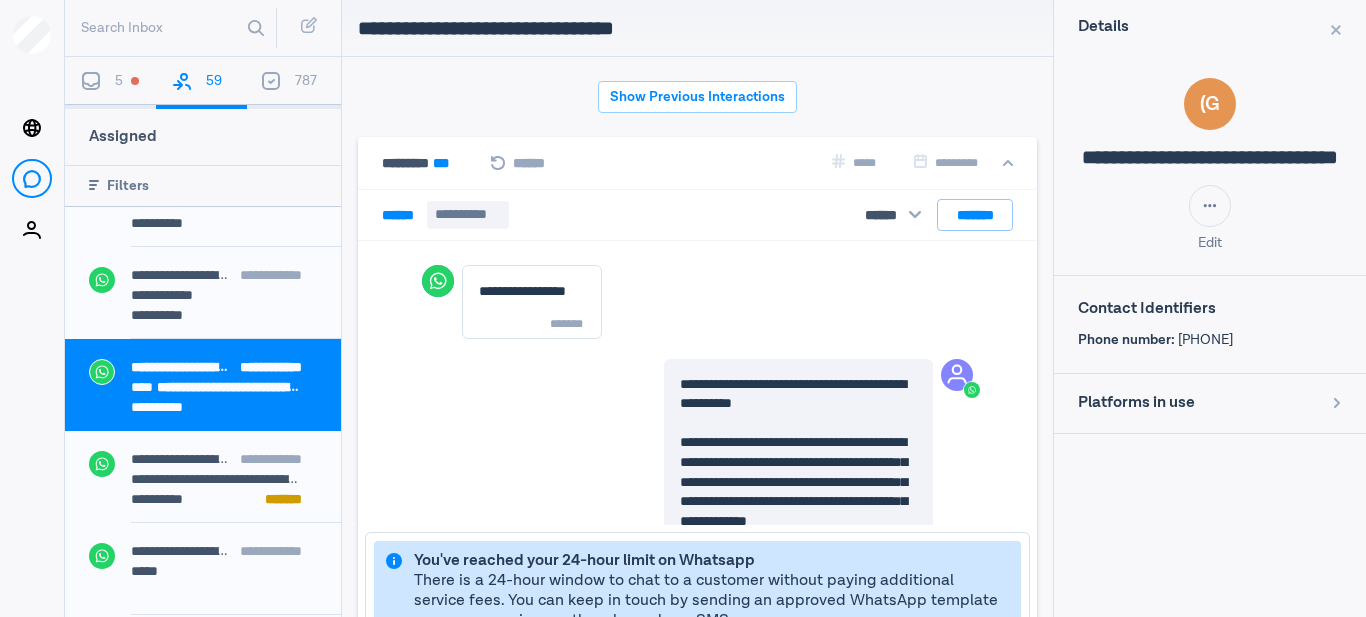 scroll, scrollTop: 80, scrollLeft: 0, axis: vertical 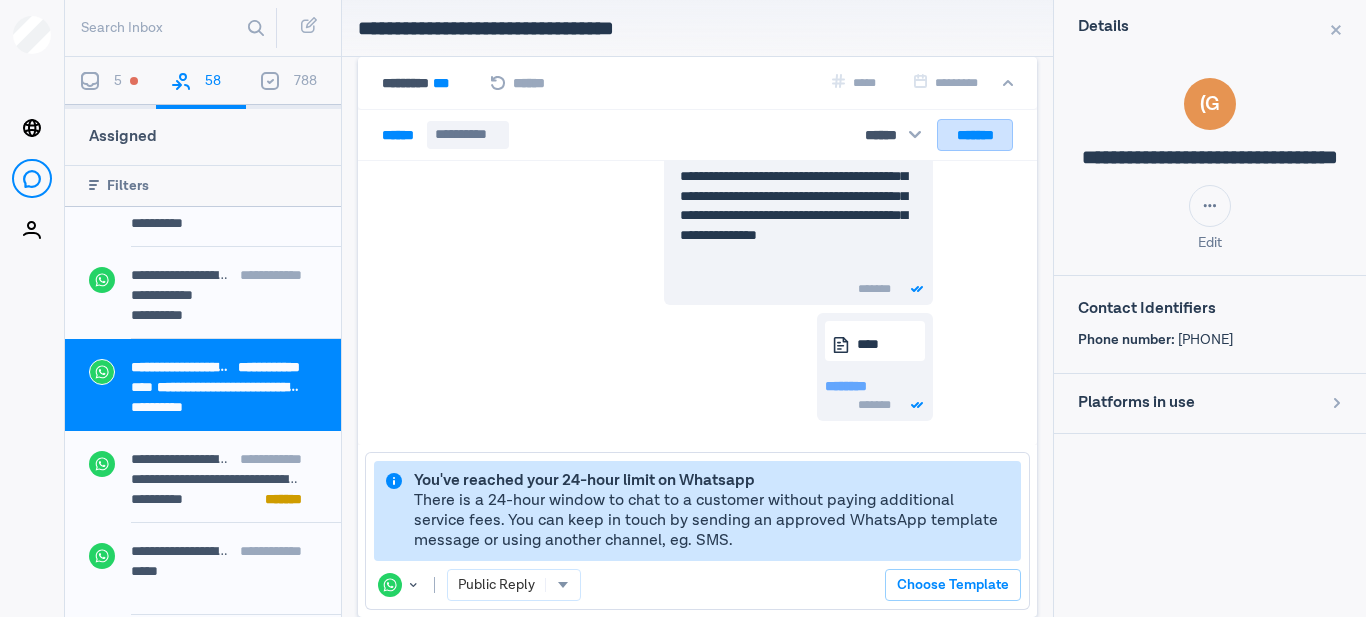 click on "*******" at bounding box center [975, 135] 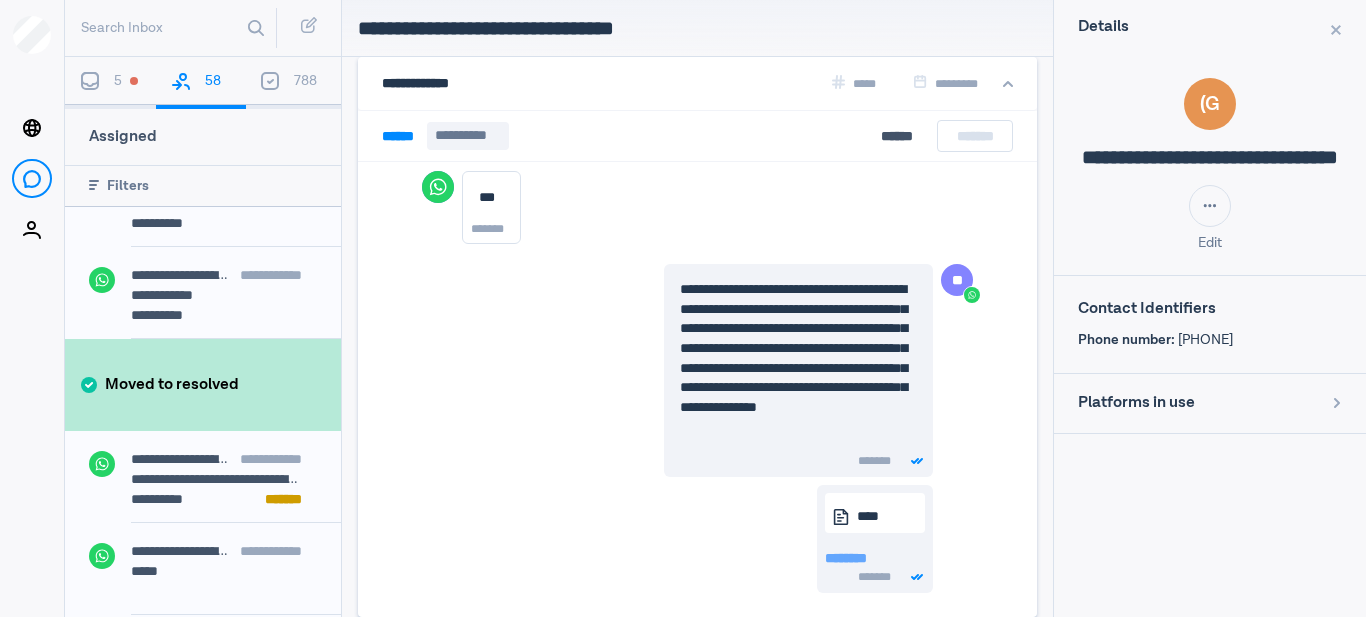 scroll, scrollTop: 1456, scrollLeft: 0, axis: vertical 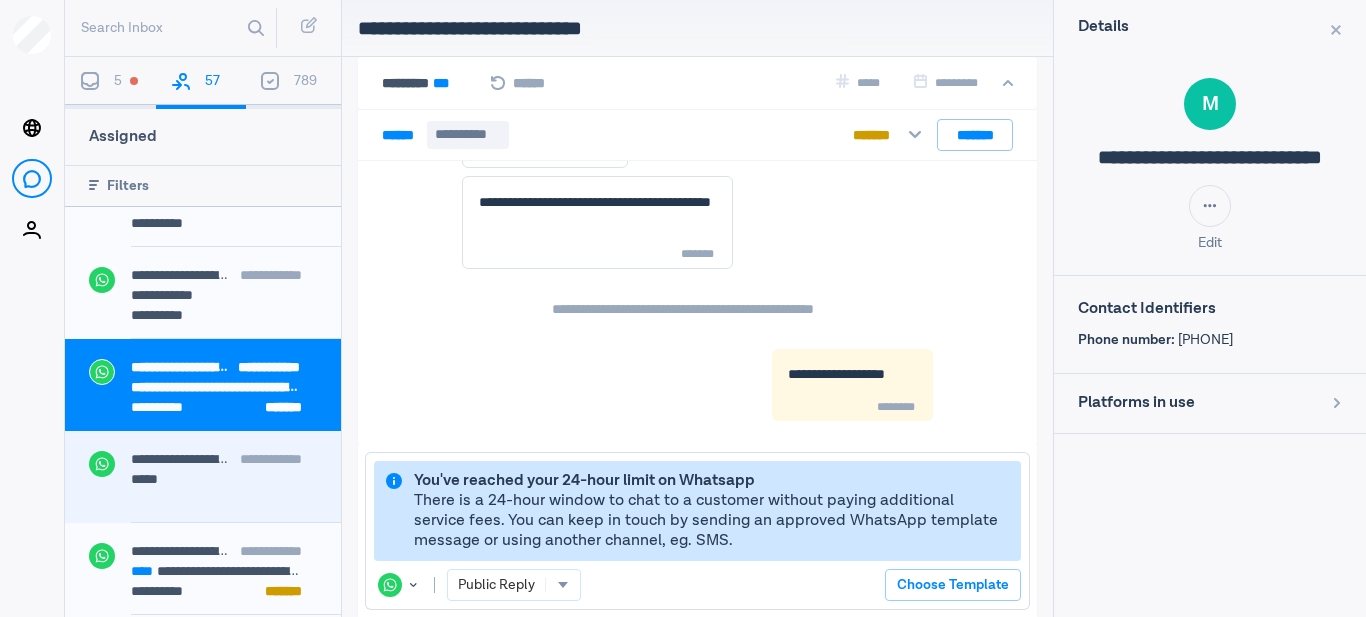 click on "**********" at bounding box center [236, 461] 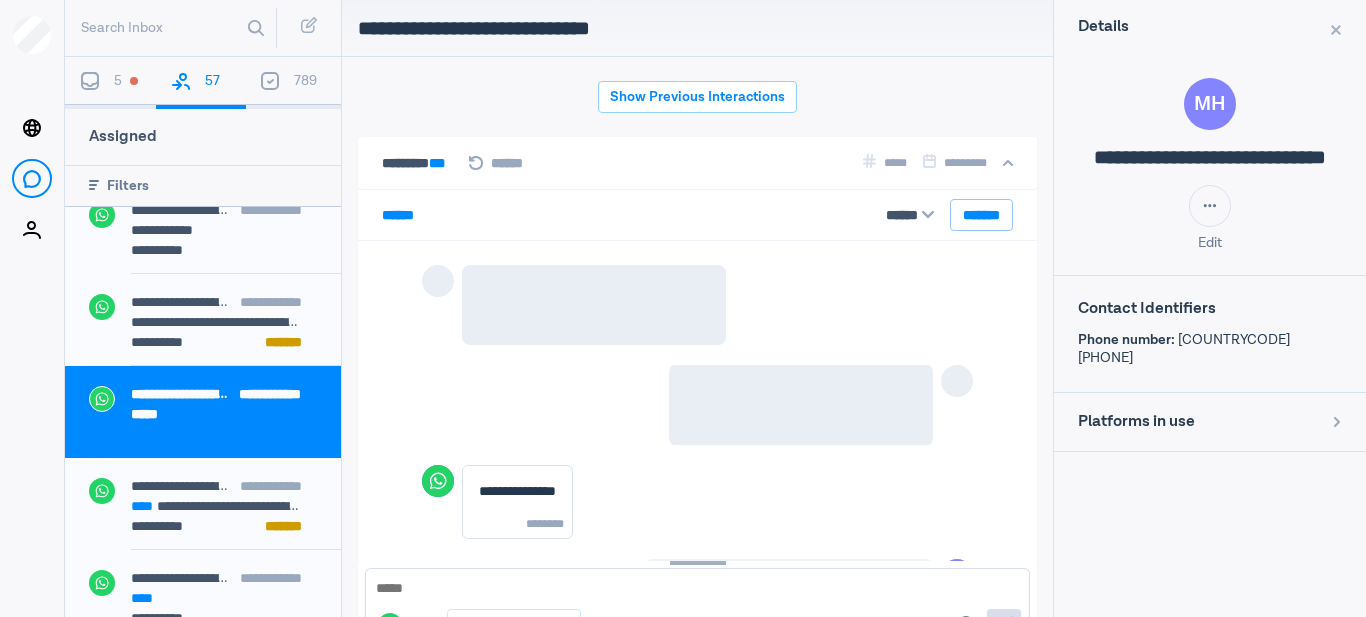 scroll, scrollTop: 1900, scrollLeft: 0, axis: vertical 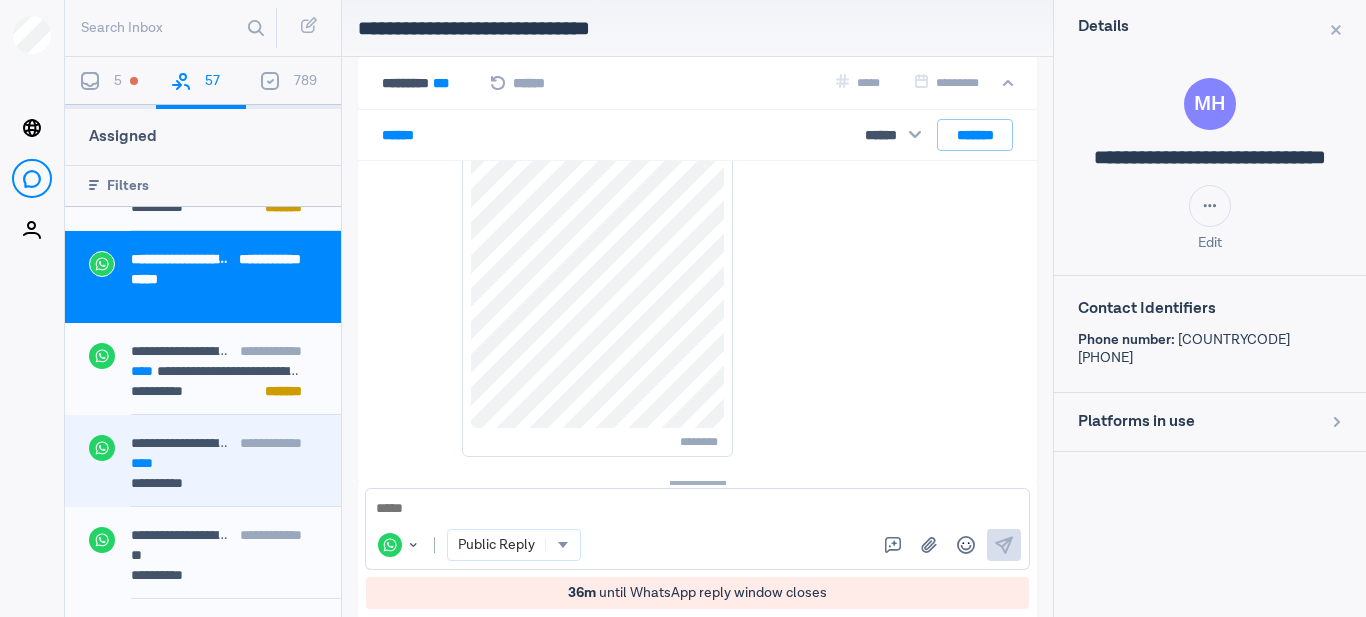 click on "****" at bounding box center (224, 463) 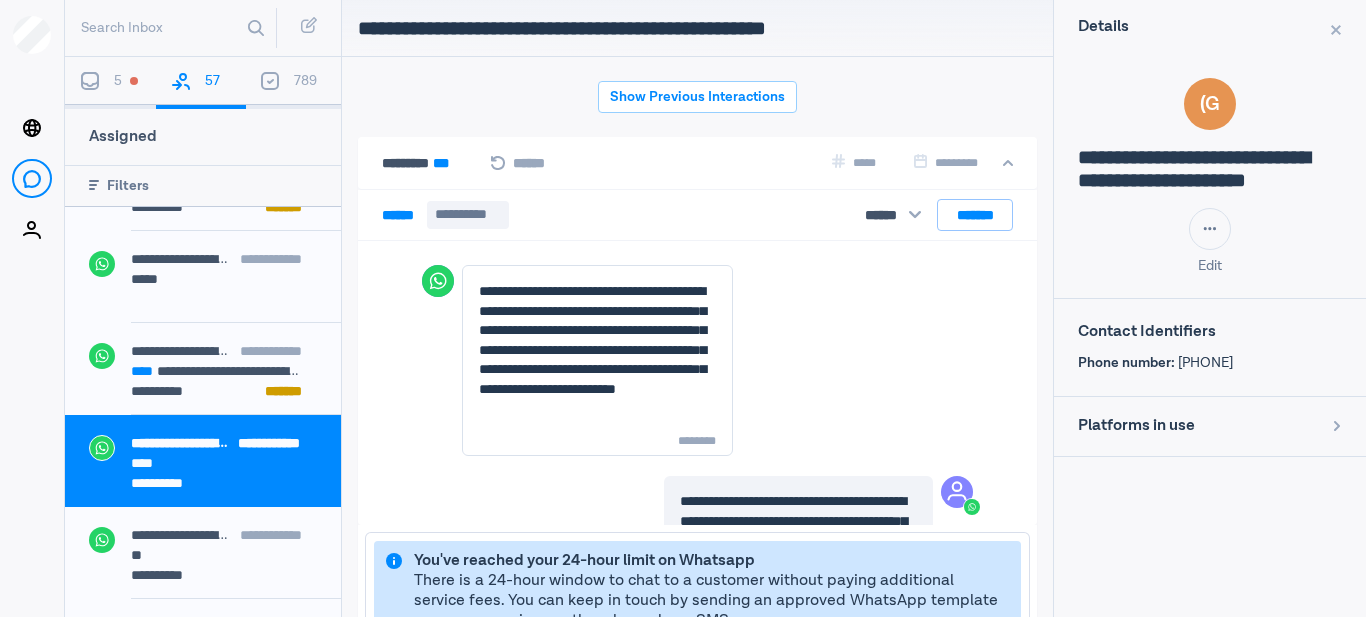 scroll, scrollTop: 1558, scrollLeft: 0, axis: vertical 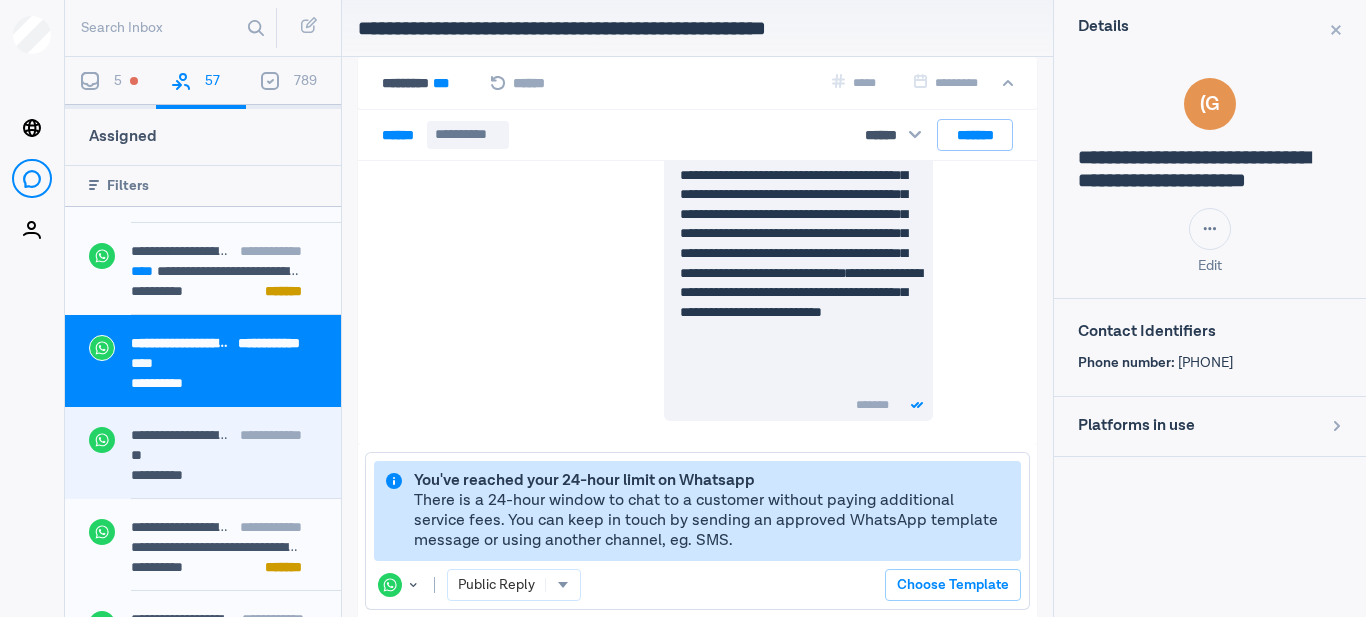 click on "**" at bounding box center [216, 455] 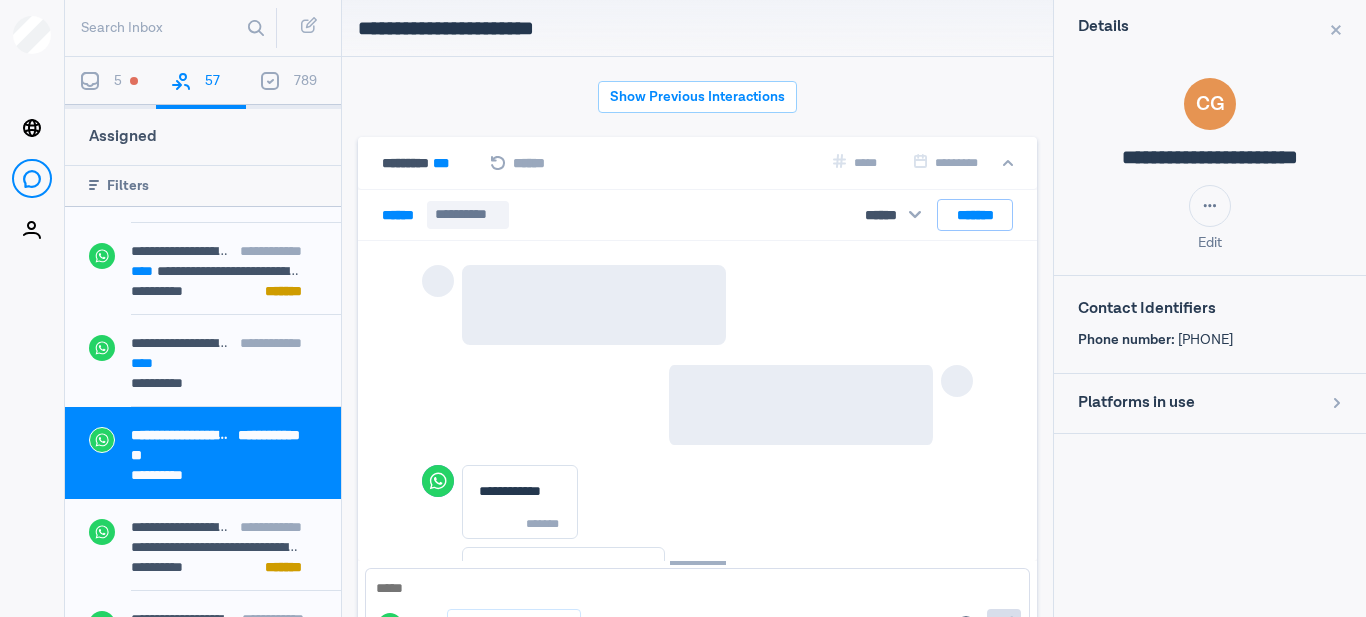 scroll, scrollTop: 4876, scrollLeft: 0, axis: vertical 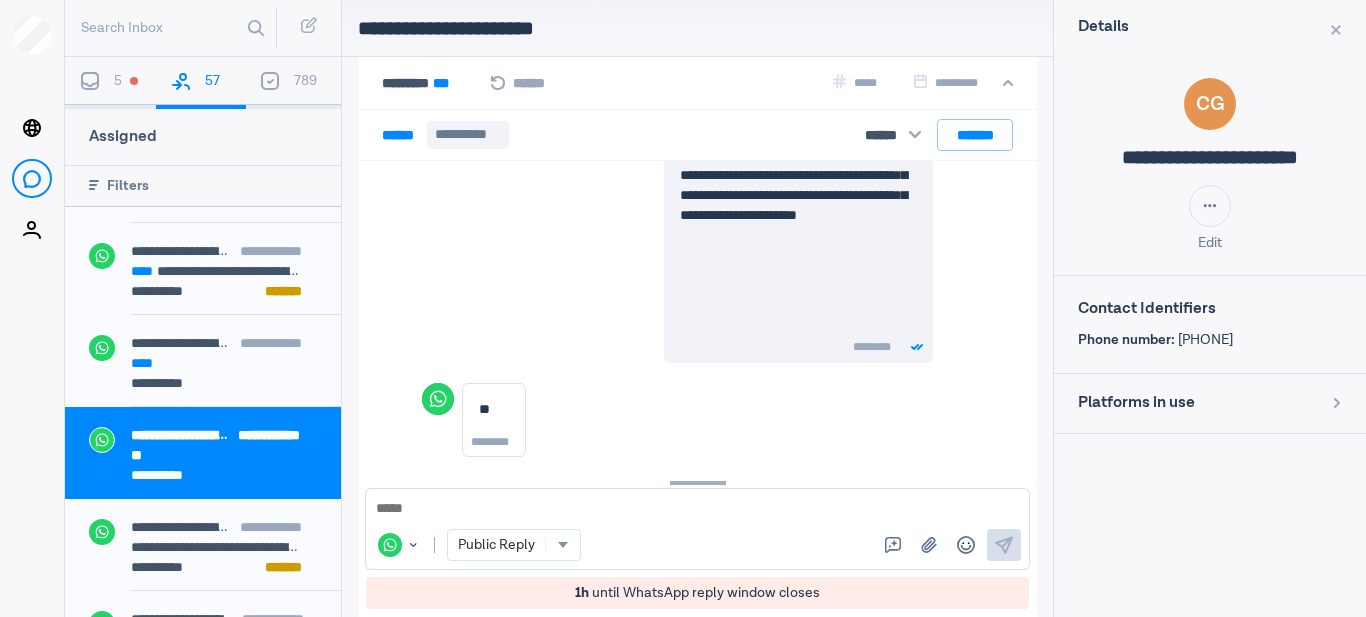 click on "**********" at bounding box center (473, 28) 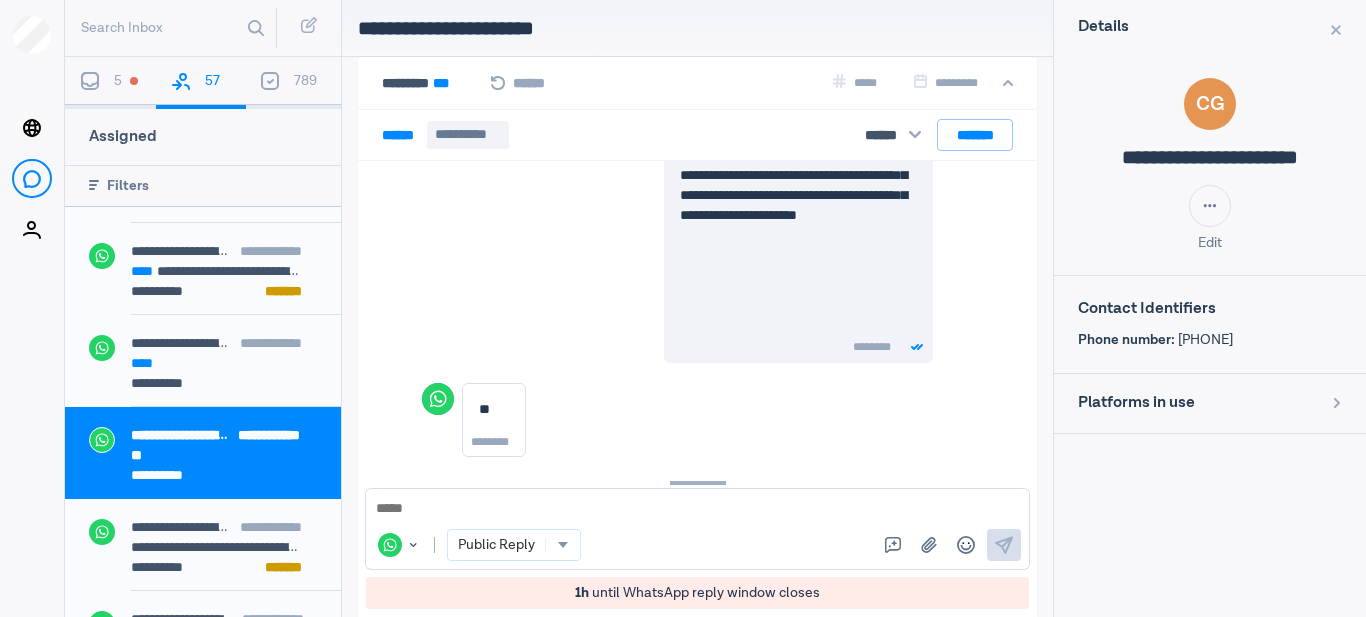 drag, startPoint x: 383, startPoint y: 21, endPoint x: 465, endPoint y: 13, distance: 82.38932 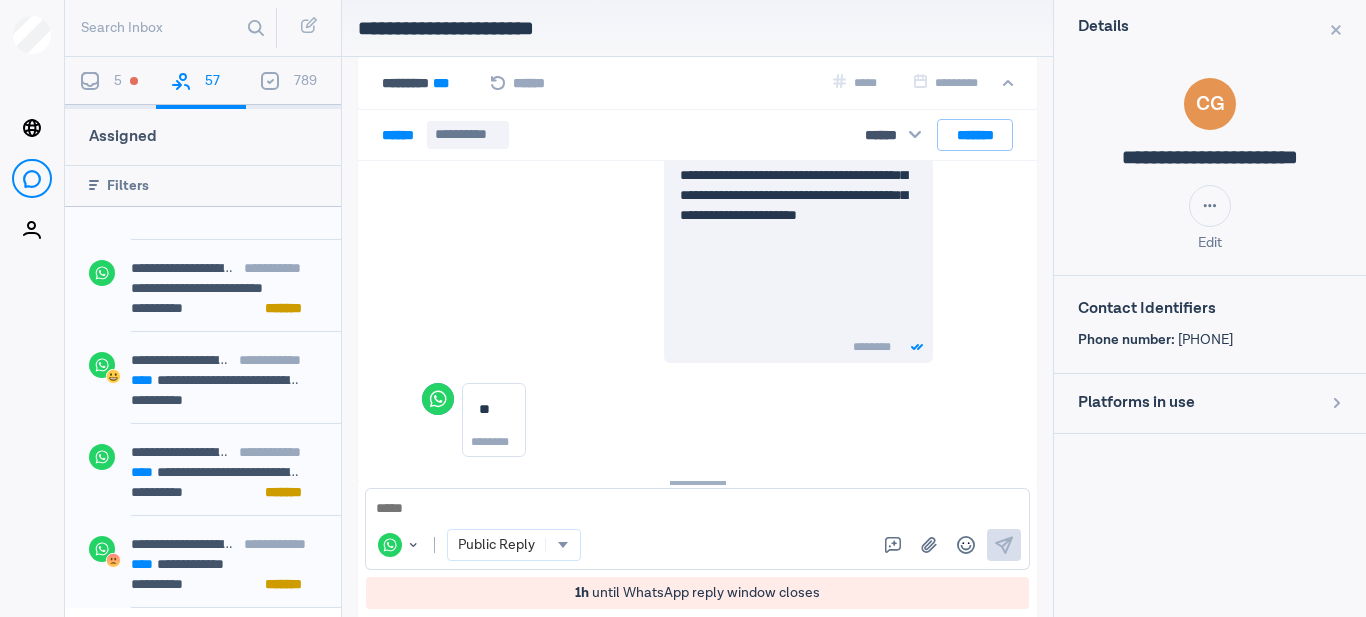 scroll, scrollTop: 4833, scrollLeft: 0, axis: vertical 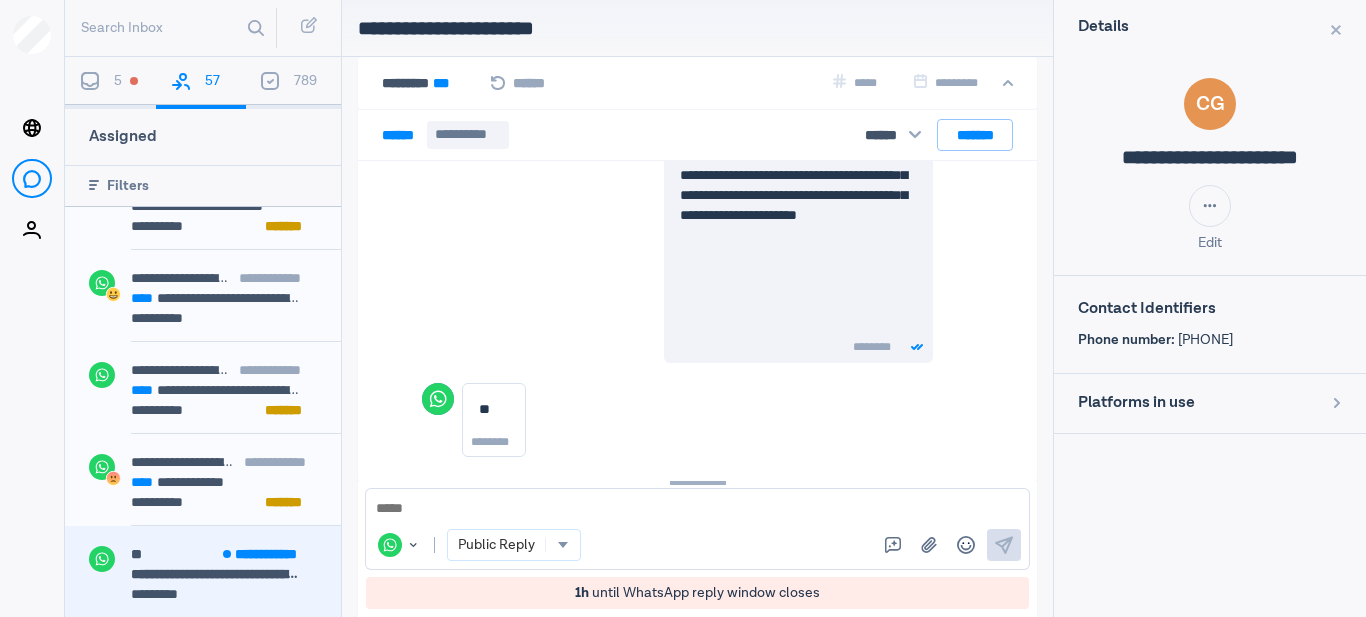 click on "**********" at bounding box center (216, 574) 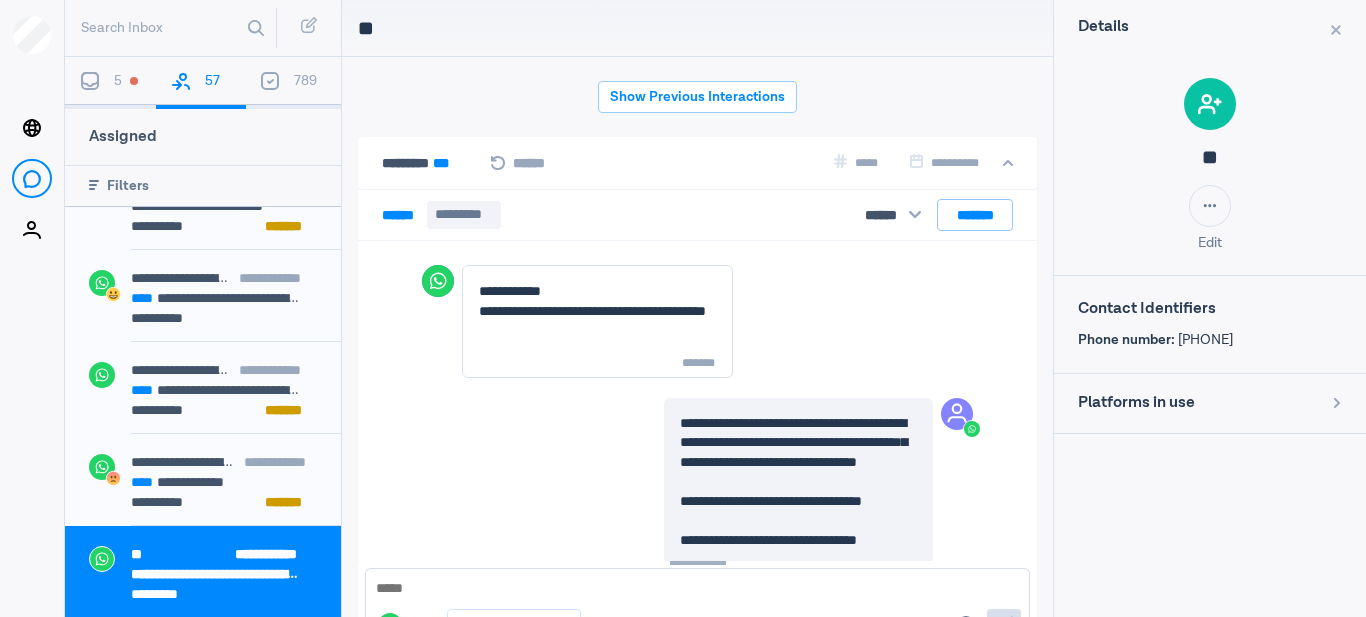 scroll, scrollTop: 80, scrollLeft: 0, axis: vertical 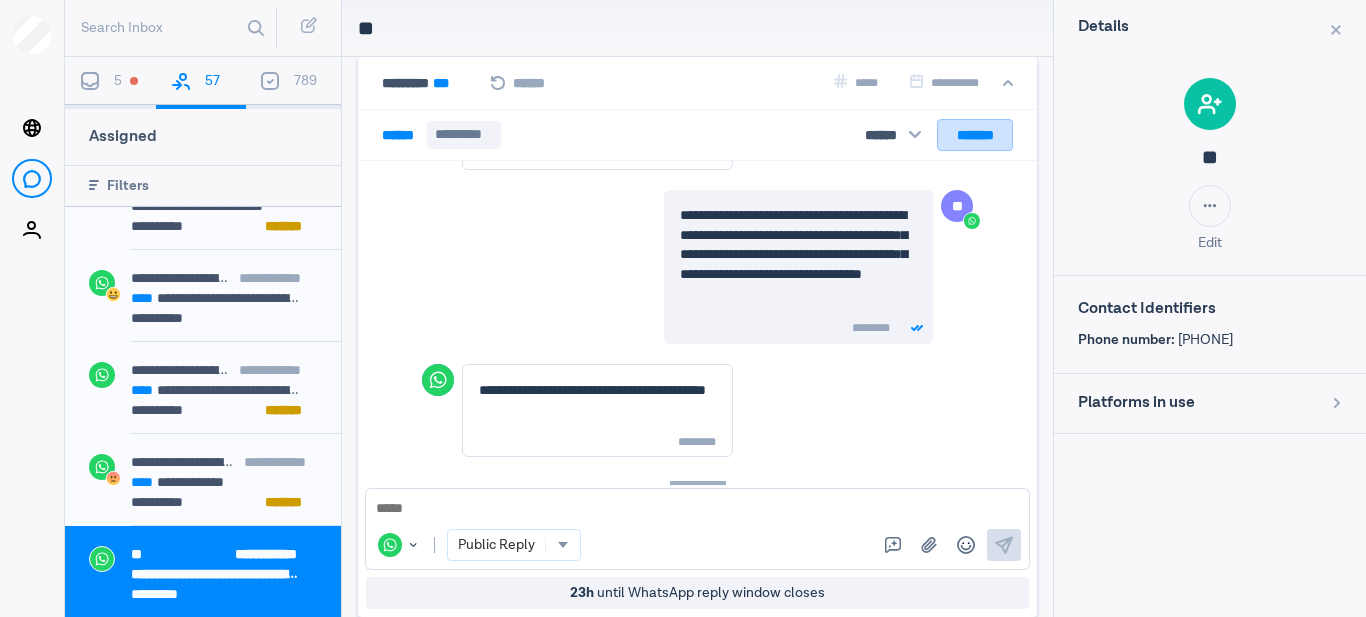click on "*******" at bounding box center [975, 135] 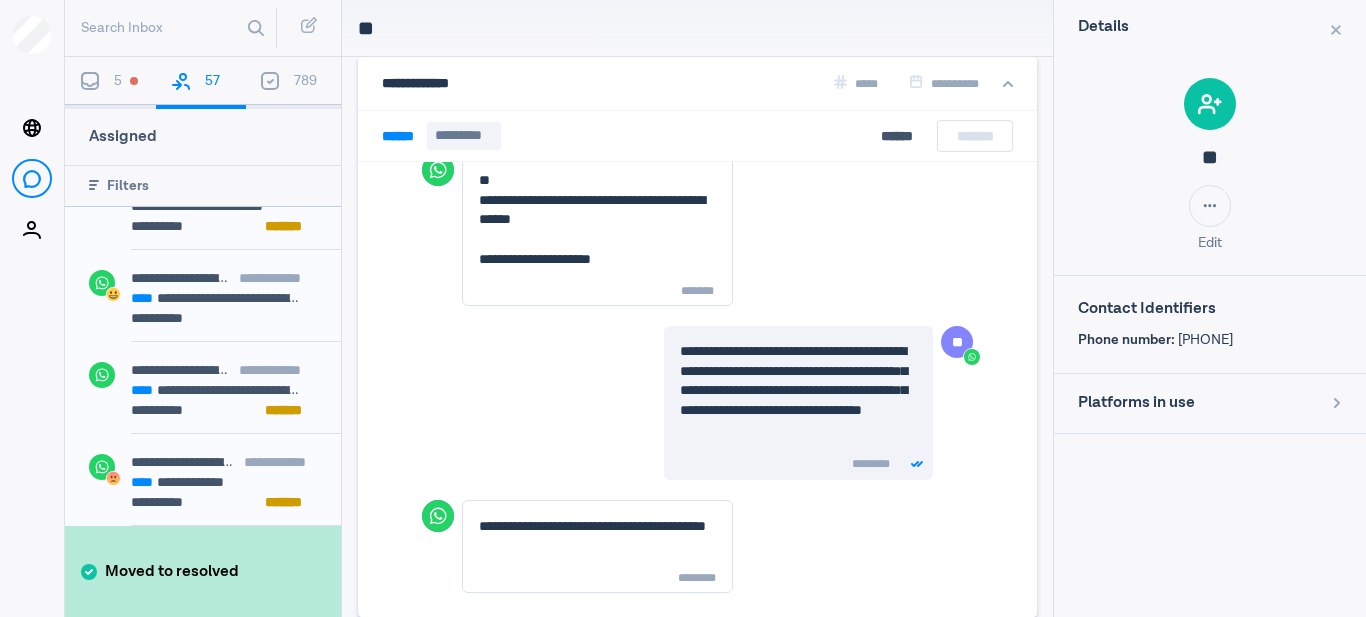 scroll, scrollTop: 2725, scrollLeft: 0, axis: vertical 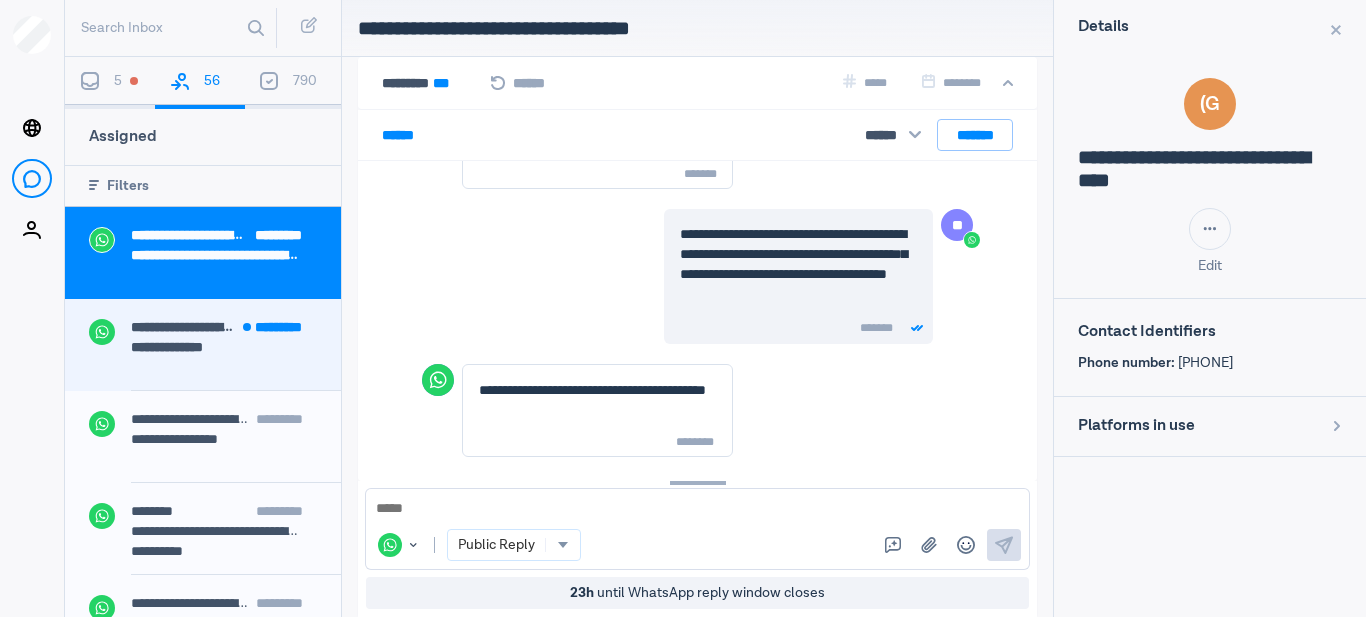 click on "**********" at bounding box center (214, 327) 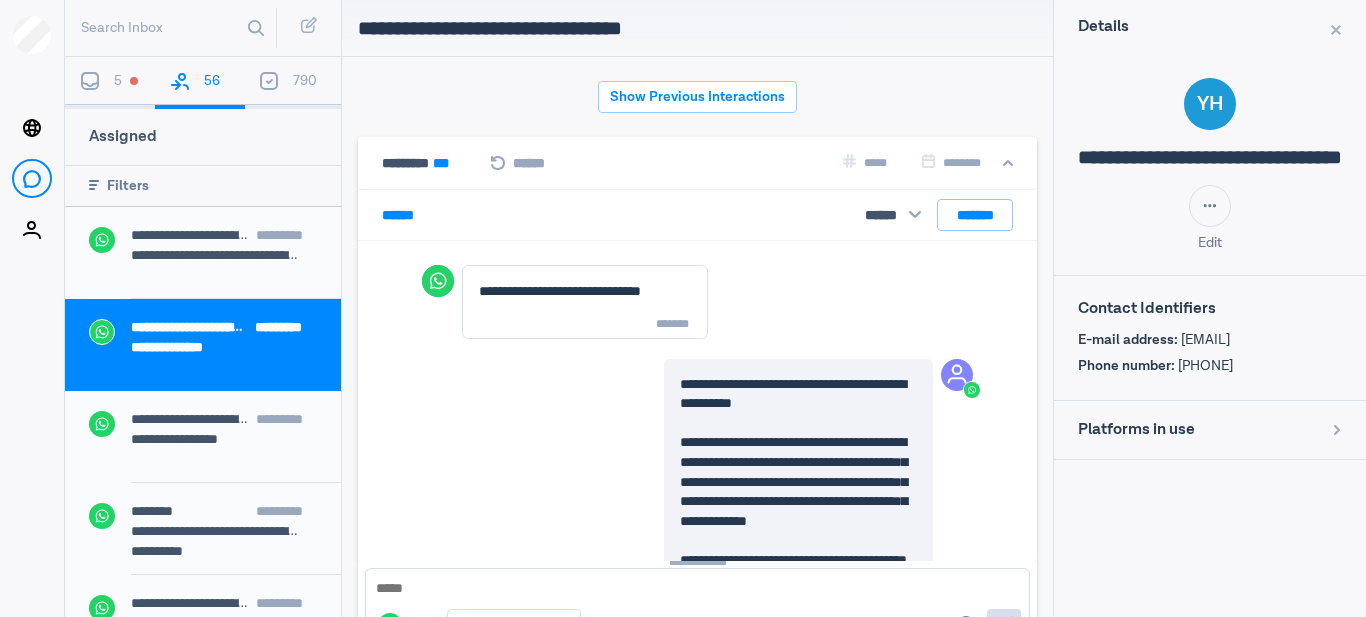 scroll, scrollTop: 80, scrollLeft: 0, axis: vertical 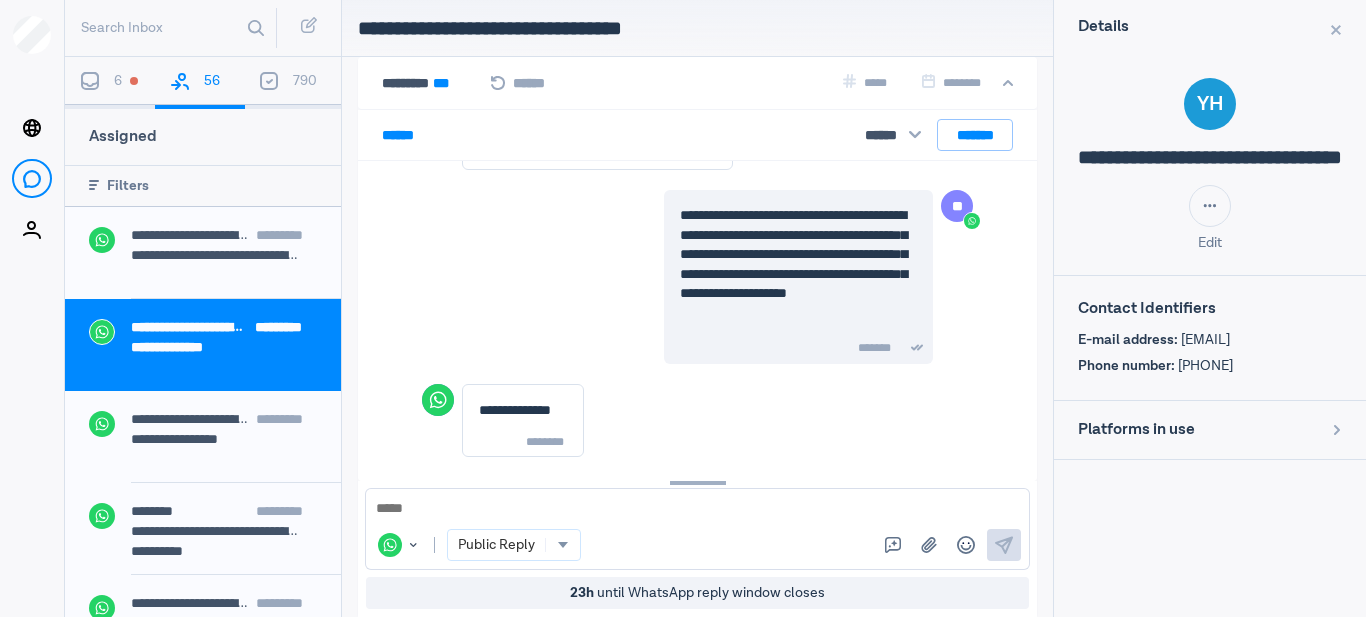click on "6" at bounding box center (110, 83) 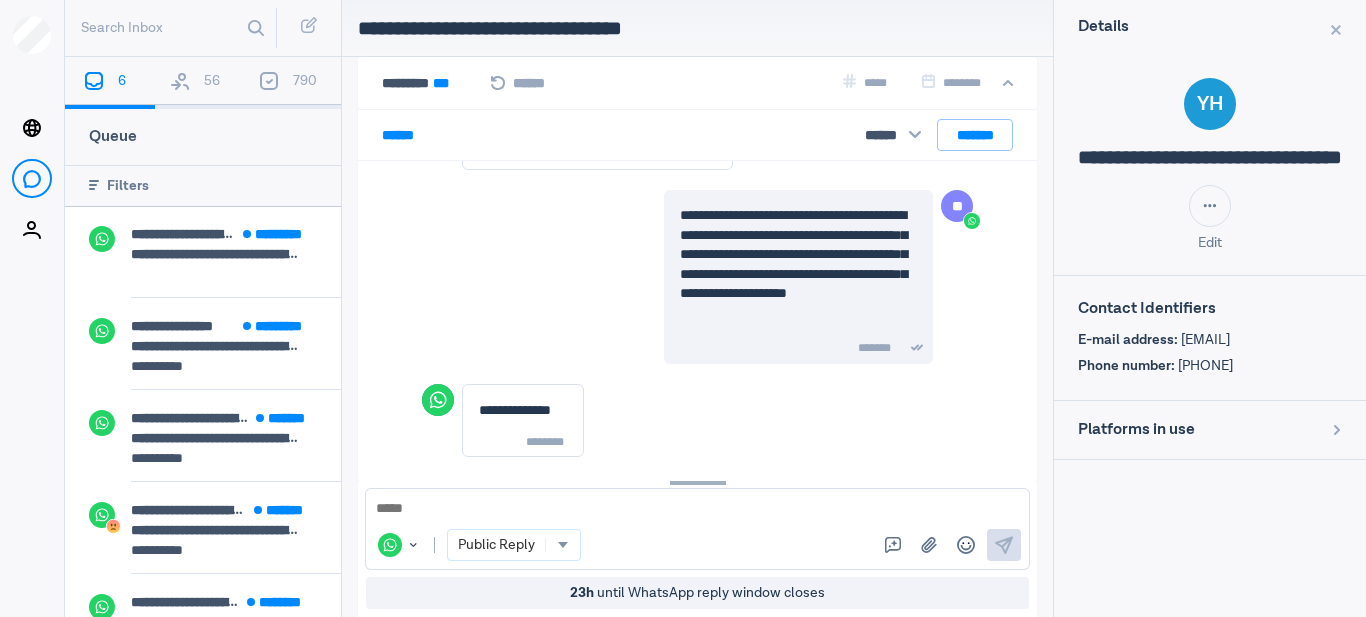 scroll, scrollTop: 0, scrollLeft: 0, axis: both 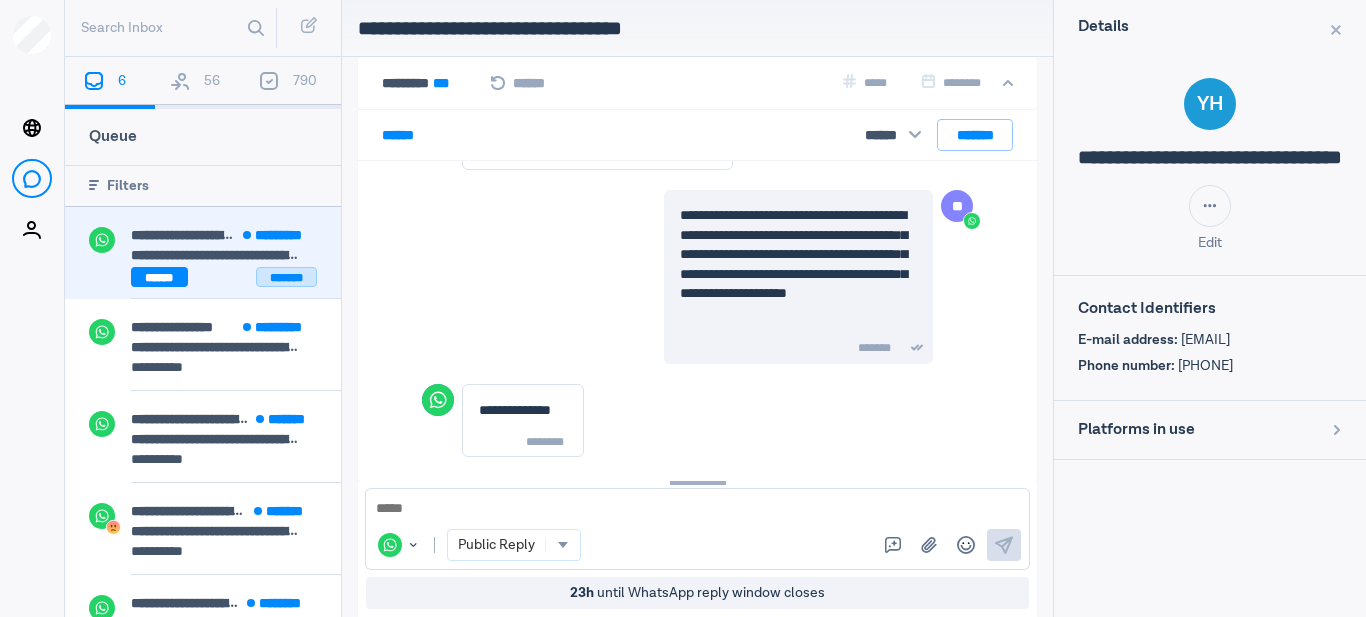 click on "*******" at bounding box center (286, 277) 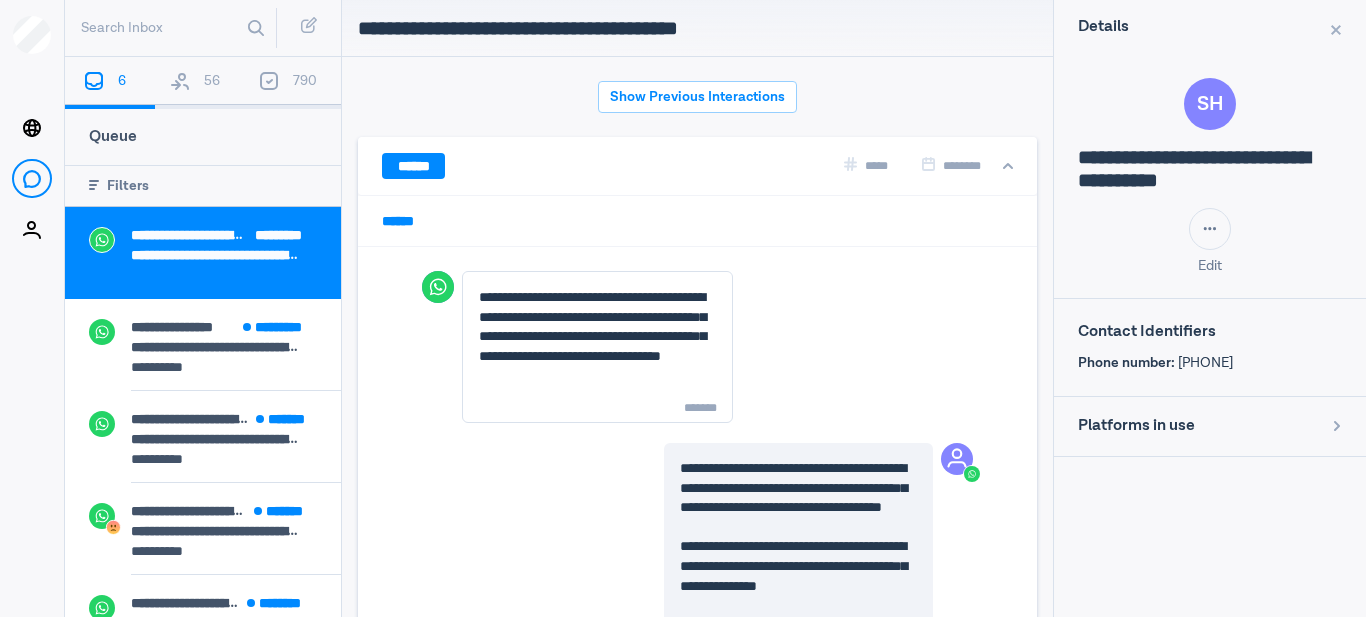 scroll, scrollTop: 80, scrollLeft: 0, axis: vertical 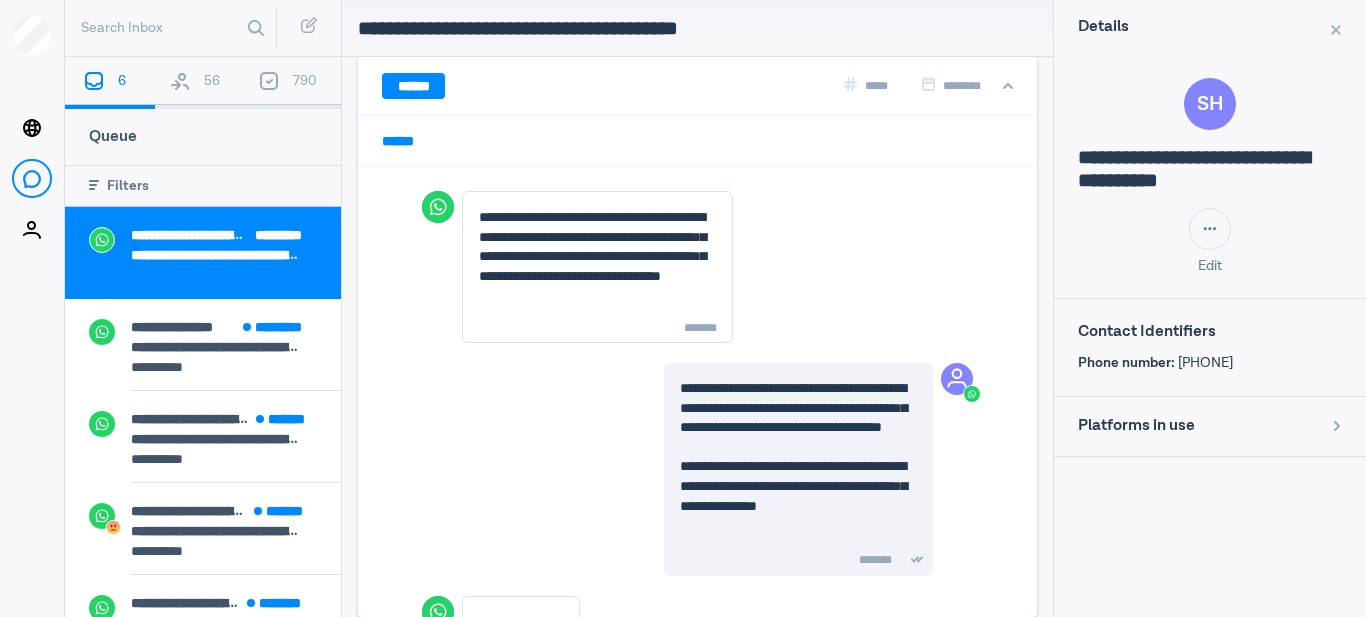 click on "* ****" at bounding box center (401, 141) 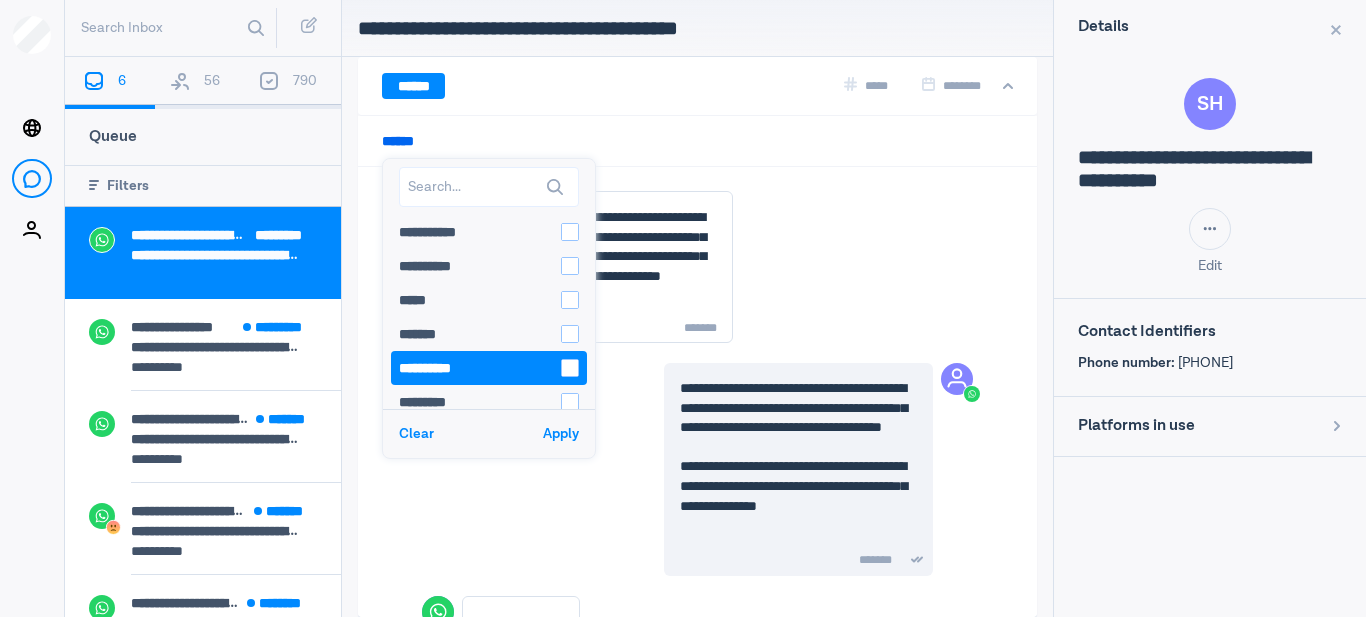 click on "**********" at bounding box center [477, 368] 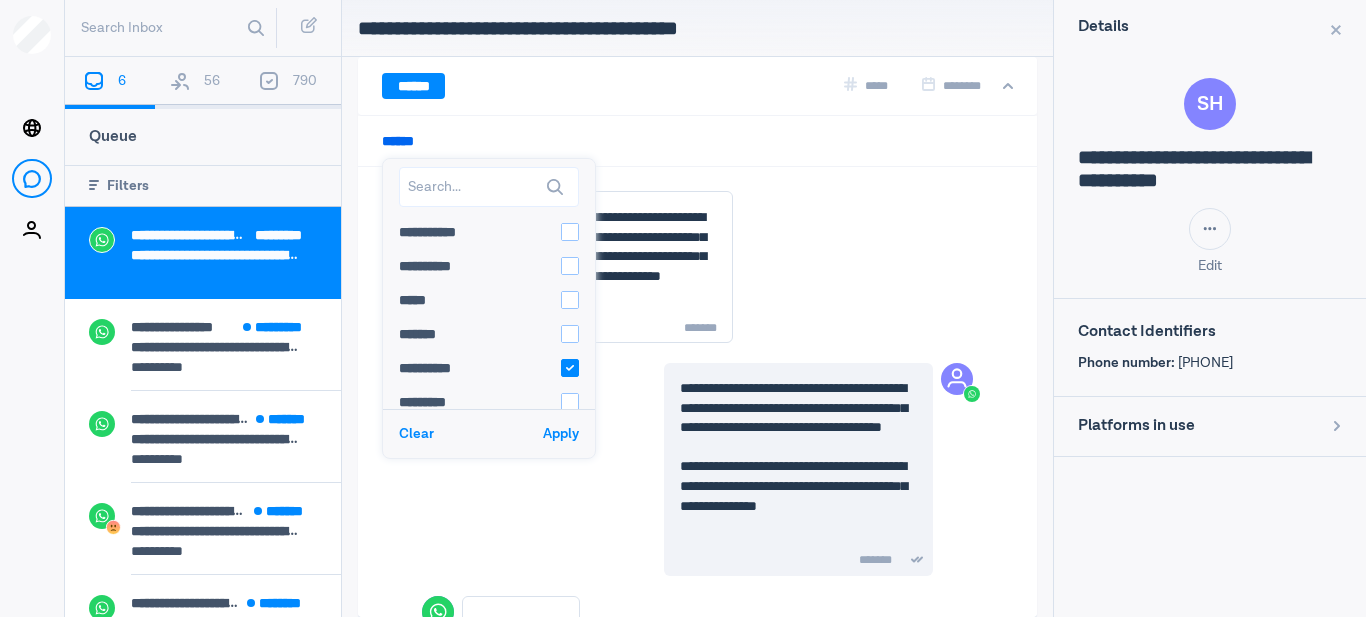 click on "Apply" at bounding box center (561, 434) 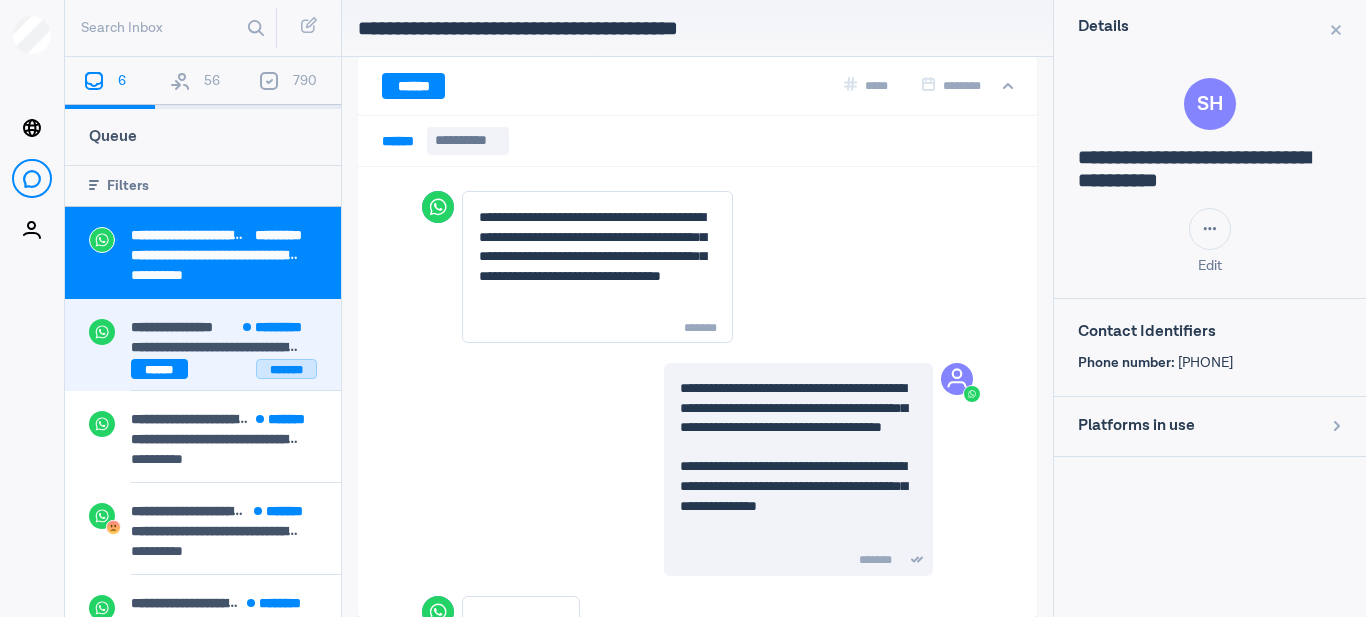 click on "*******" at bounding box center [286, 369] 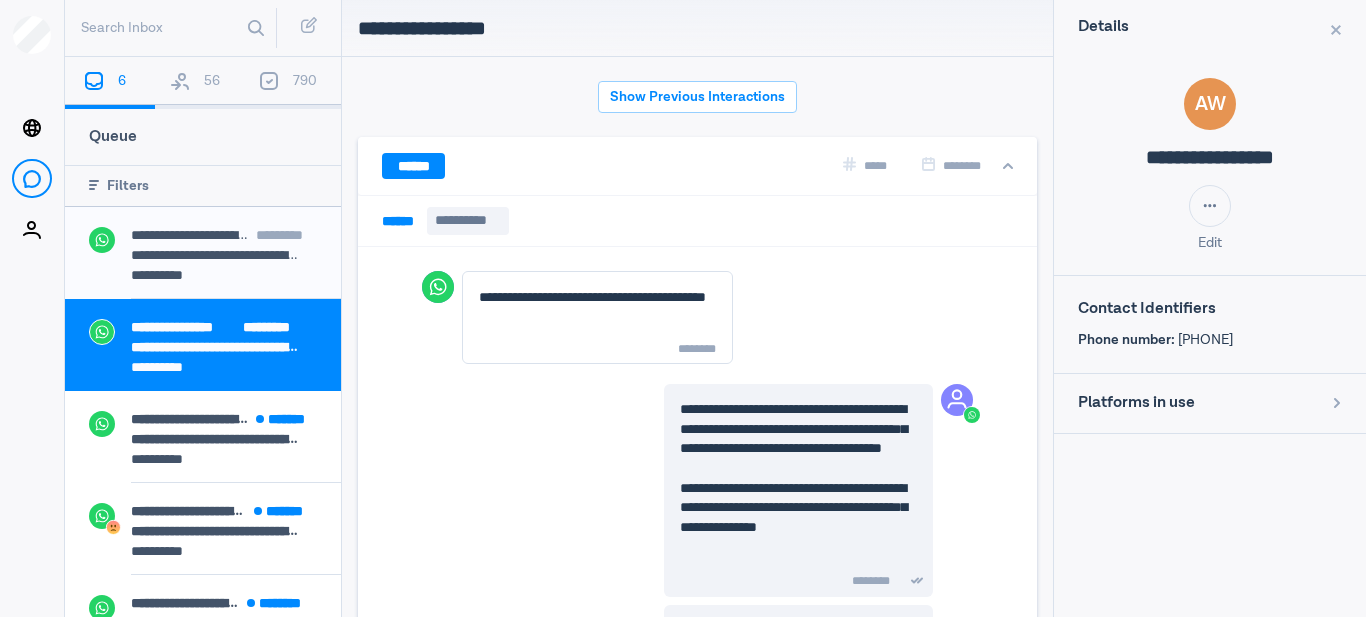 scroll, scrollTop: 80, scrollLeft: 0, axis: vertical 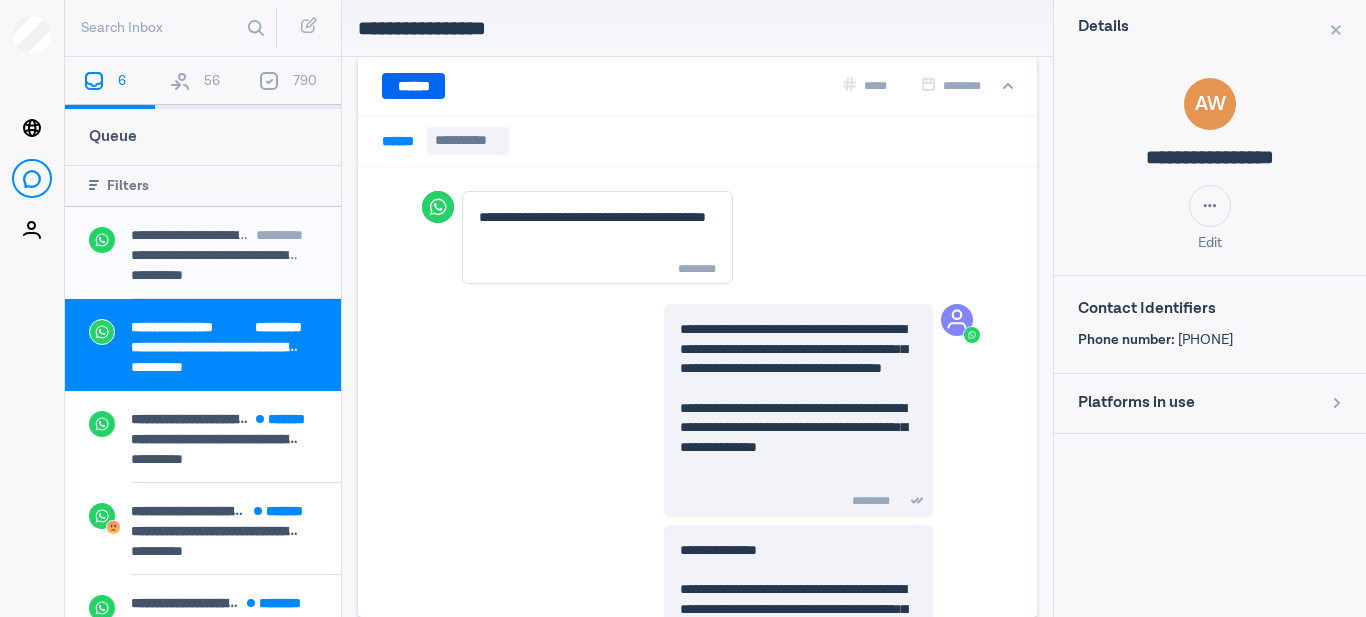 click on "******" at bounding box center [413, 86] 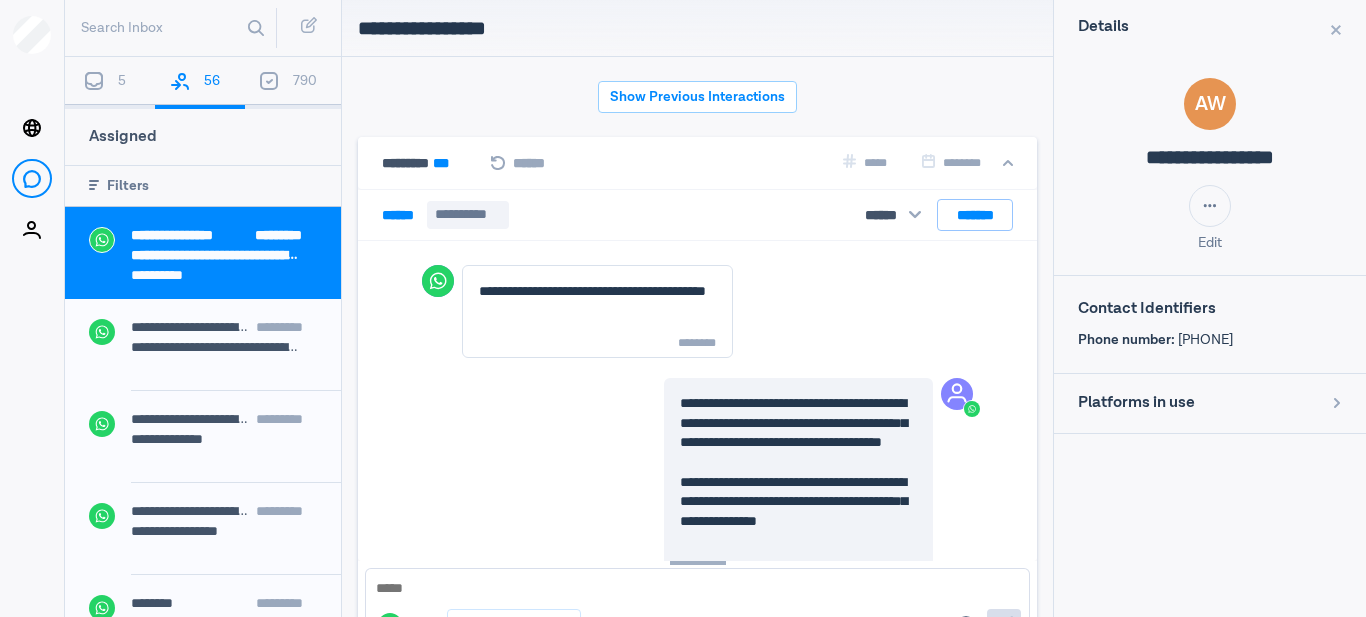 scroll, scrollTop: 566, scrollLeft: 0, axis: vertical 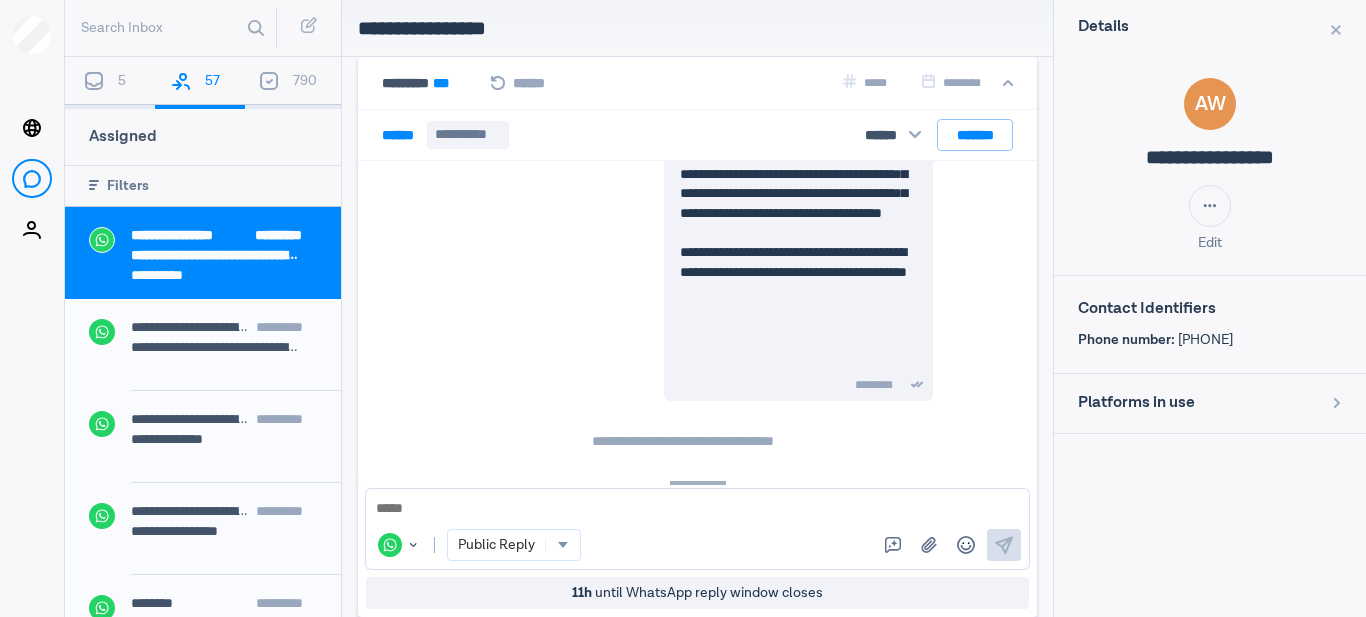click at bounding box center [697, 509] 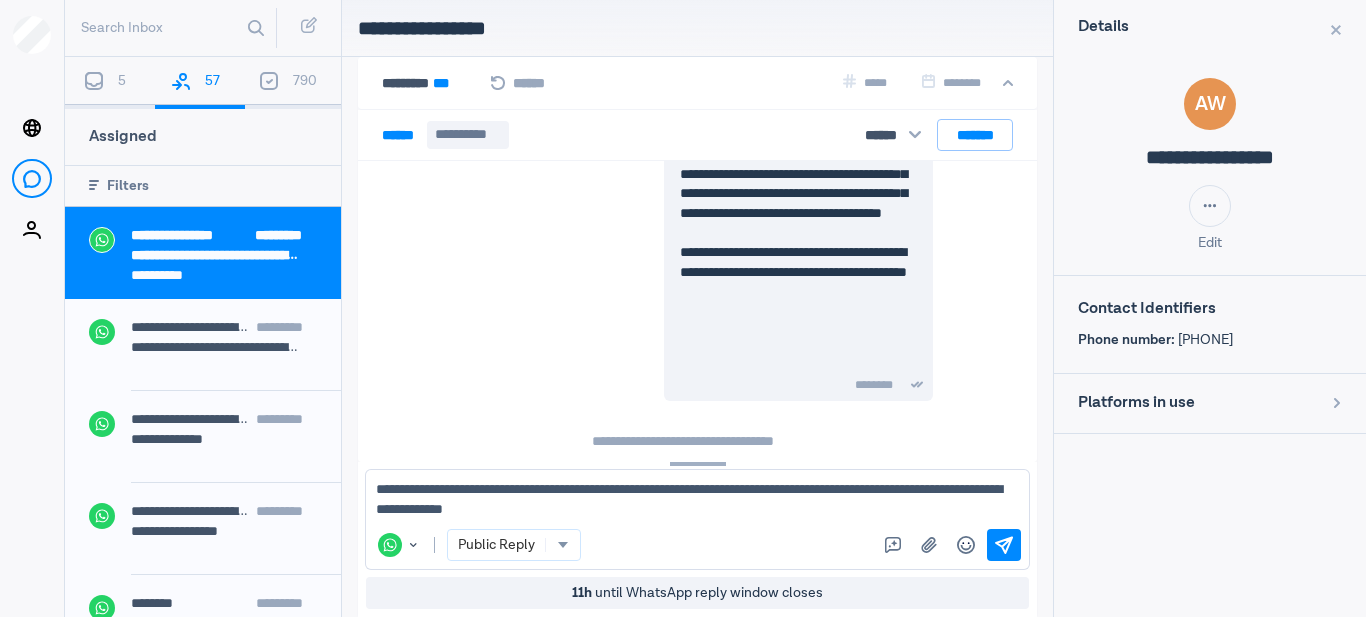 click on "[PHONE]" at bounding box center [1205, 340] 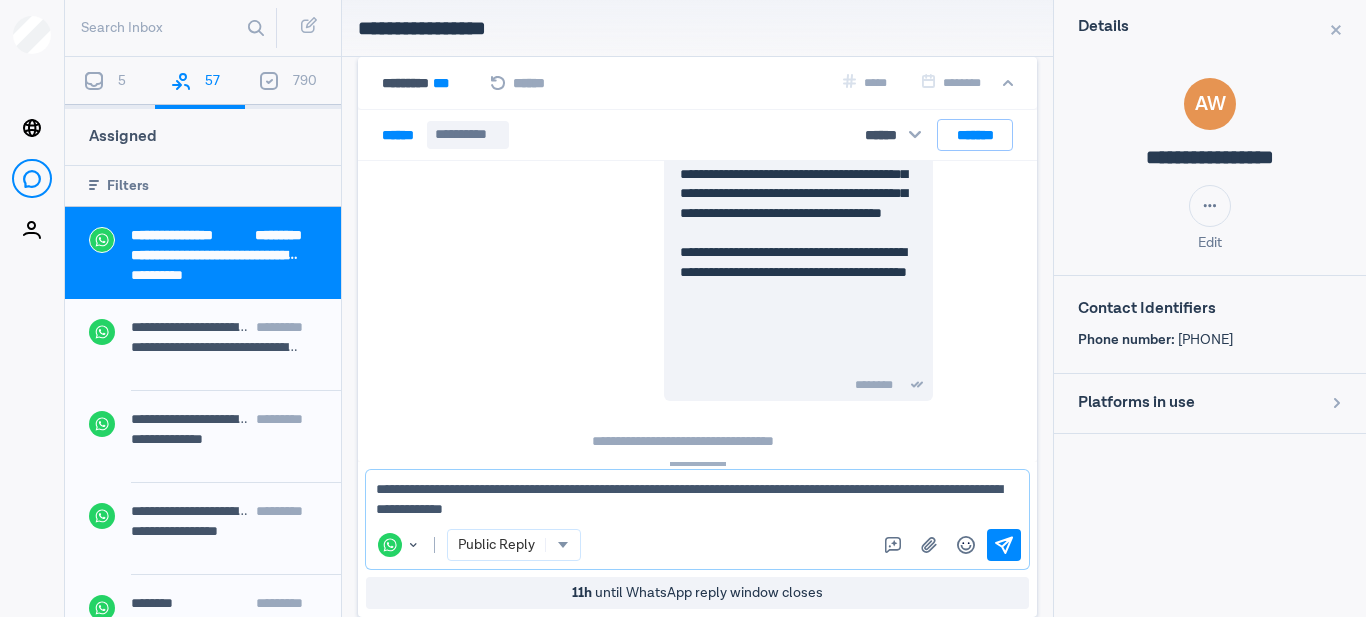 click on "**********" at bounding box center [690, 499] 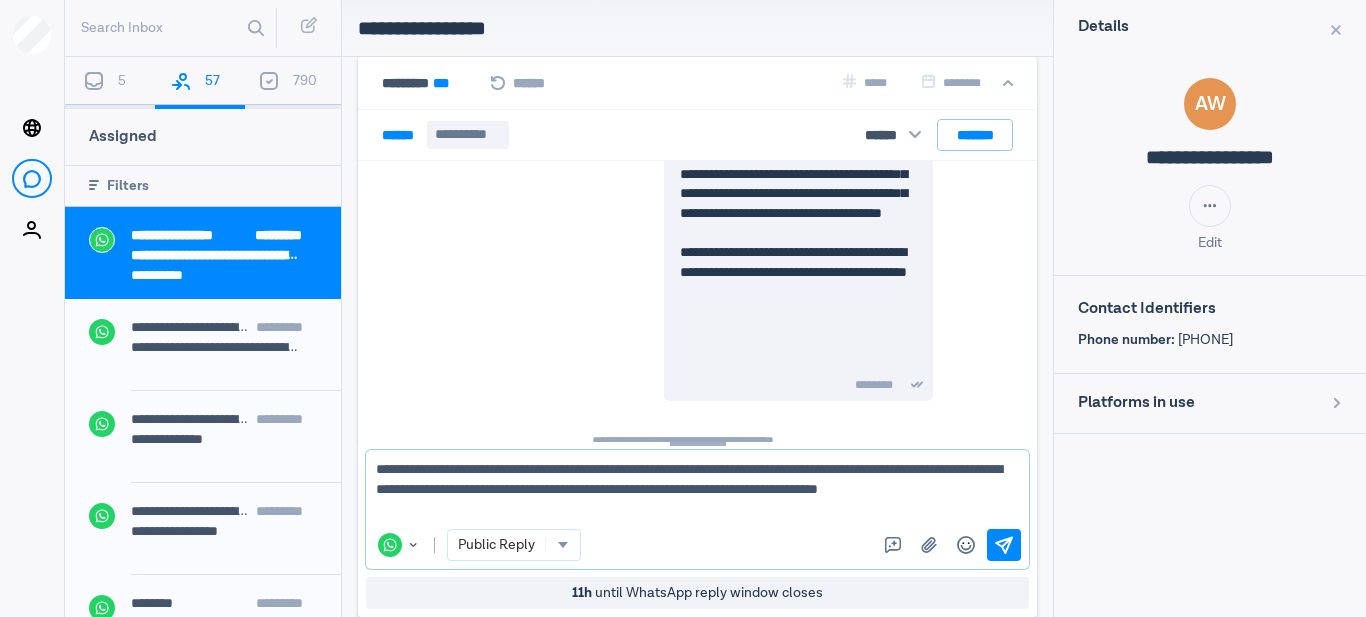type on "**********" 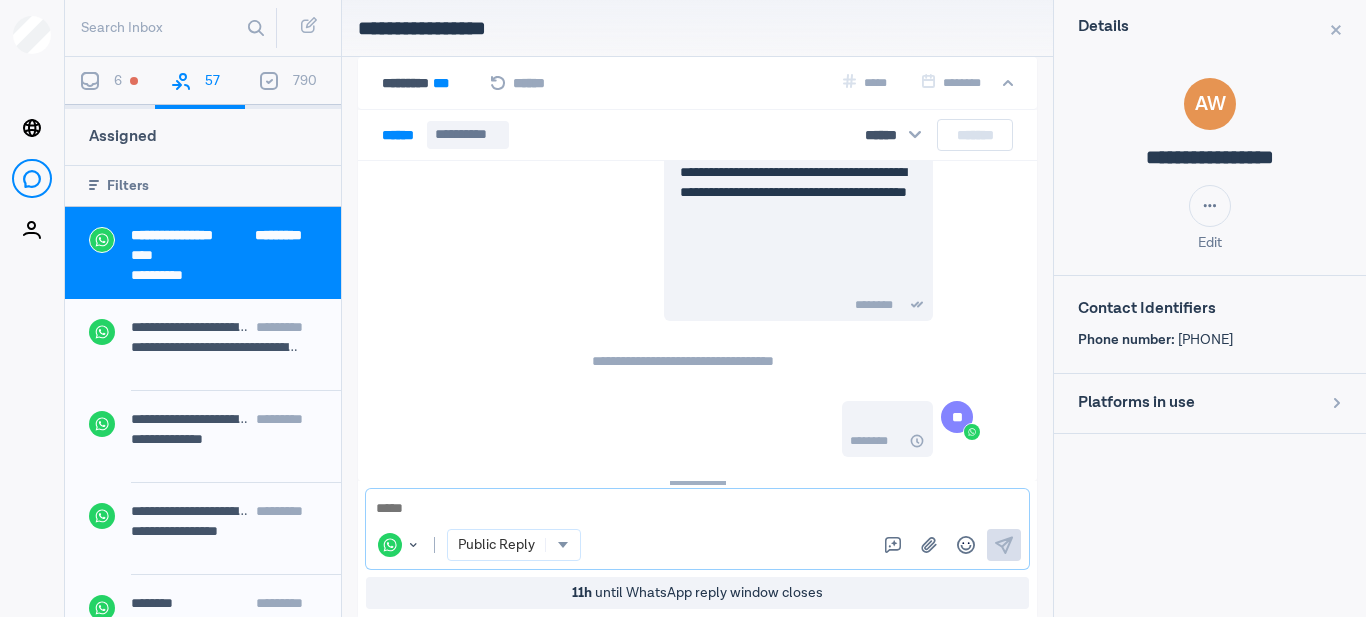 scroll, scrollTop: 646, scrollLeft: 0, axis: vertical 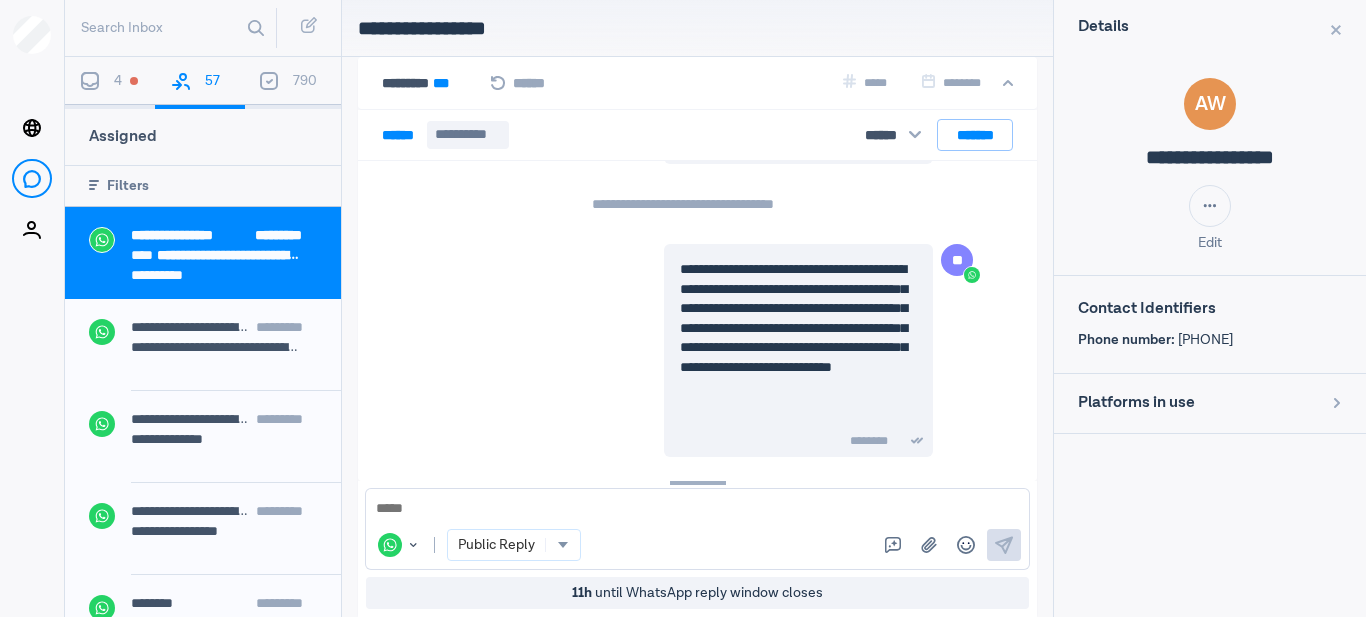 click on "4" at bounding box center (110, 83) 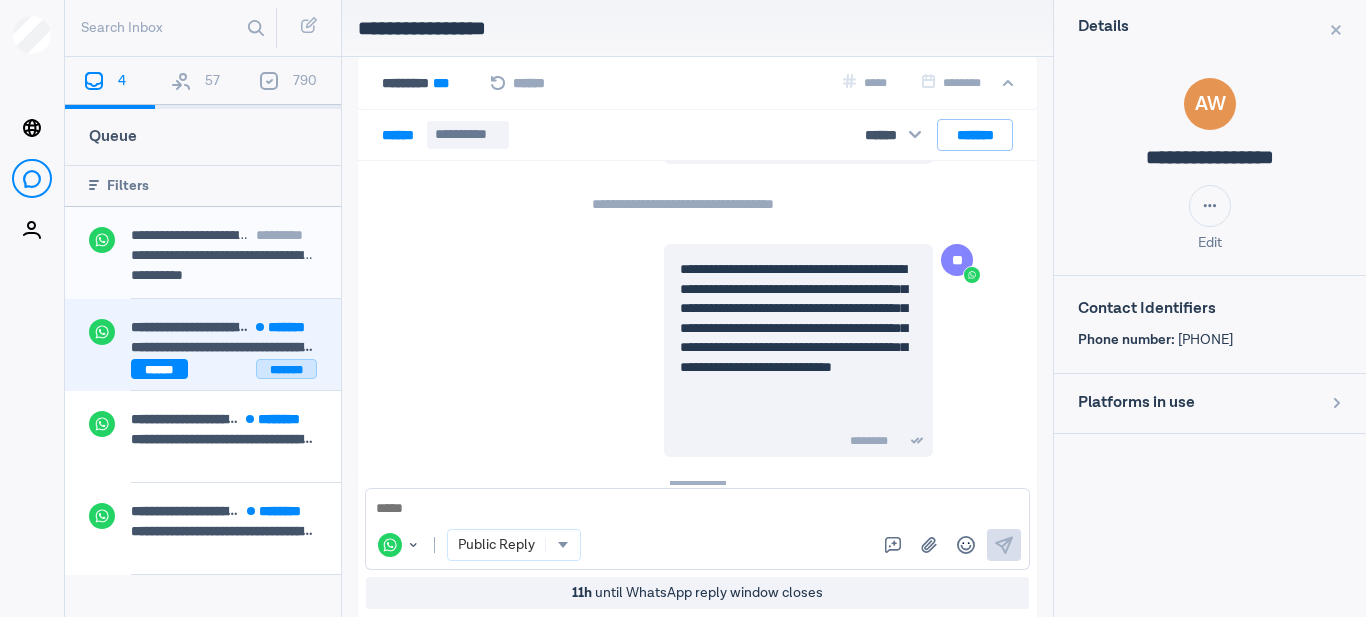 click on "*******" at bounding box center (286, 369) 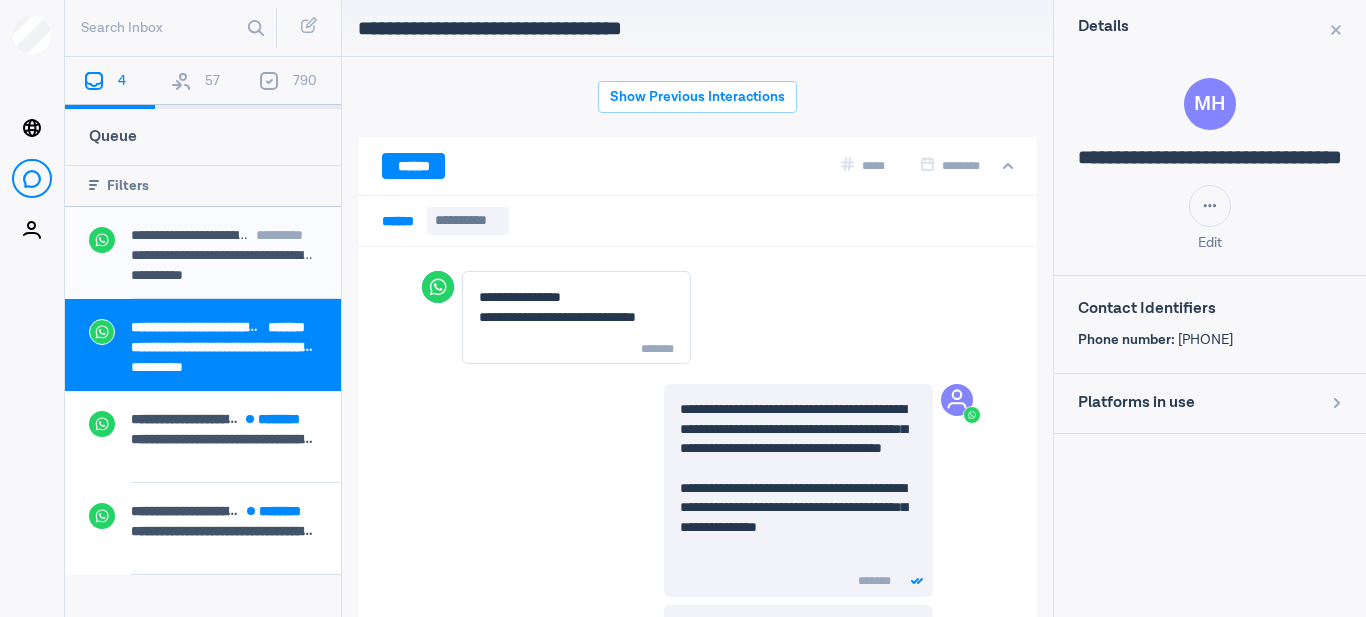 scroll, scrollTop: 80, scrollLeft: 0, axis: vertical 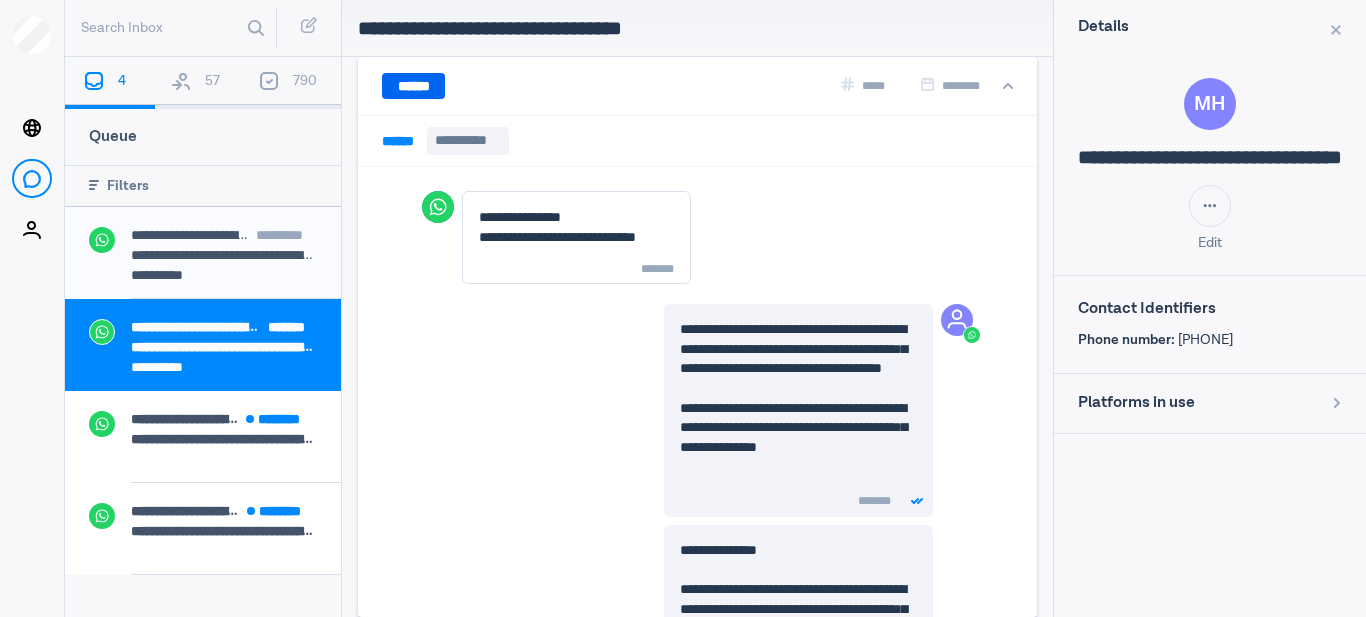 click on "******" at bounding box center [413, 86] 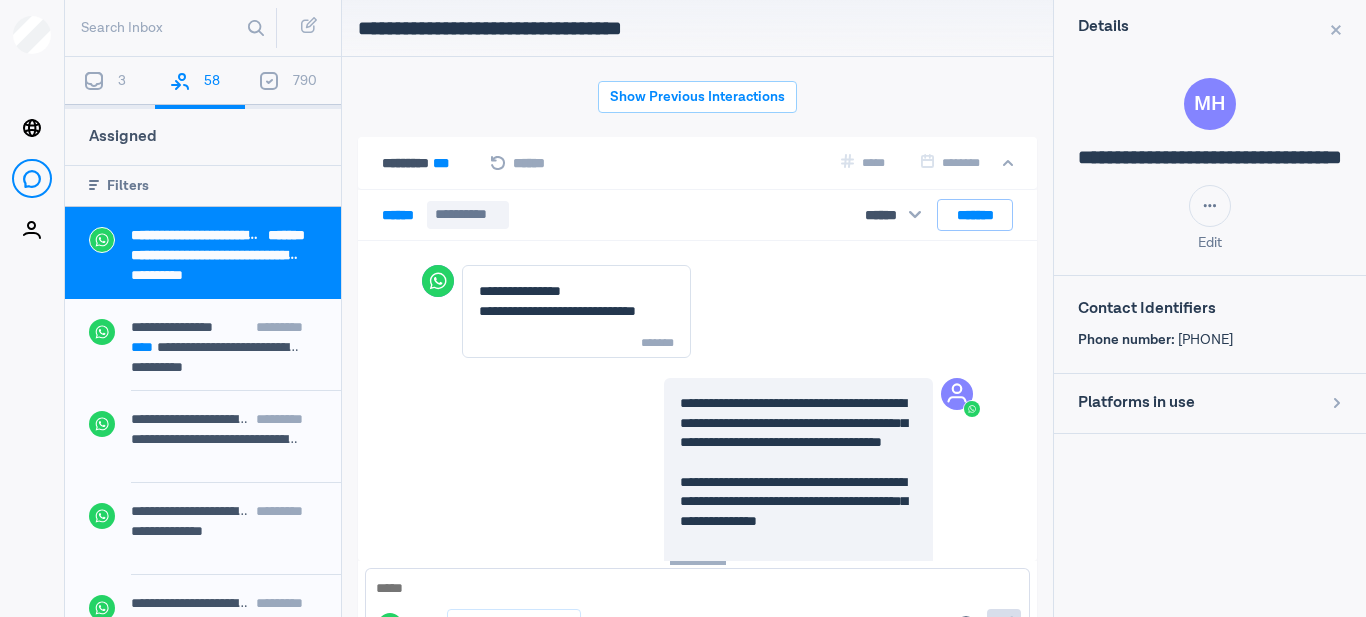 scroll, scrollTop: 80, scrollLeft: 0, axis: vertical 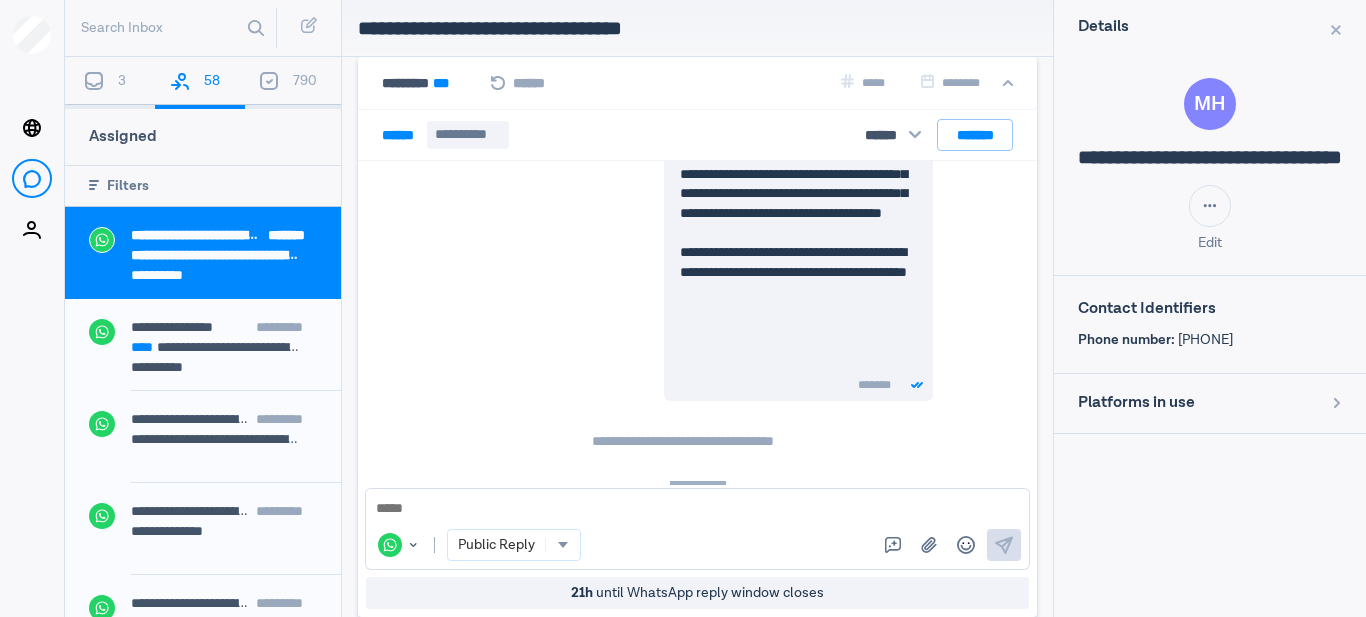 click at bounding box center (697, 509) 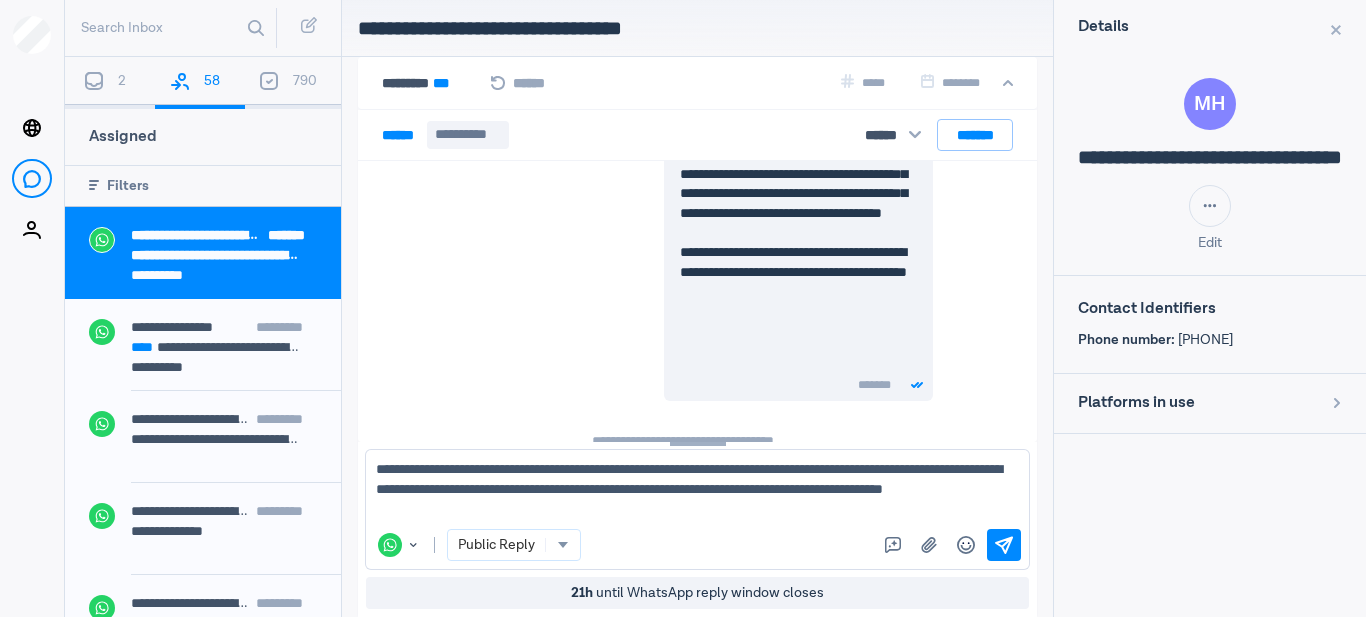 type on "**********" 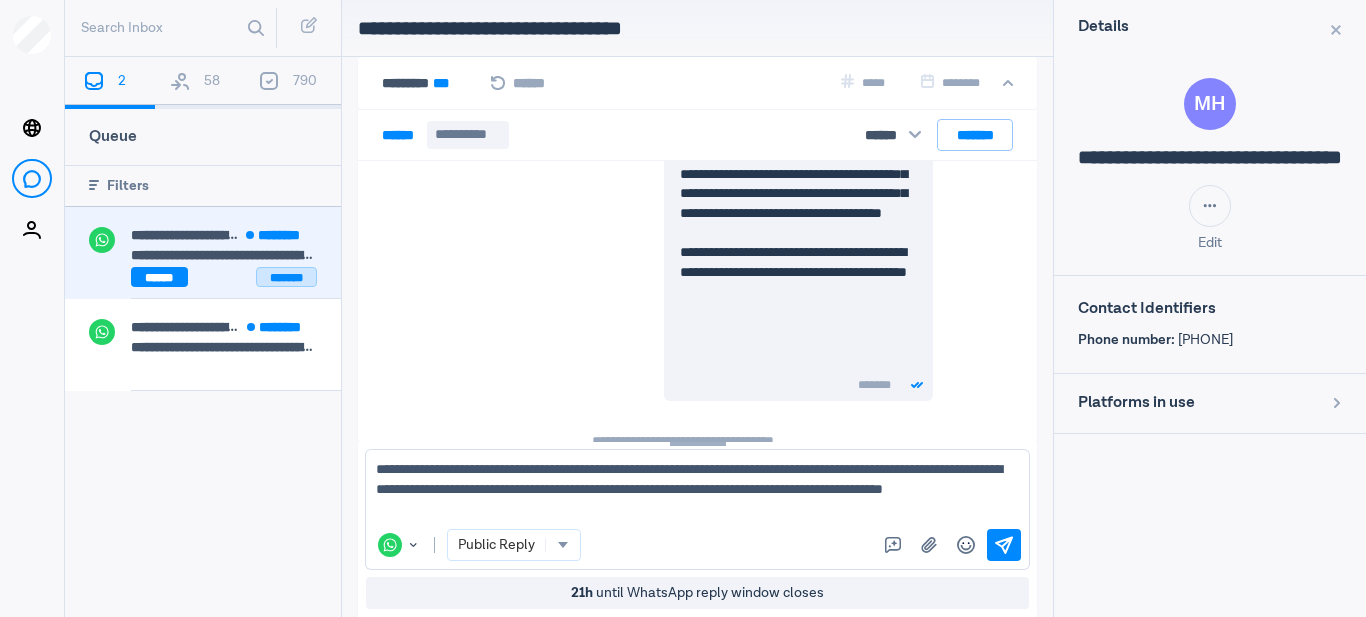 click on "*******" at bounding box center (286, 277) 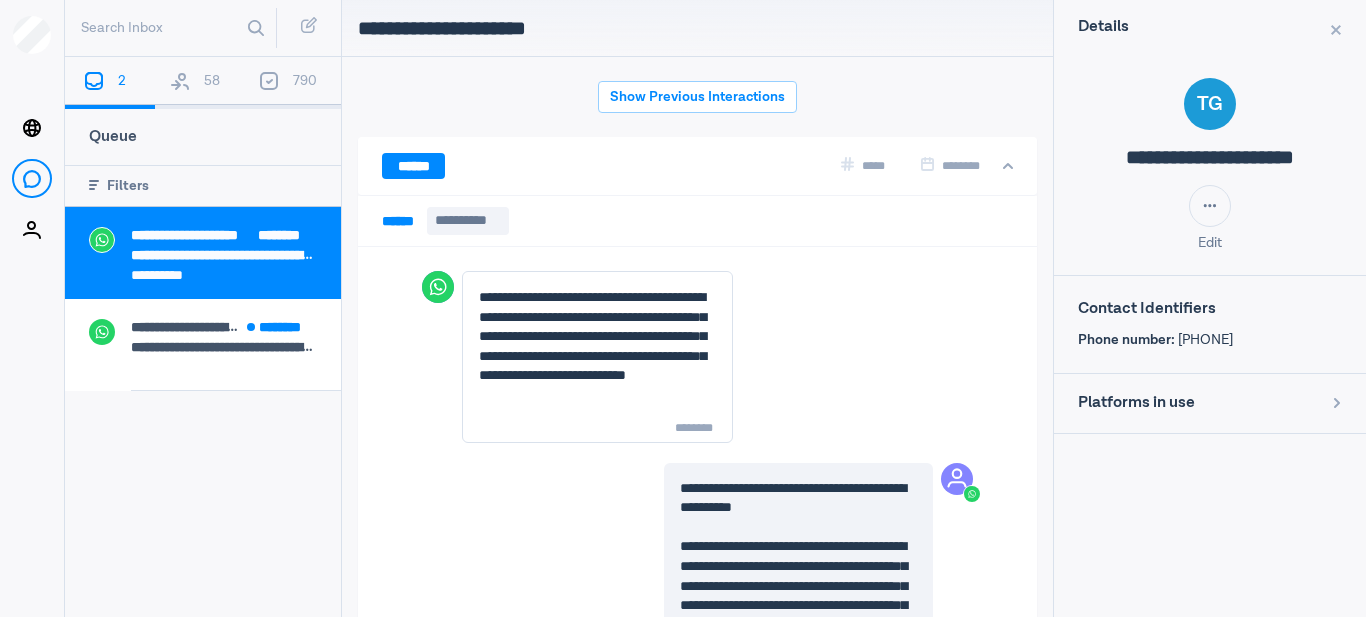 scroll, scrollTop: 80, scrollLeft: 0, axis: vertical 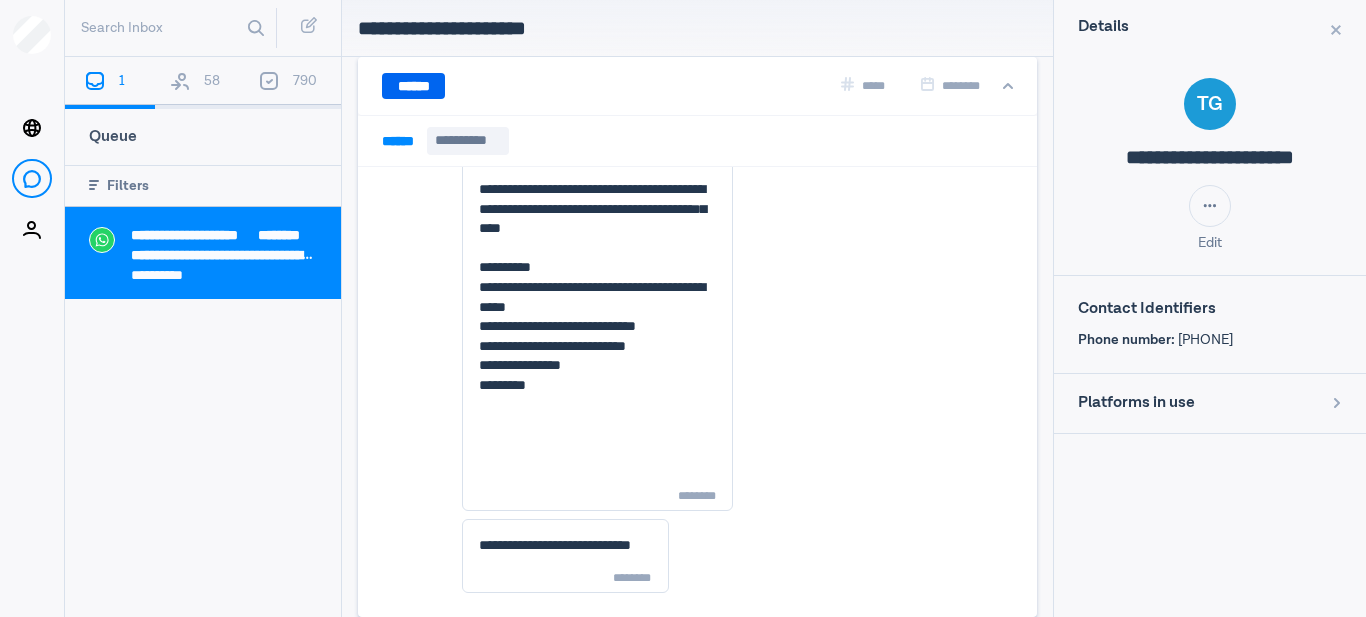 click on "******" at bounding box center (413, 86) 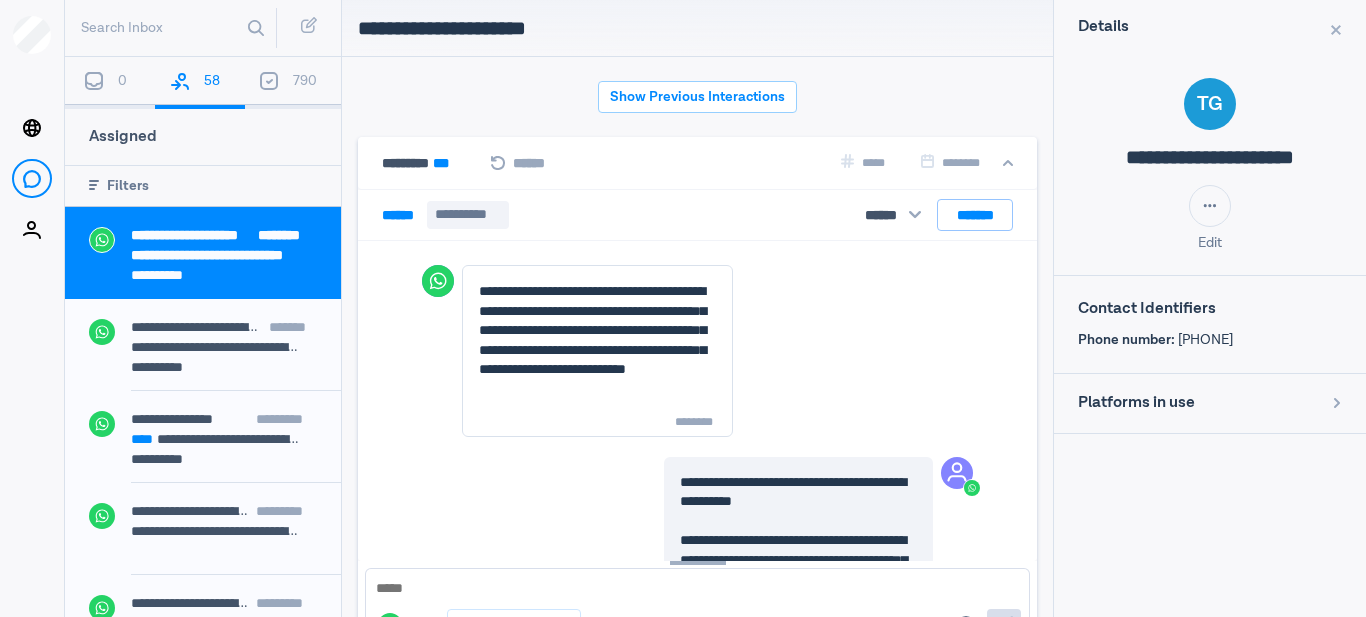 scroll, scrollTop: 991, scrollLeft: 0, axis: vertical 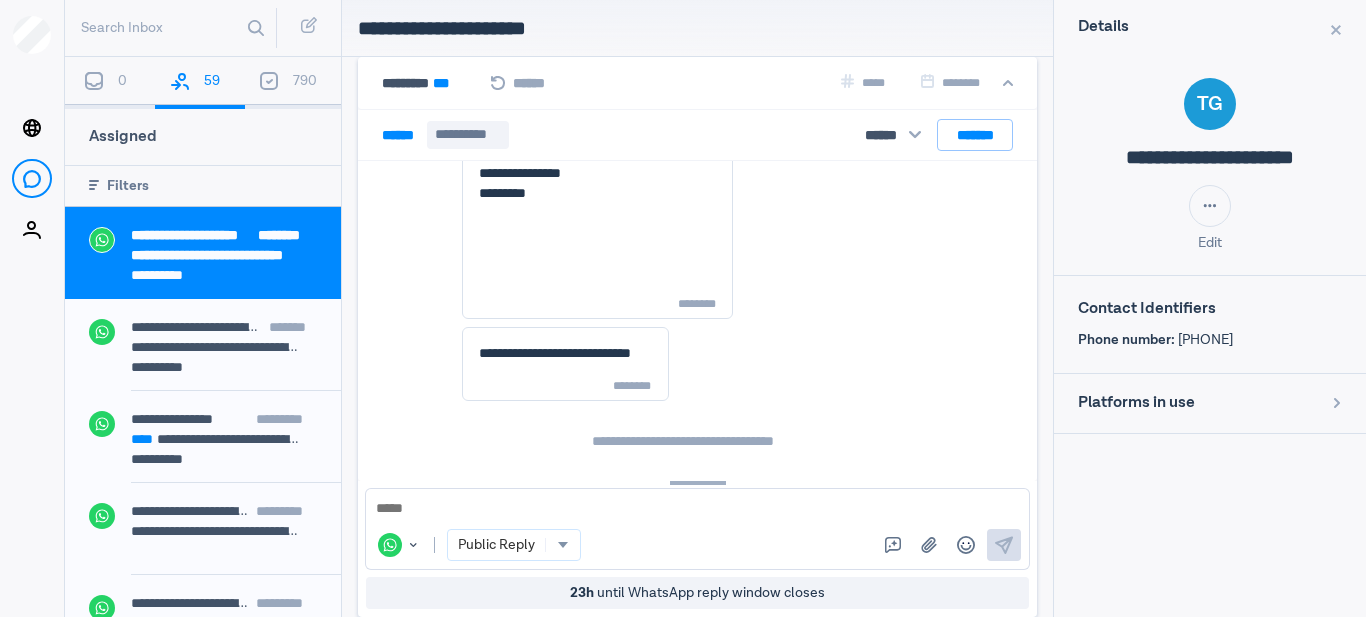 click at bounding box center [697, 509] 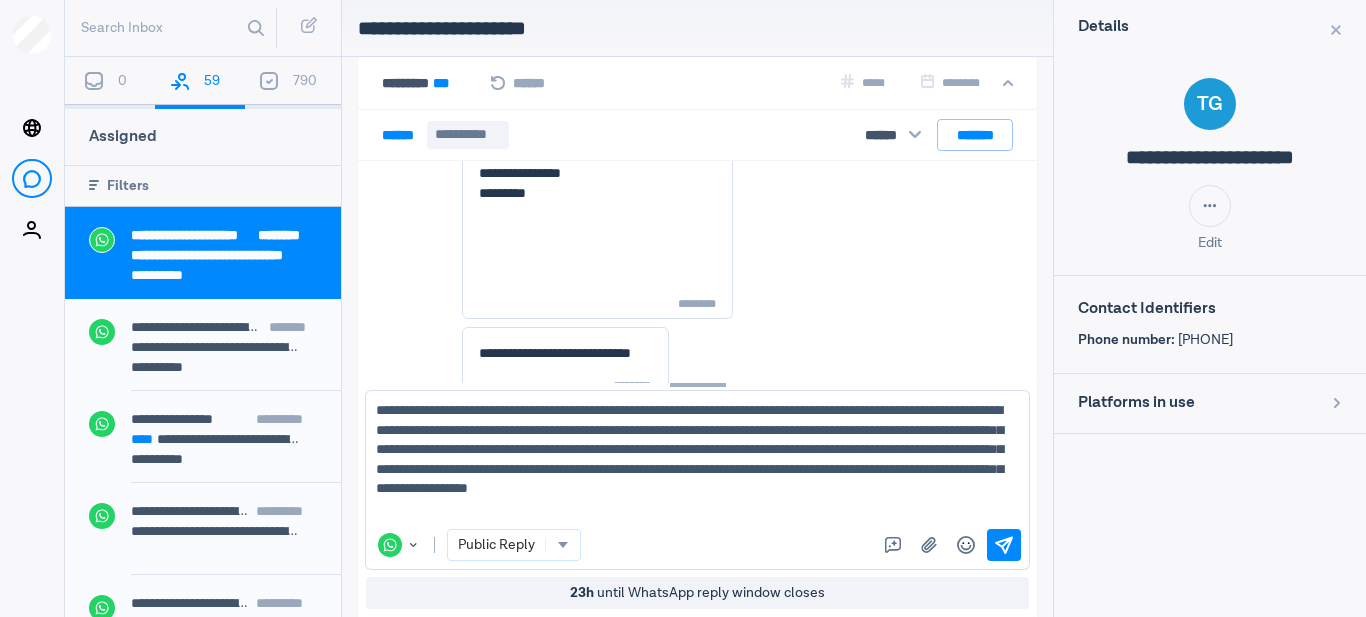 type on "**********" 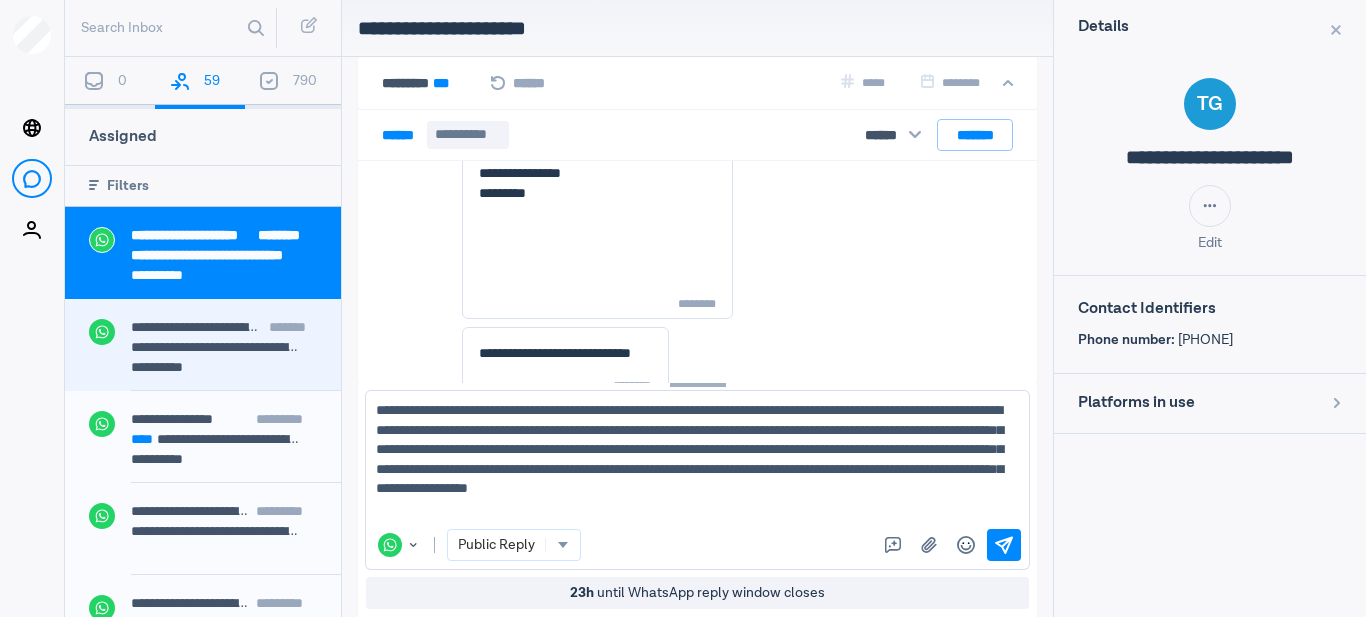 click on "**********" at bounding box center (214, 327) 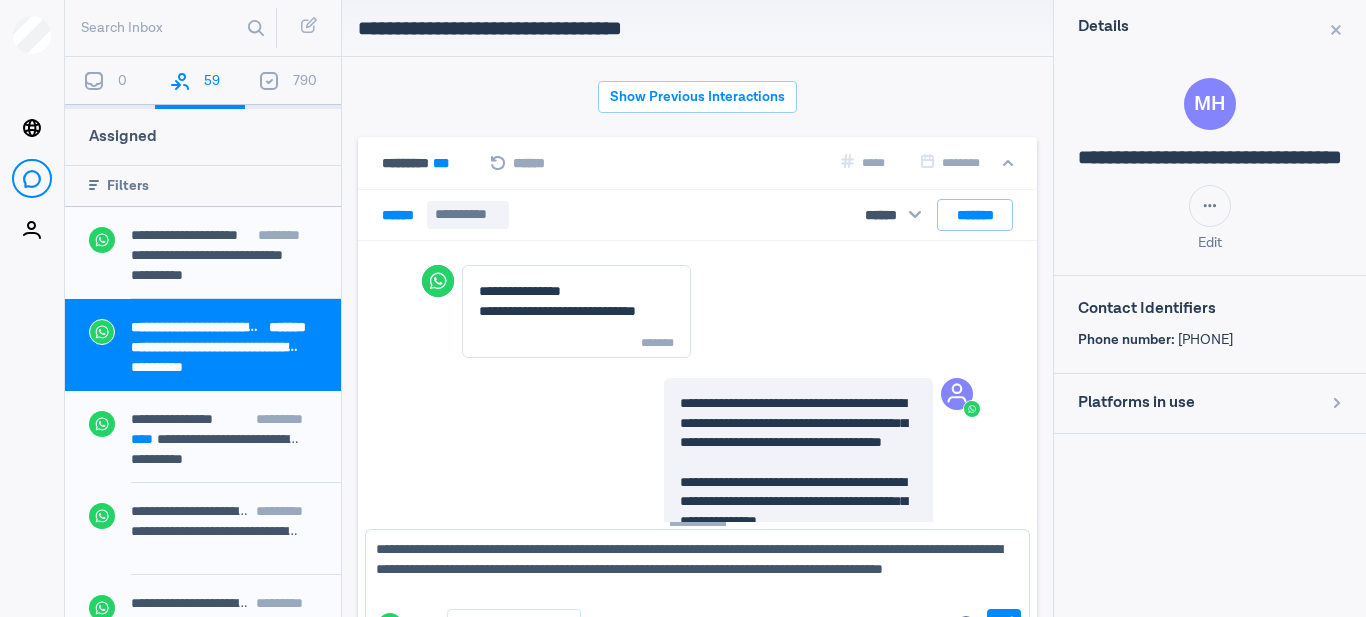 scroll, scrollTop: 80, scrollLeft: 0, axis: vertical 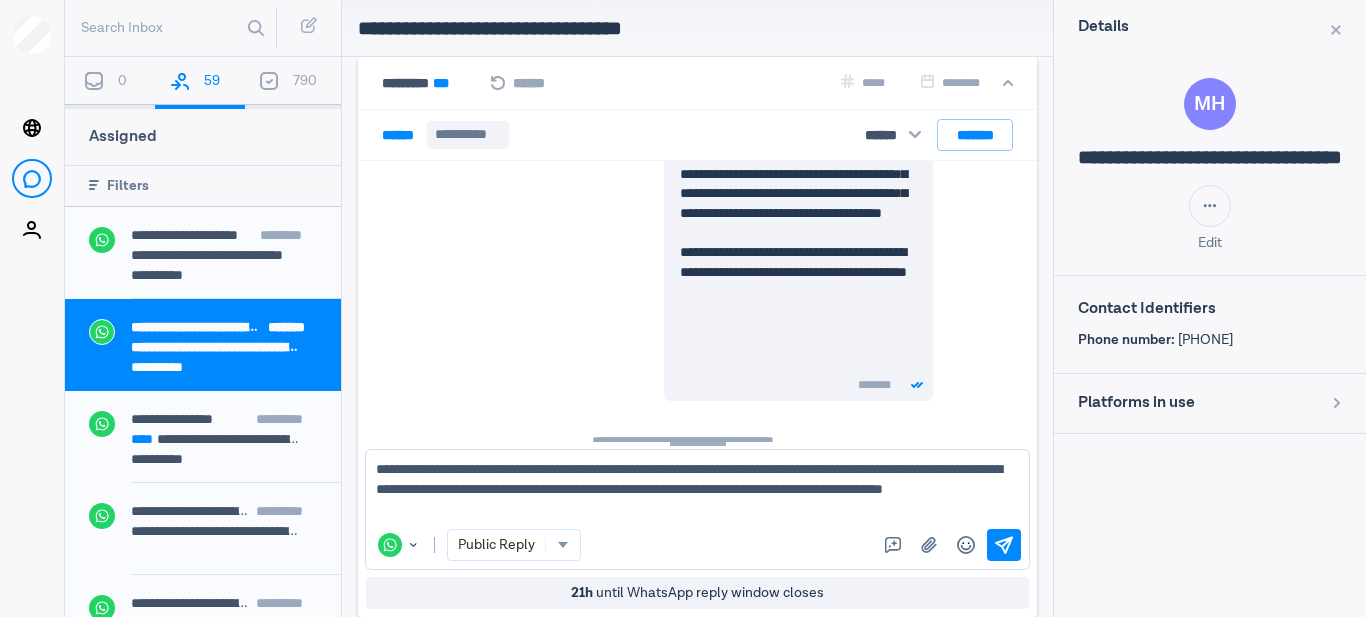 click on "**********" at bounding box center [690, 489] 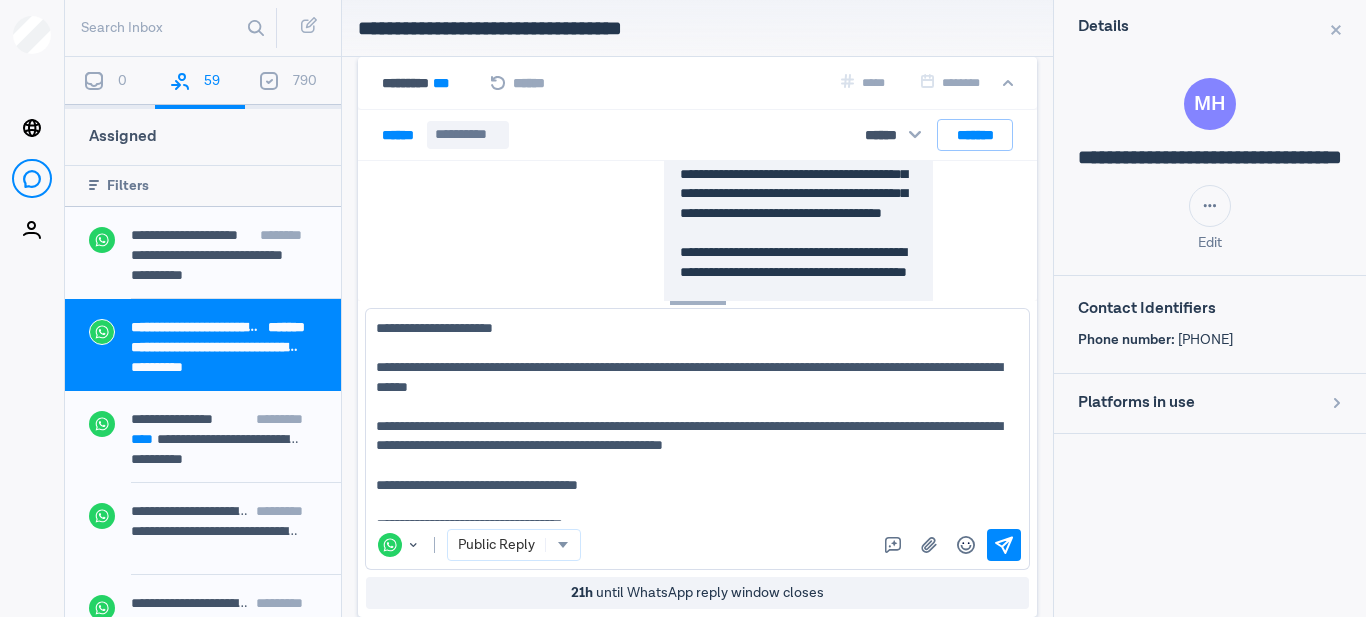 scroll, scrollTop: 100, scrollLeft: 0, axis: vertical 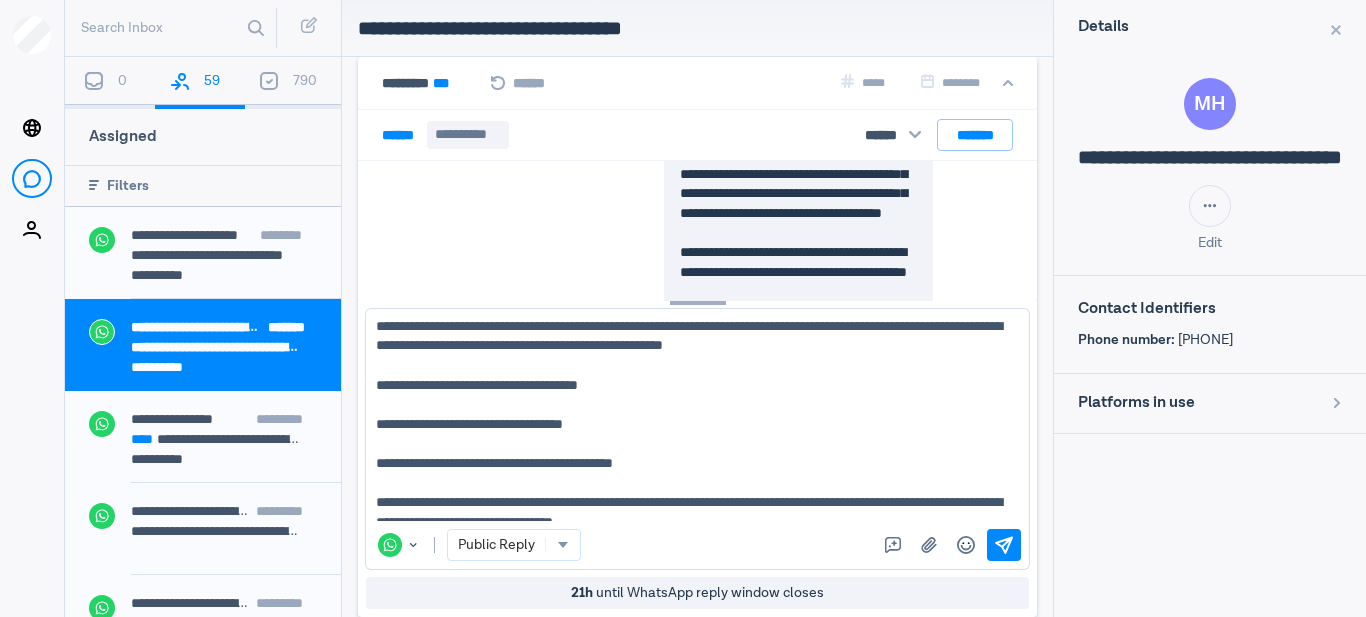 click on "**********" at bounding box center (697, 439) 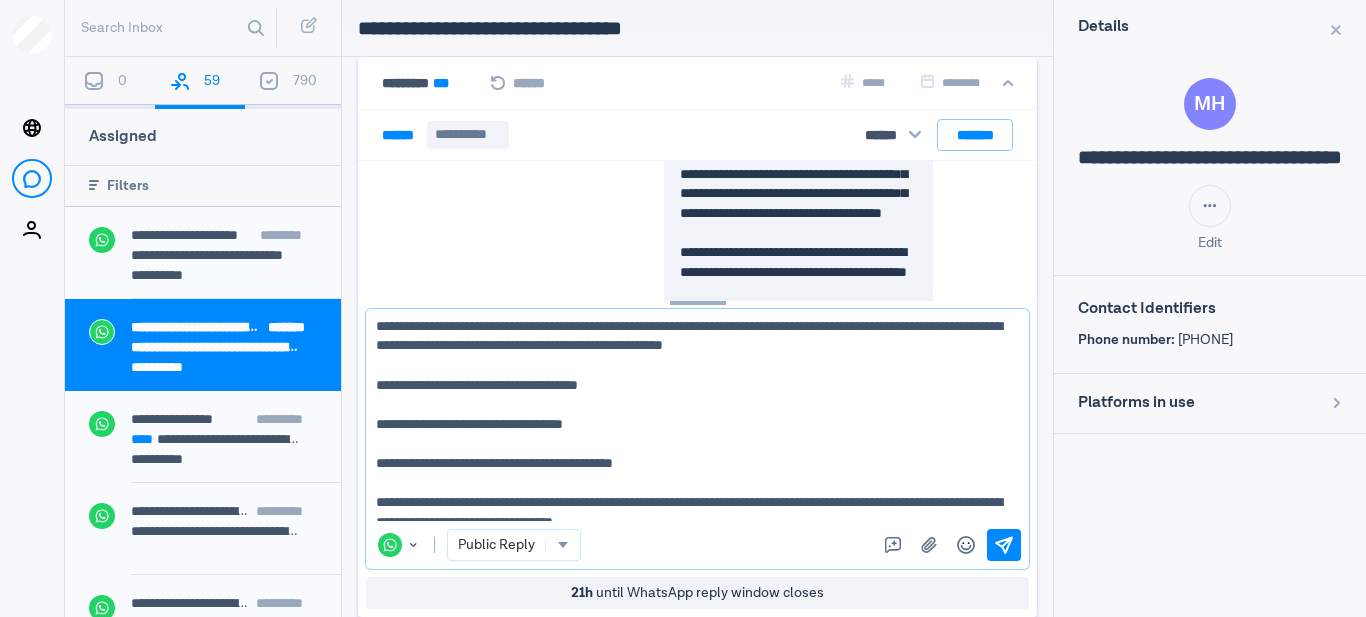 click on "**********" at bounding box center (690, 419) 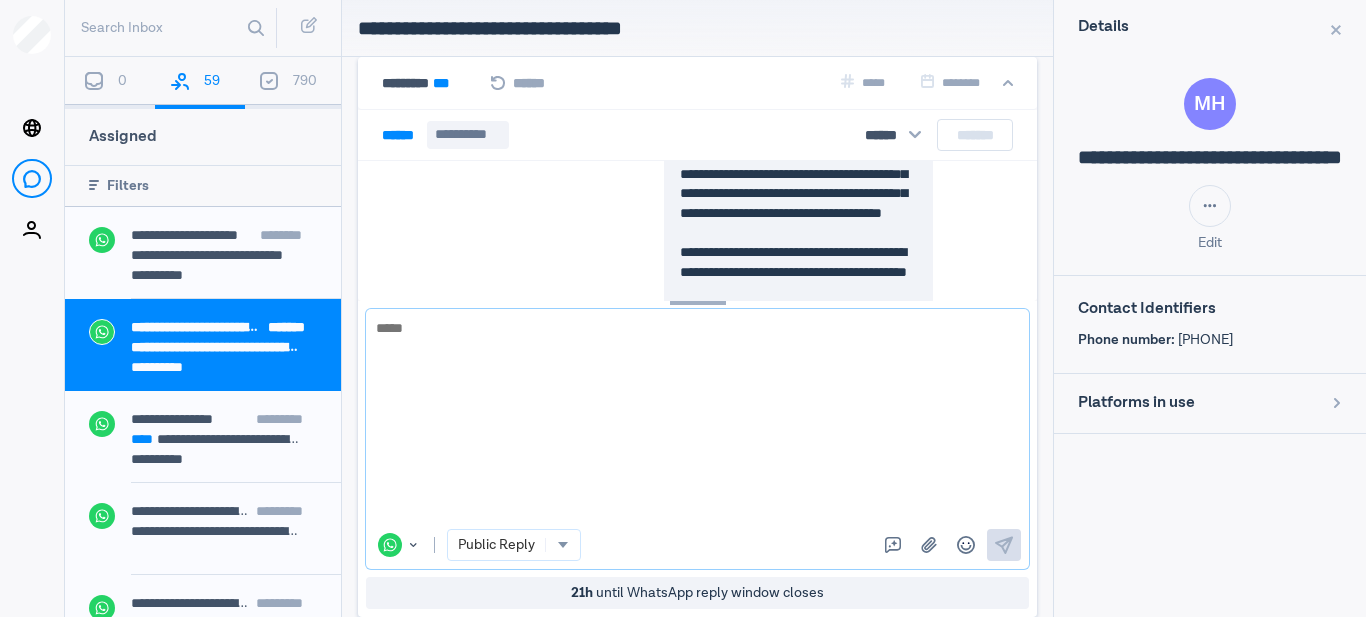 scroll, scrollTop: 0, scrollLeft: 0, axis: both 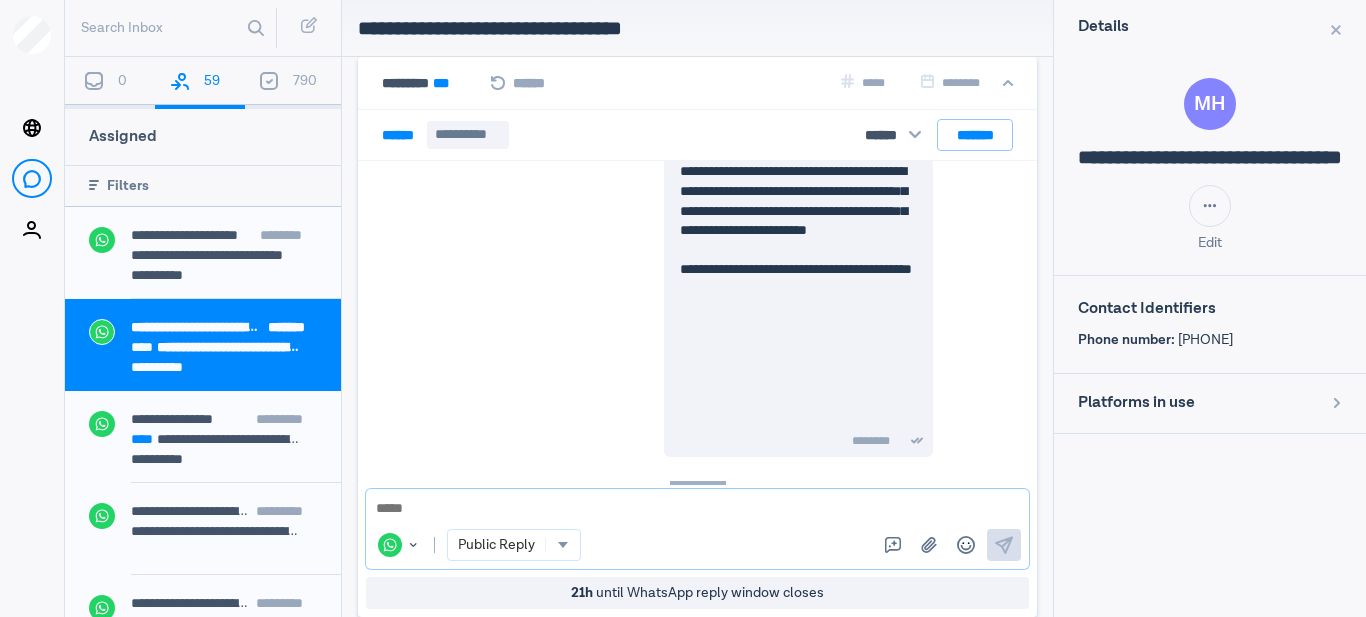 click at bounding box center (690, 509) 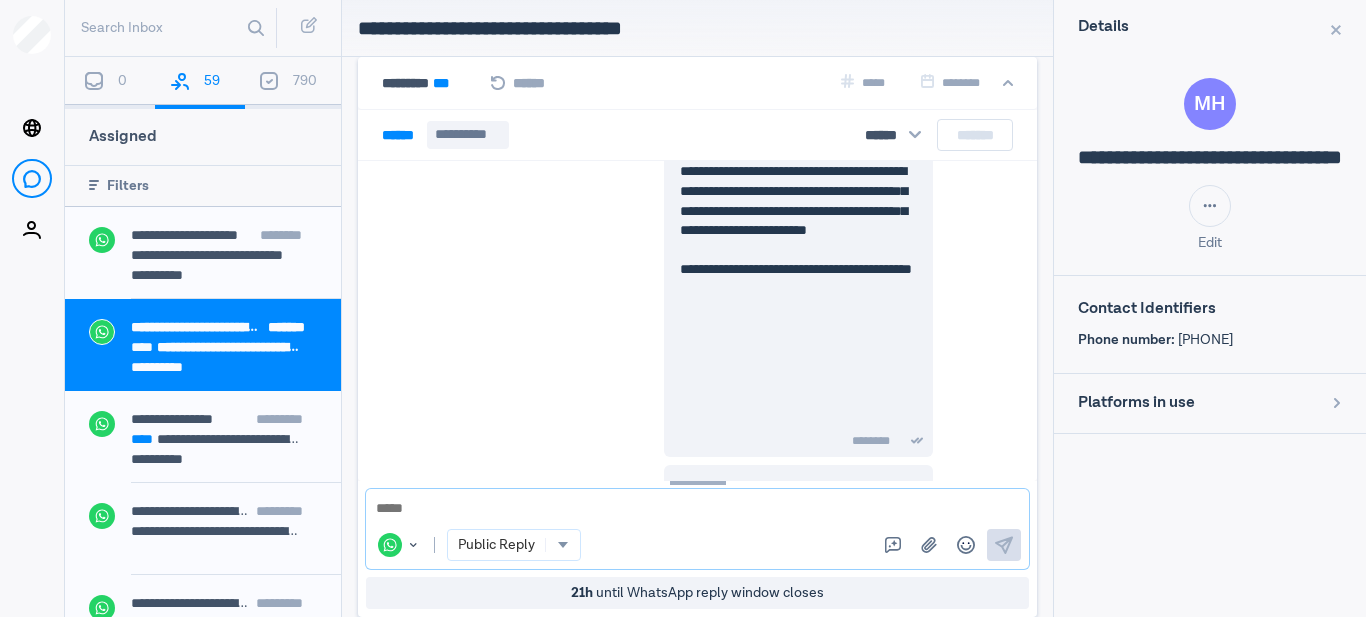 scroll, scrollTop: 0, scrollLeft: 0, axis: both 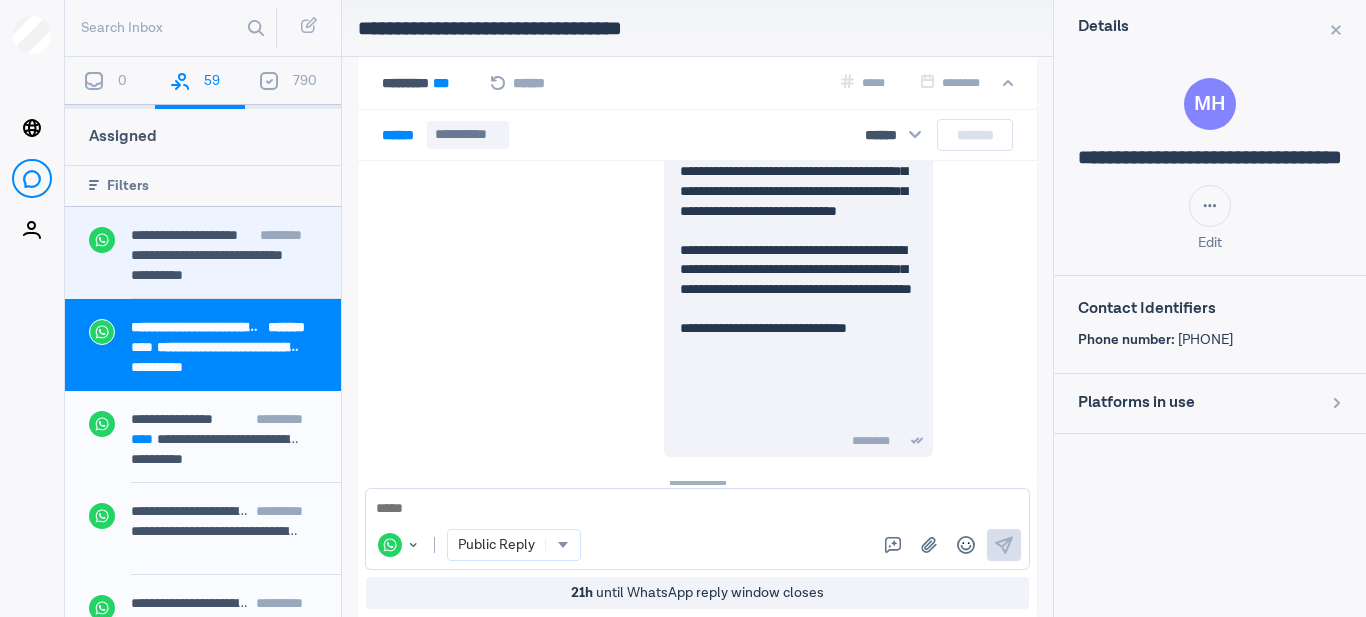 click on "**********" at bounding box center (216, 255) 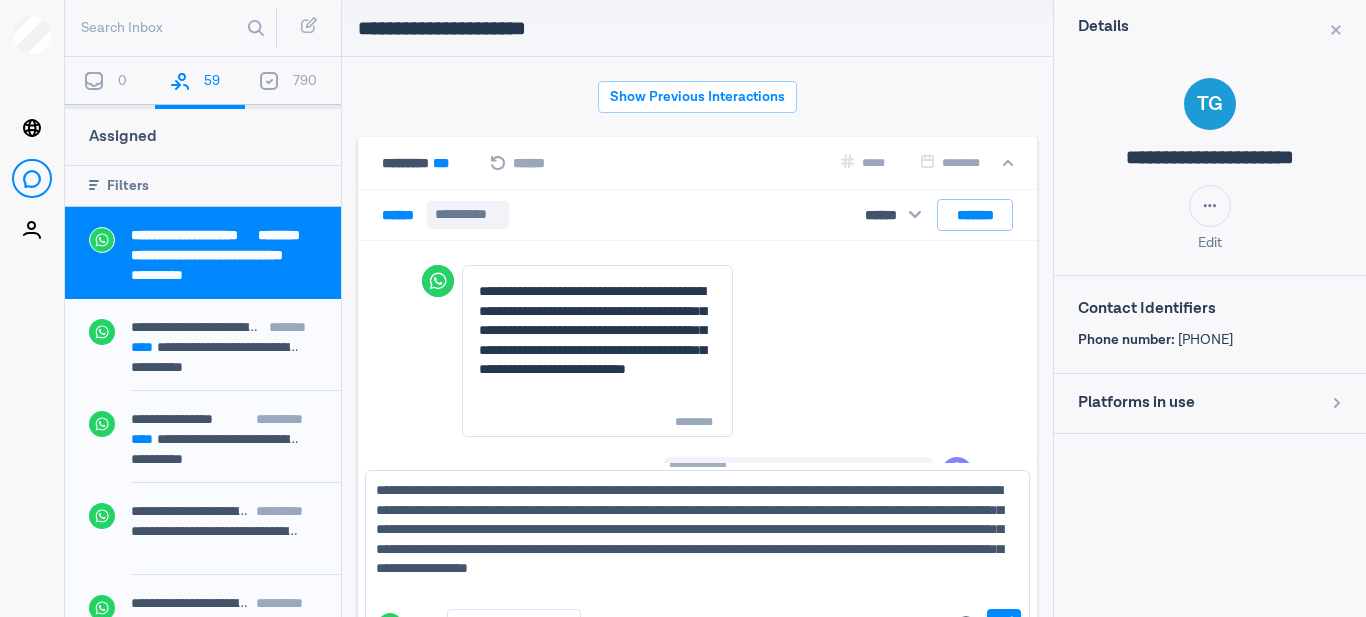 scroll, scrollTop: 991, scrollLeft: 0, axis: vertical 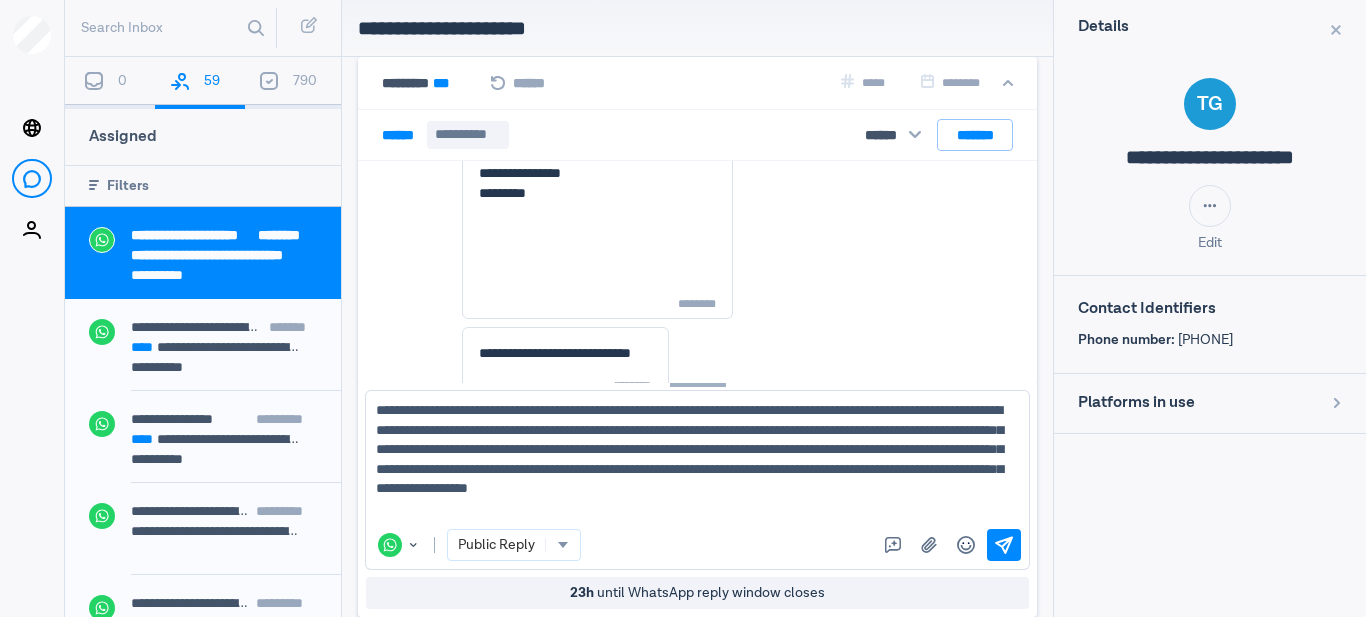 click on "WhatsApp Change channel or identifier : WhatsApp Public Reply Canned Replies Upload media Emojis Send" at bounding box center (697, 480) 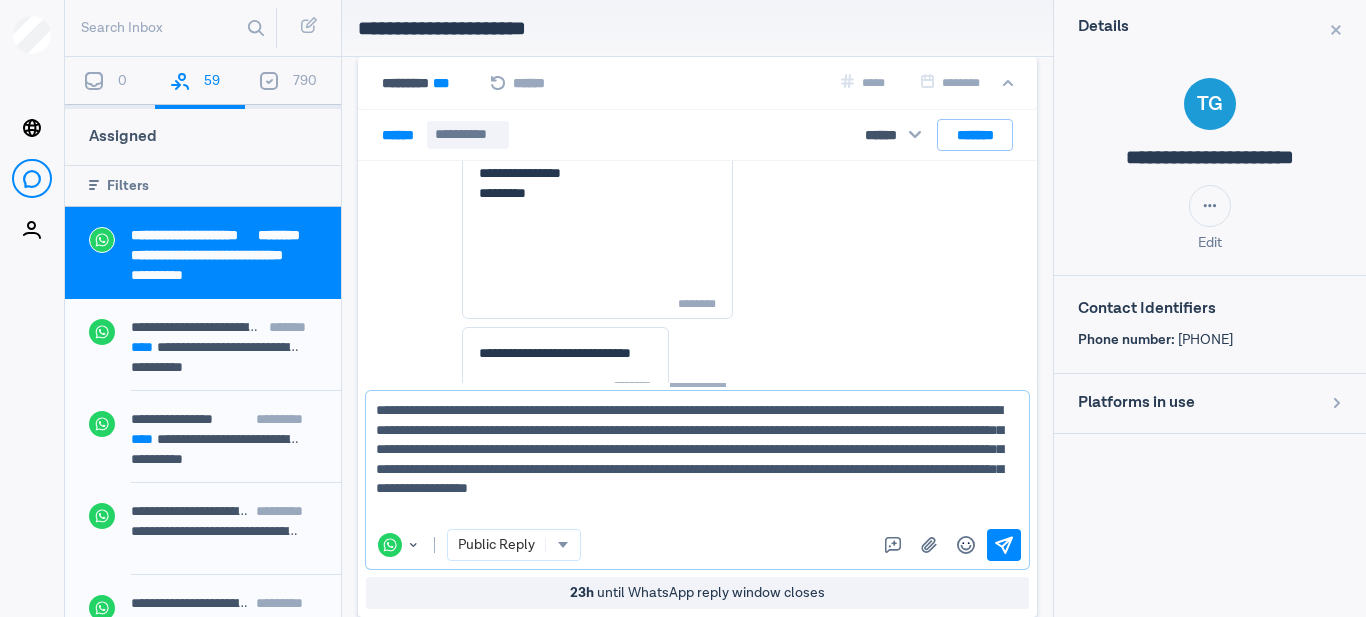 click on "**********" at bounding box center (690, 460) 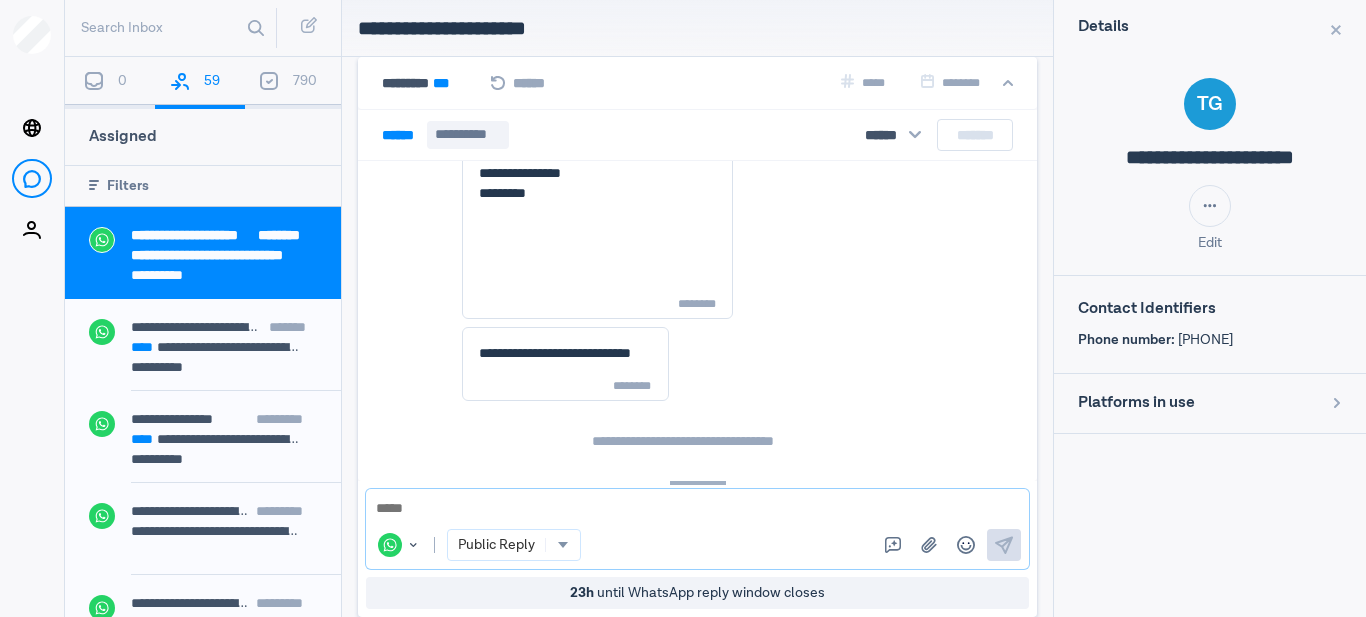scroll, scrollTop: 0, scrollLeft: 0, axis: both 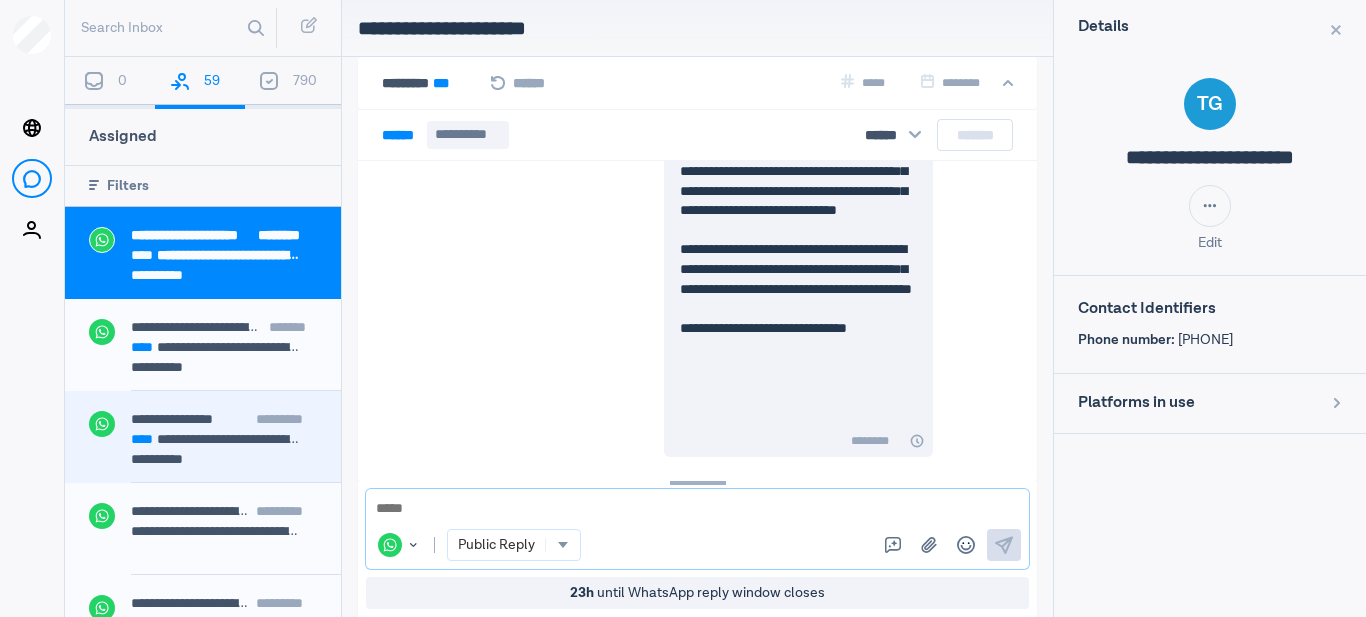 type 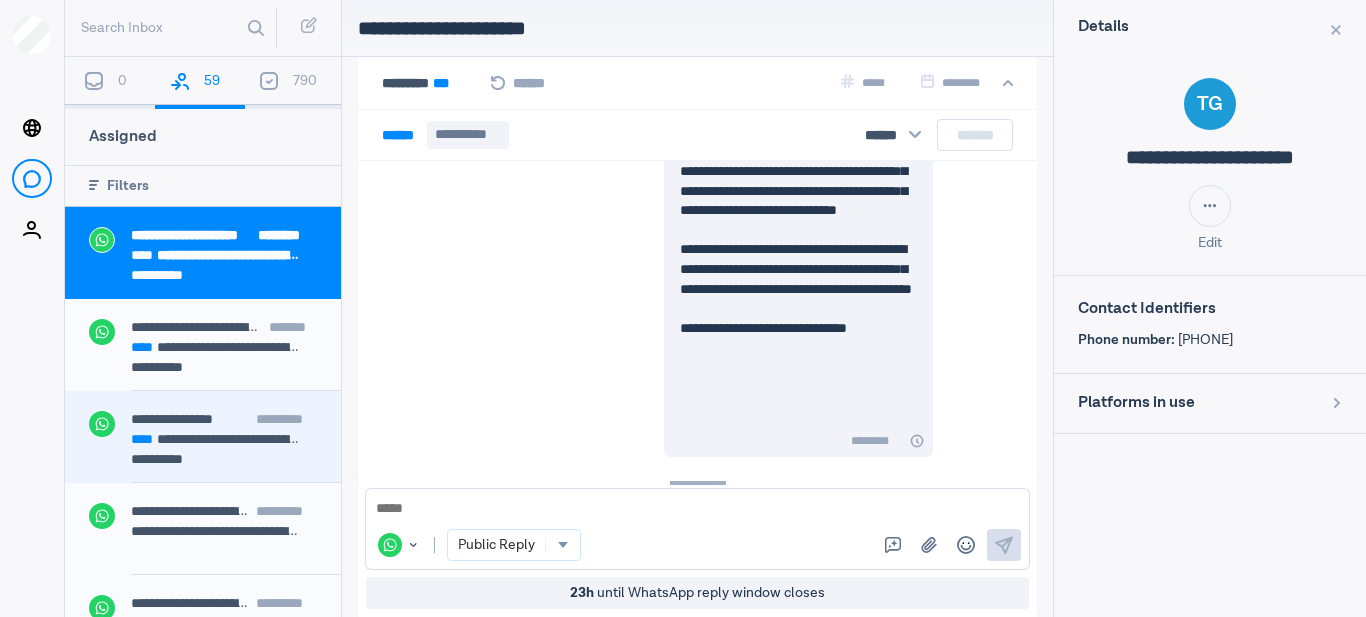 click on "**********" at bounding box center (164, 367) 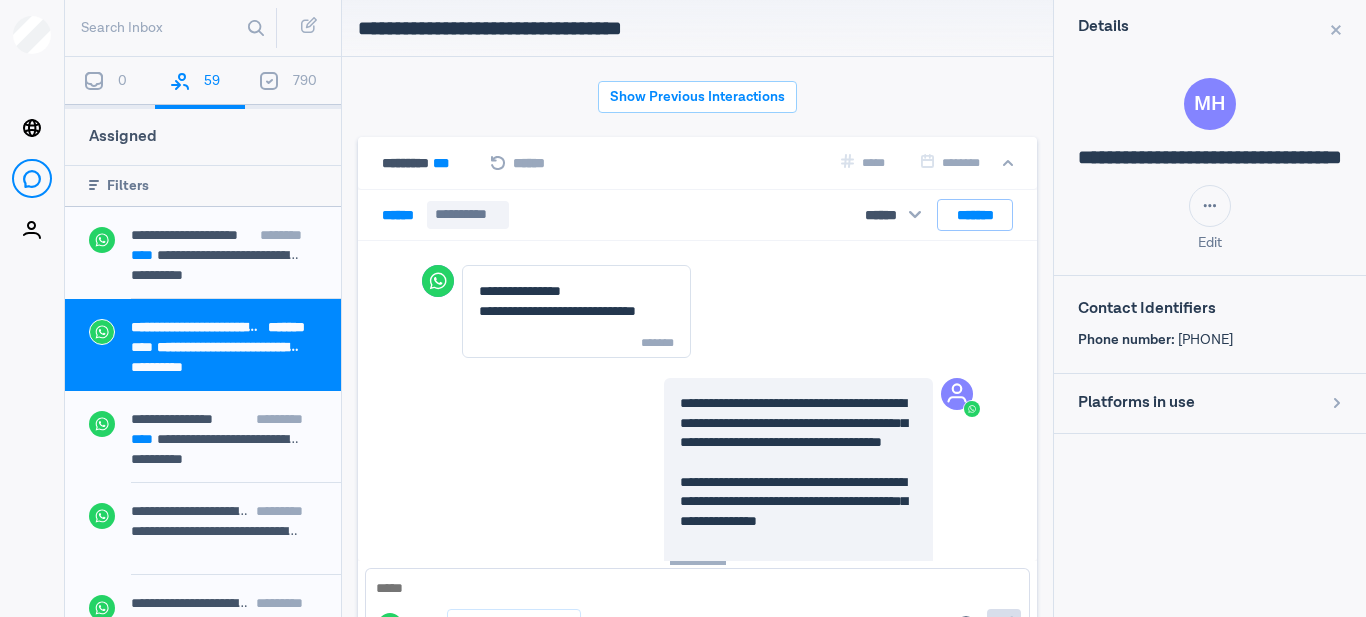 scroll, scrollTop: 80, scrollLeft: 0, axis: vertical 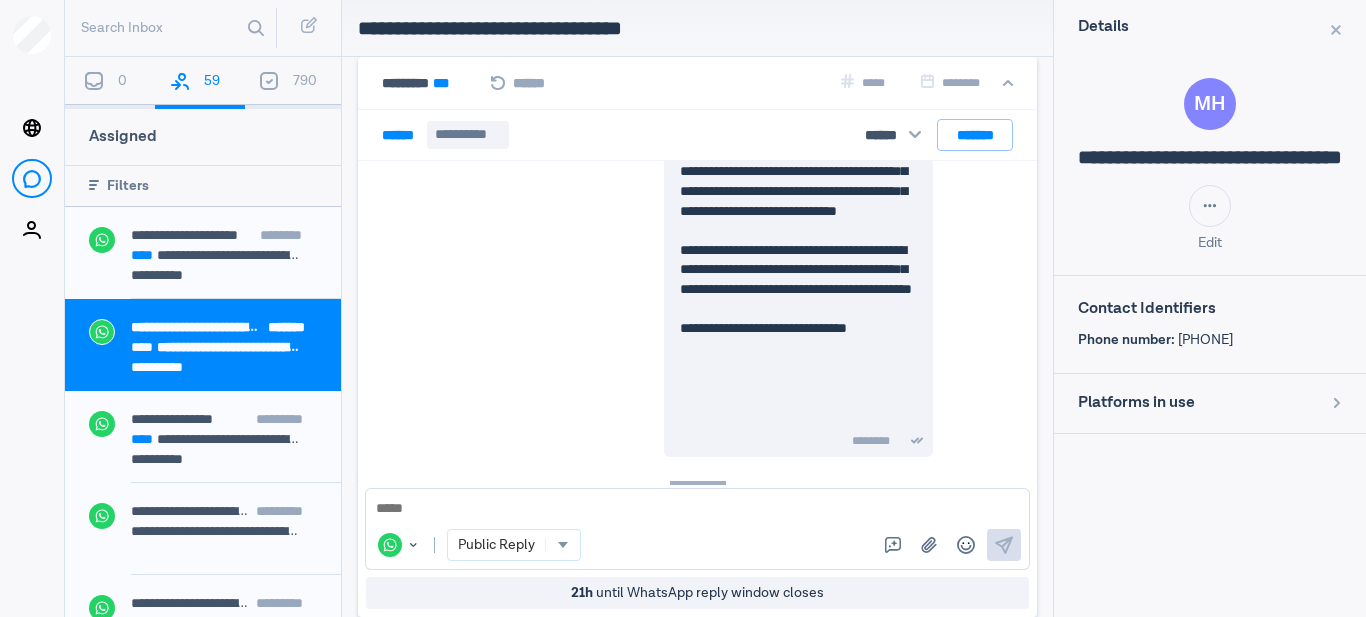 click at bounding box center (697, 509) 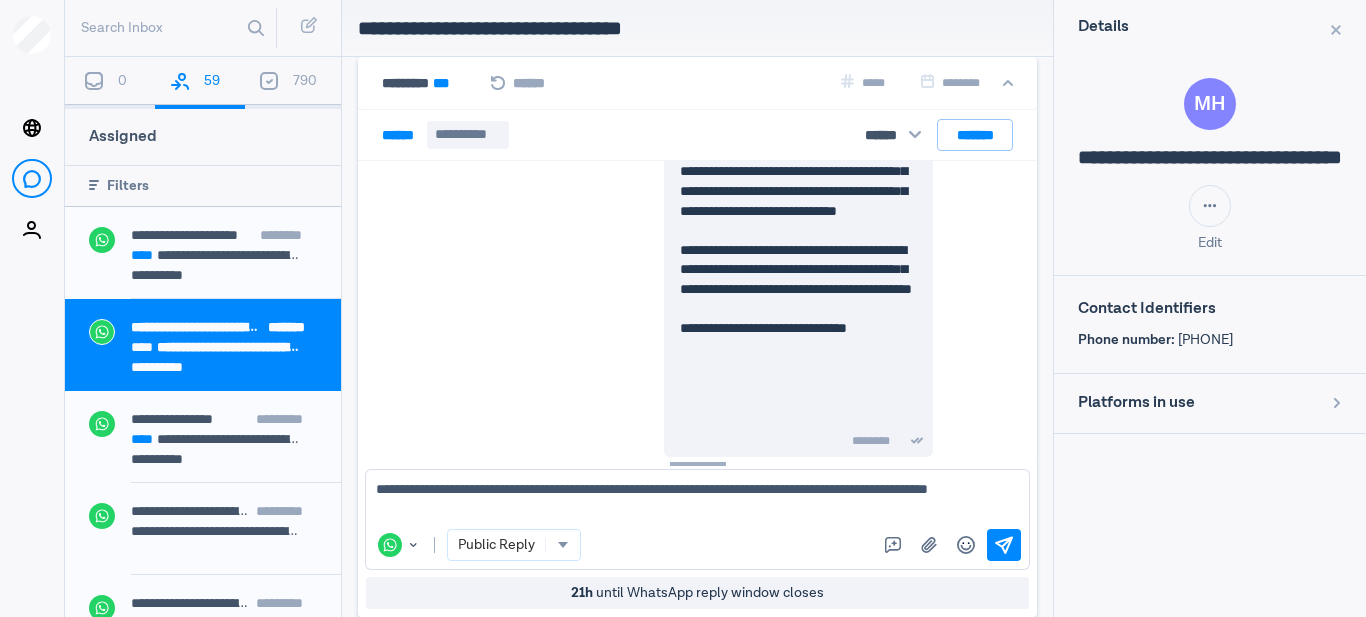 type on "**********" 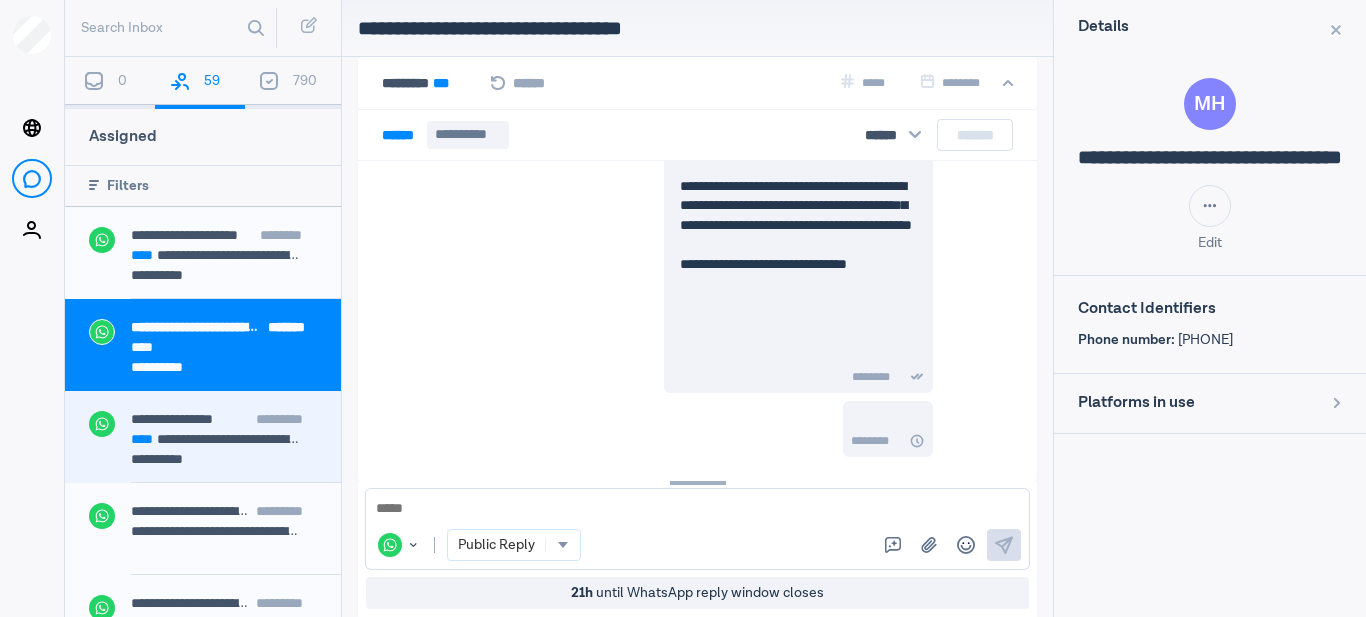 scroll, scrollTop: 1852, scrollLeft: 0, axis: vertical 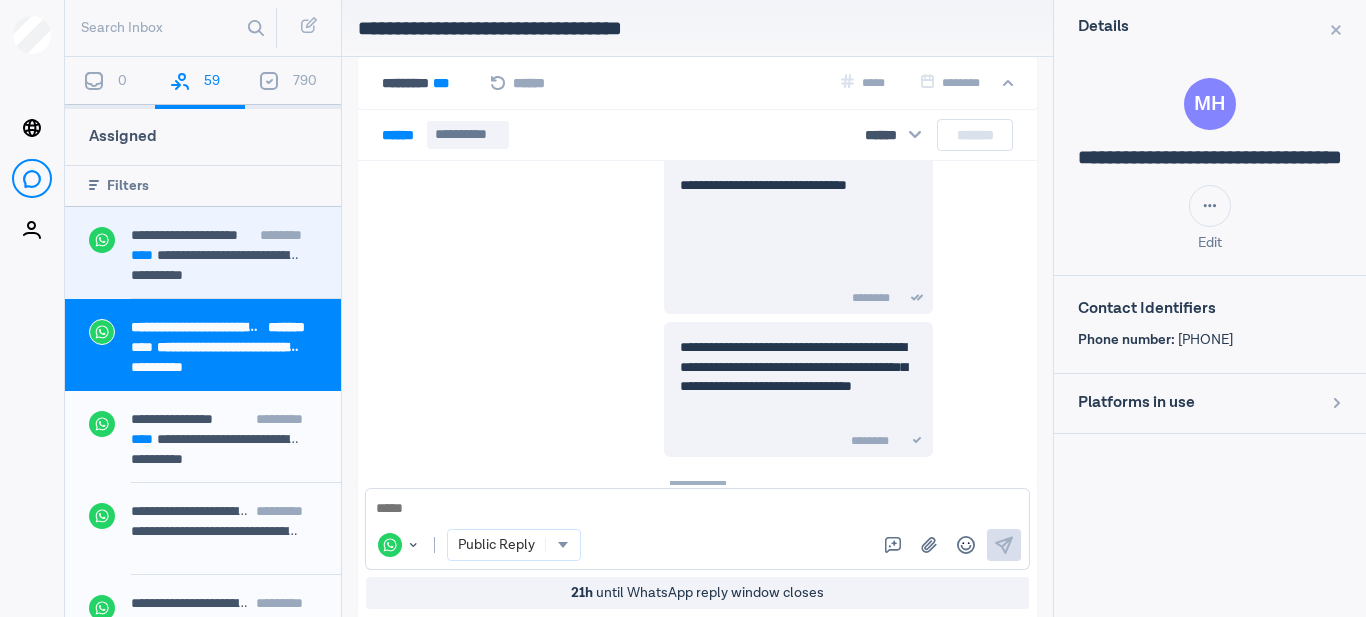 click on "**********" at bounding box center [216, 255] 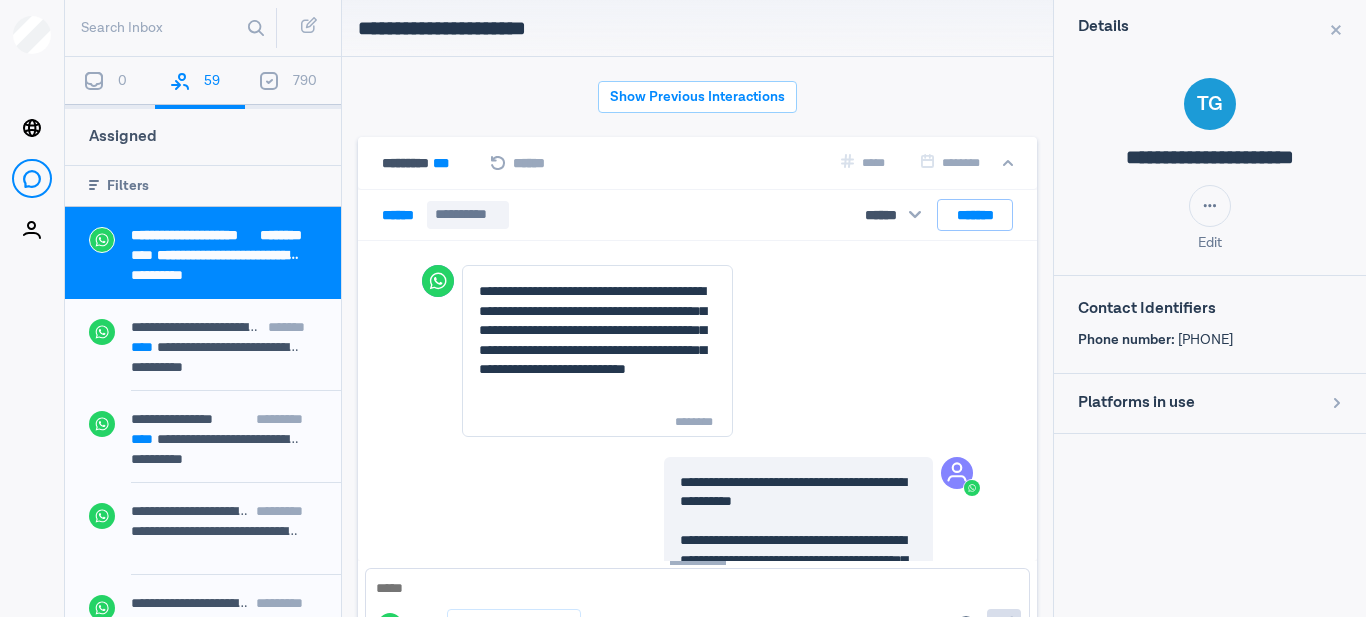 scroll, scrollTop: 80, scrollLeft: 0, axis: vertical 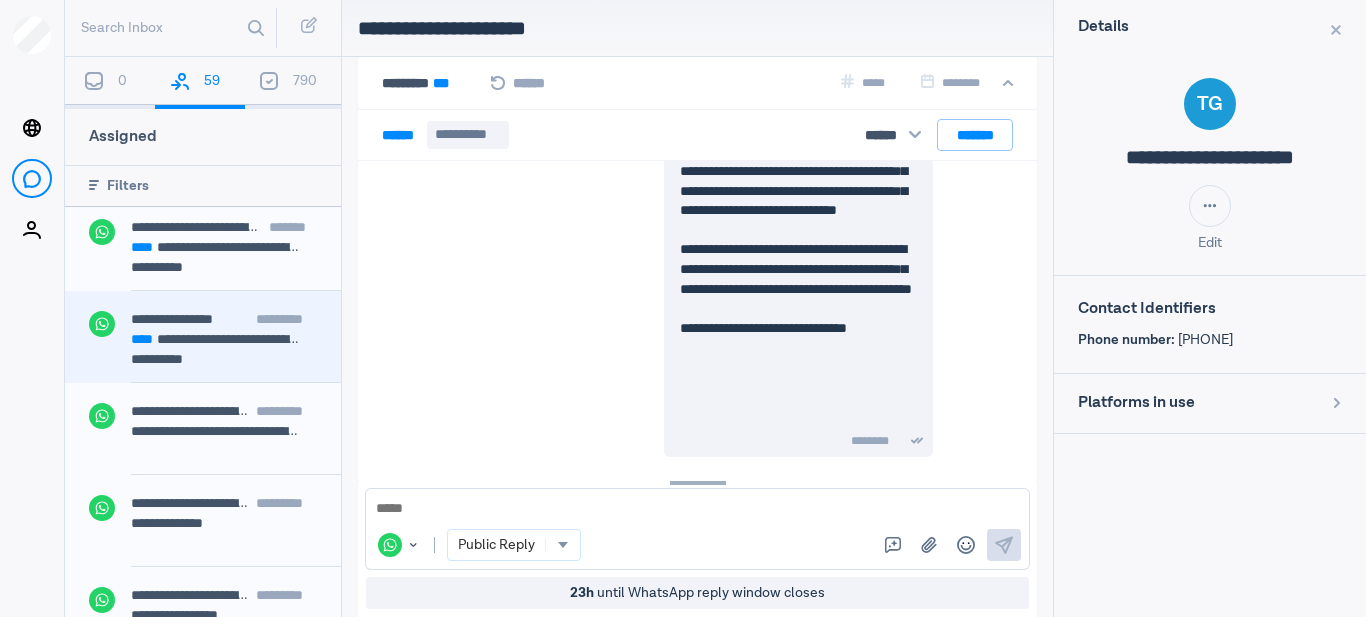 click on "**********" at bounding box center (216, 339) 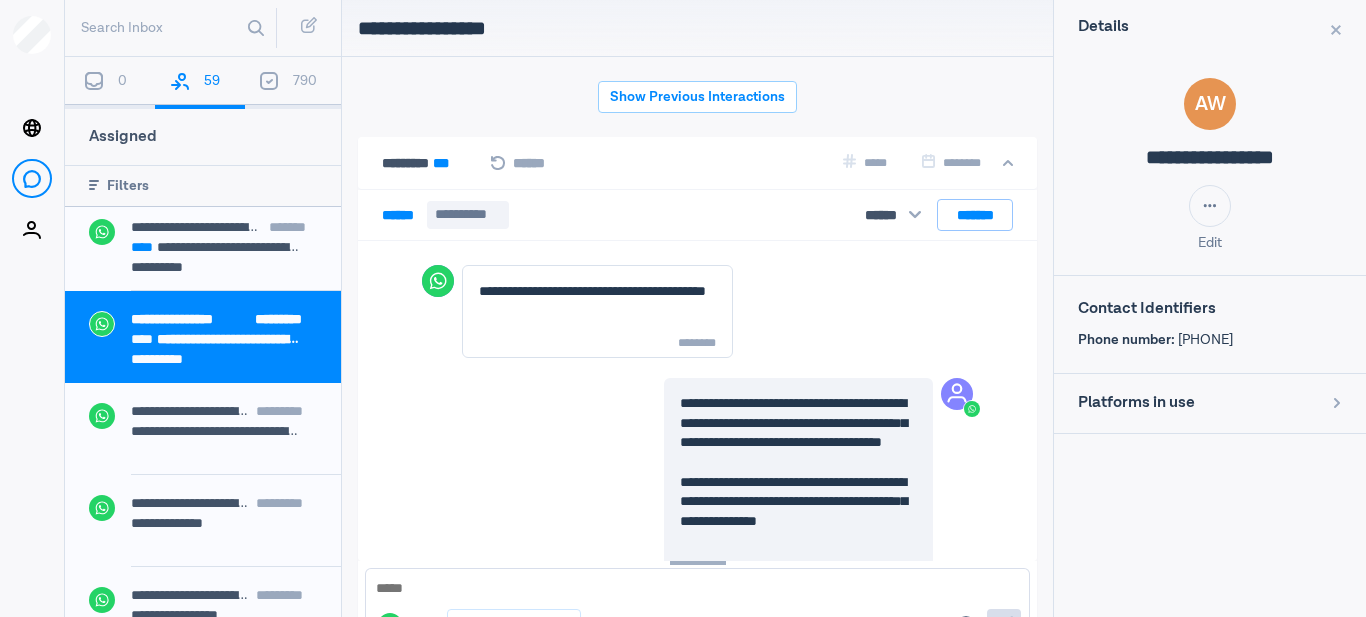 scroll, scrollTop: 80, scrollLeft: 0, axis: vertical 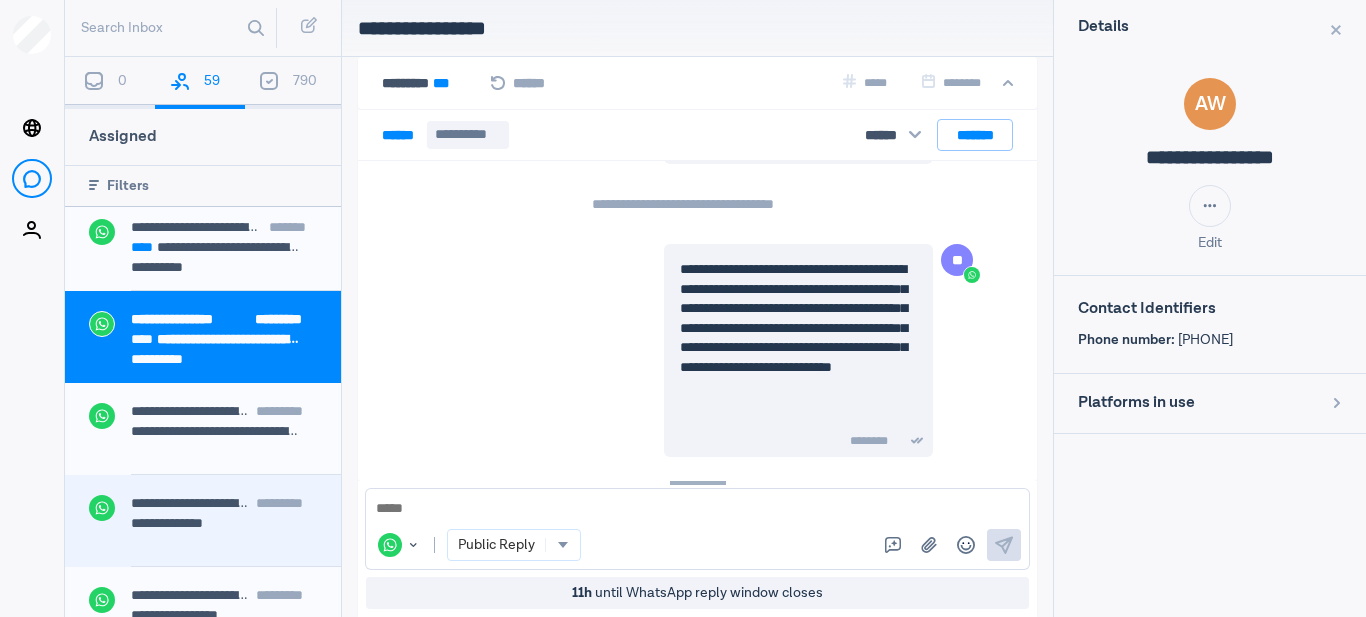 click on "**********" at bounding box center (216, 523) 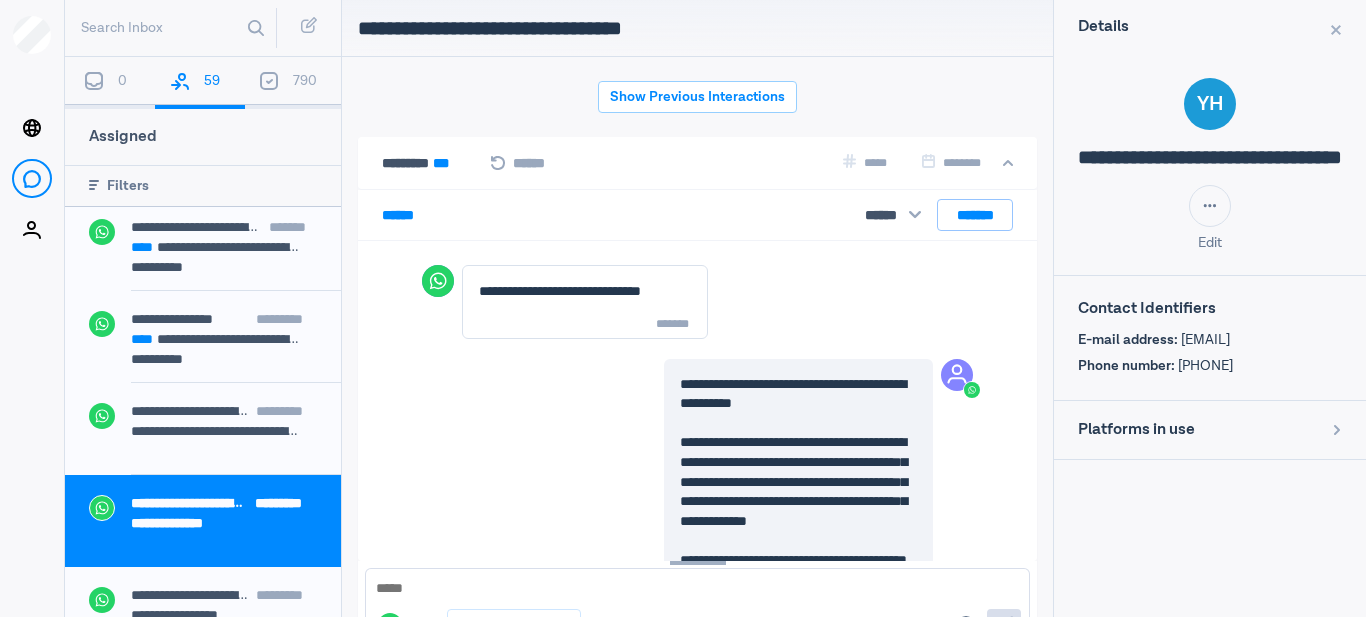 scroll, scrollTop: 80, scrollLeft: 0, axis: vertical 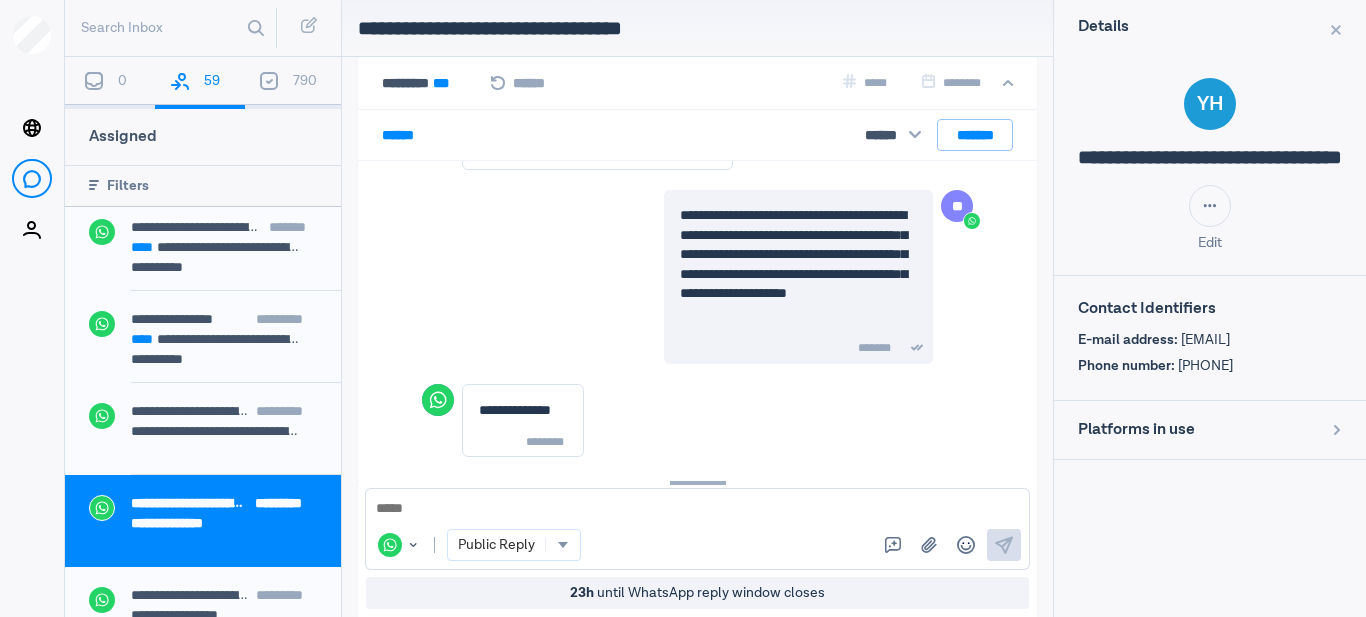 click on "[PHONE]" at bounding box center [1205, 340] 